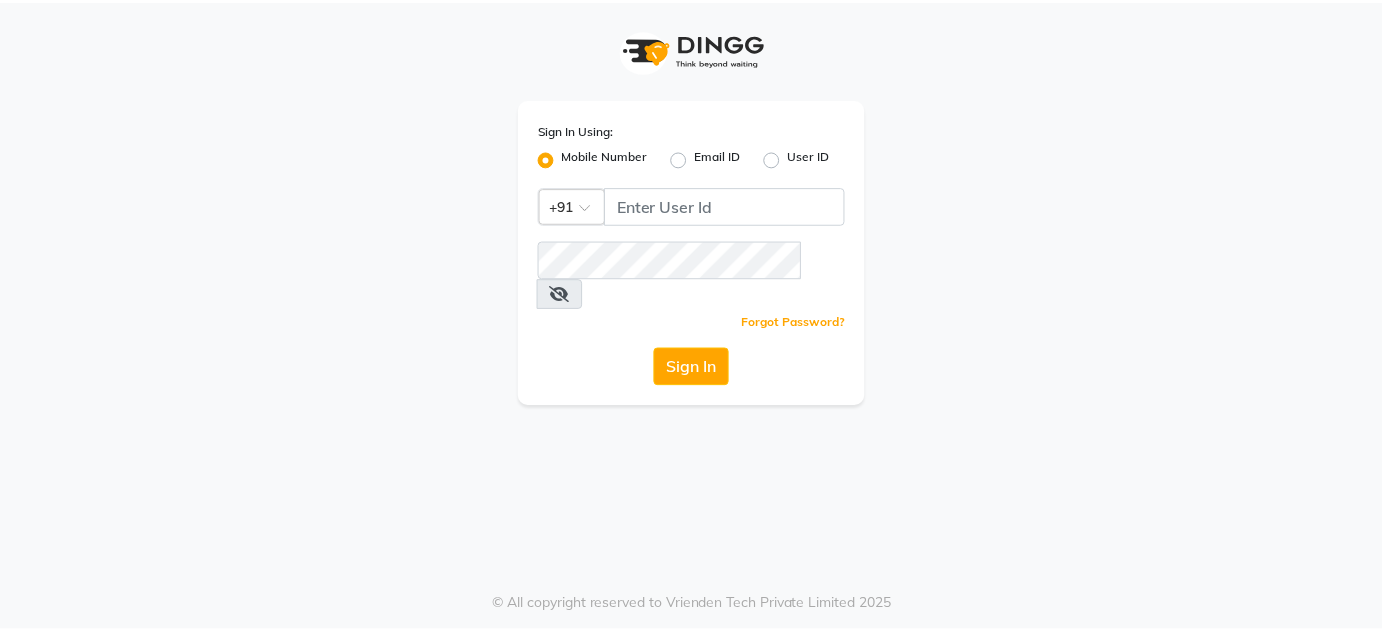 scroll, scrollTop: 0, scrollLeft: 0, axis: both 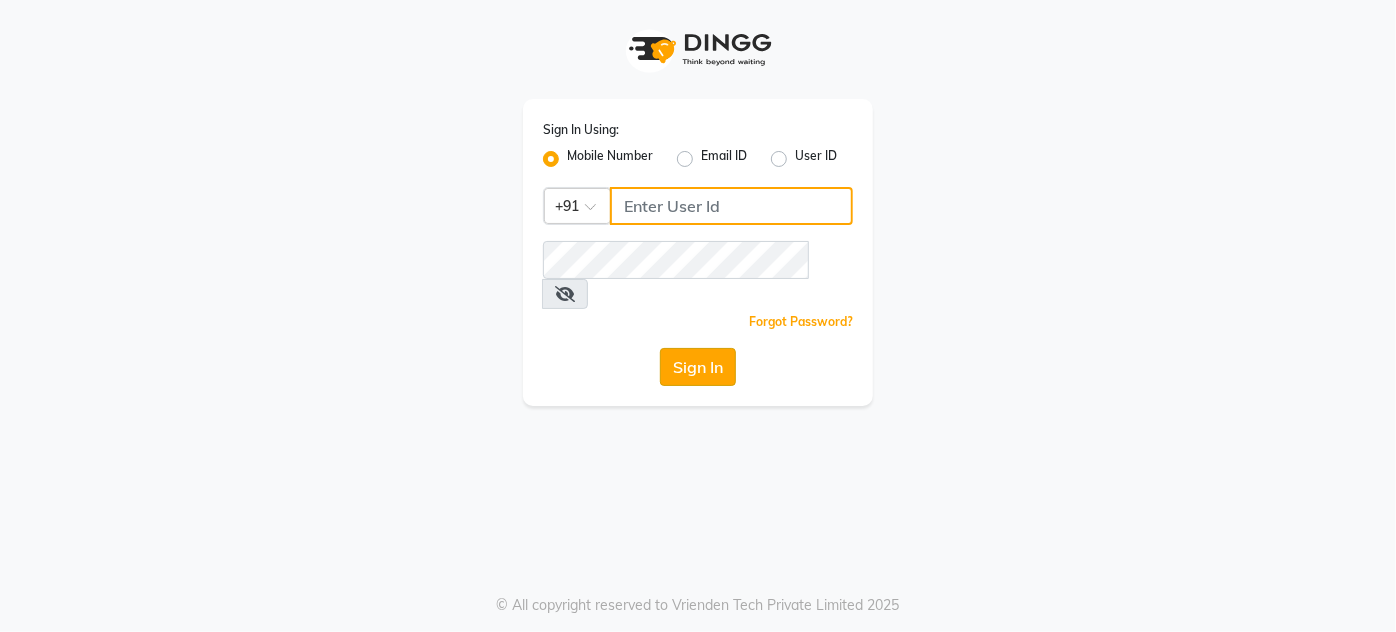 type on "[PHONE]" 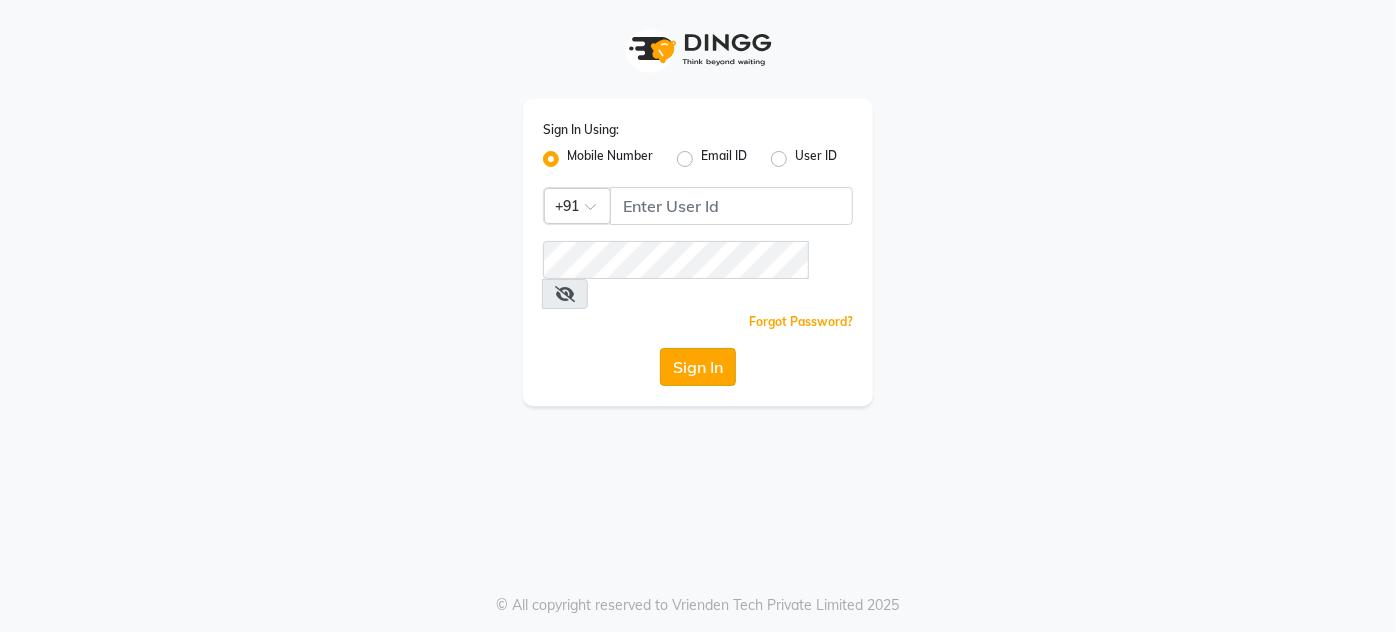 click on "Sign In" 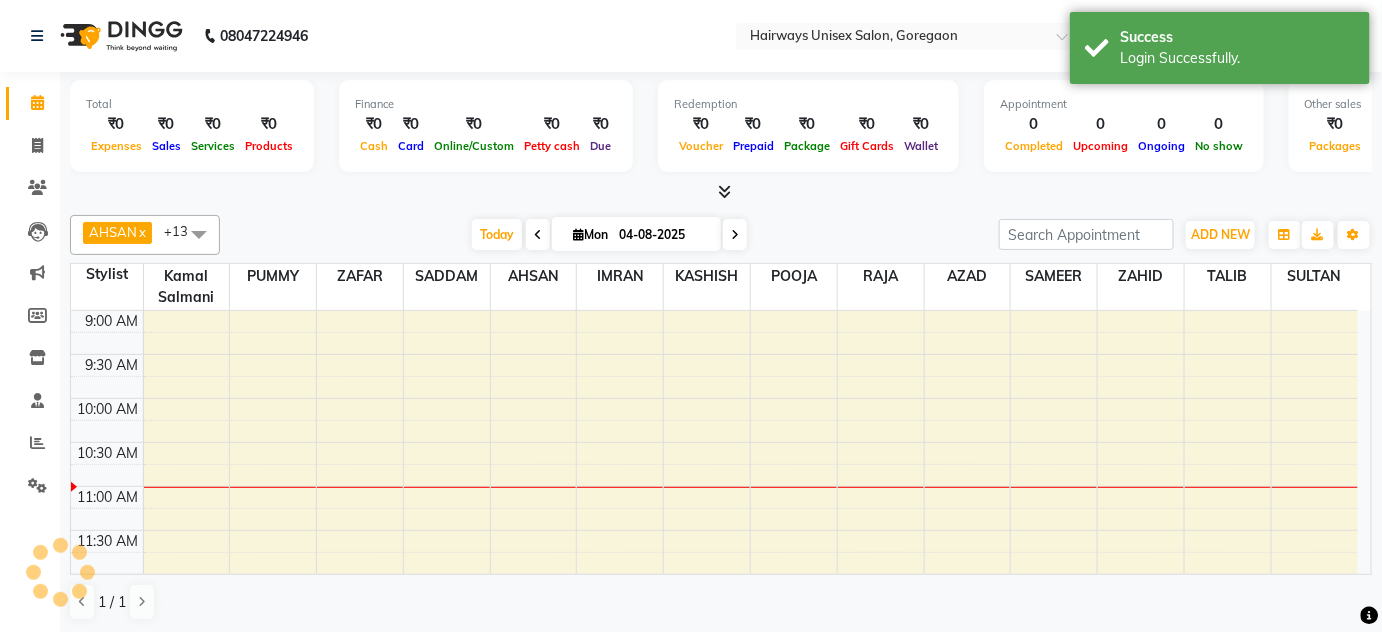 scroll, scrollTop: 0, scrollLeft: 0, axis: both 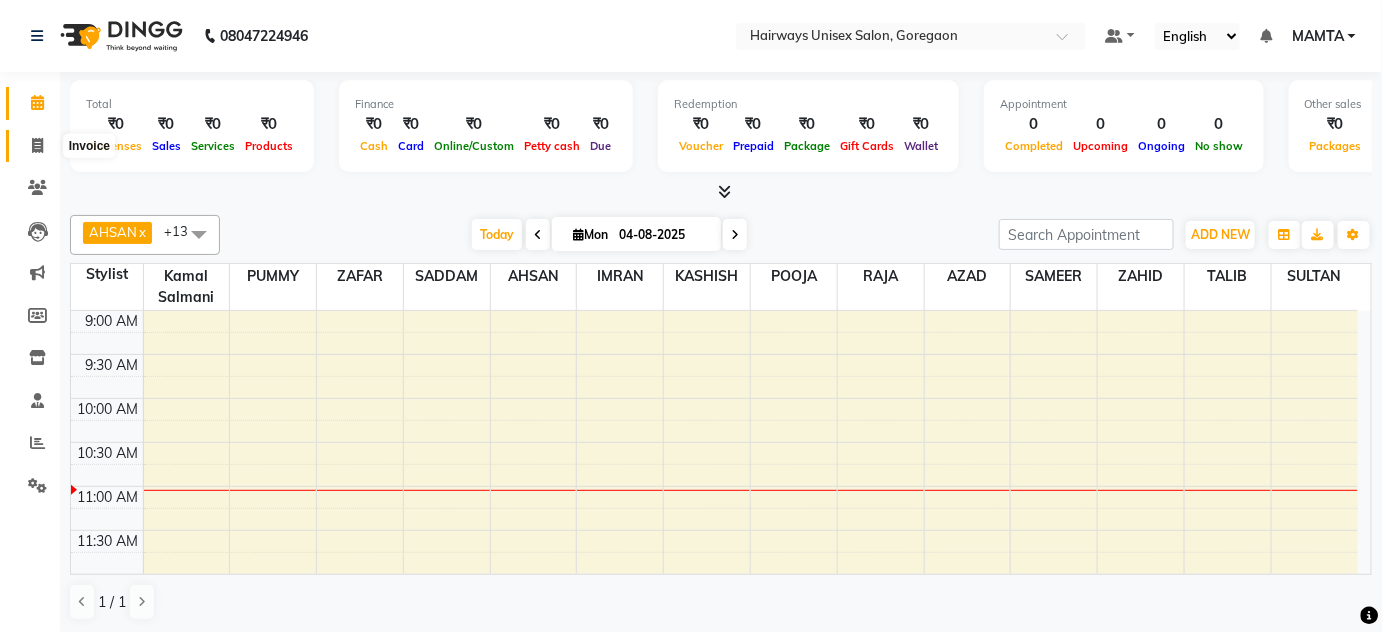 click 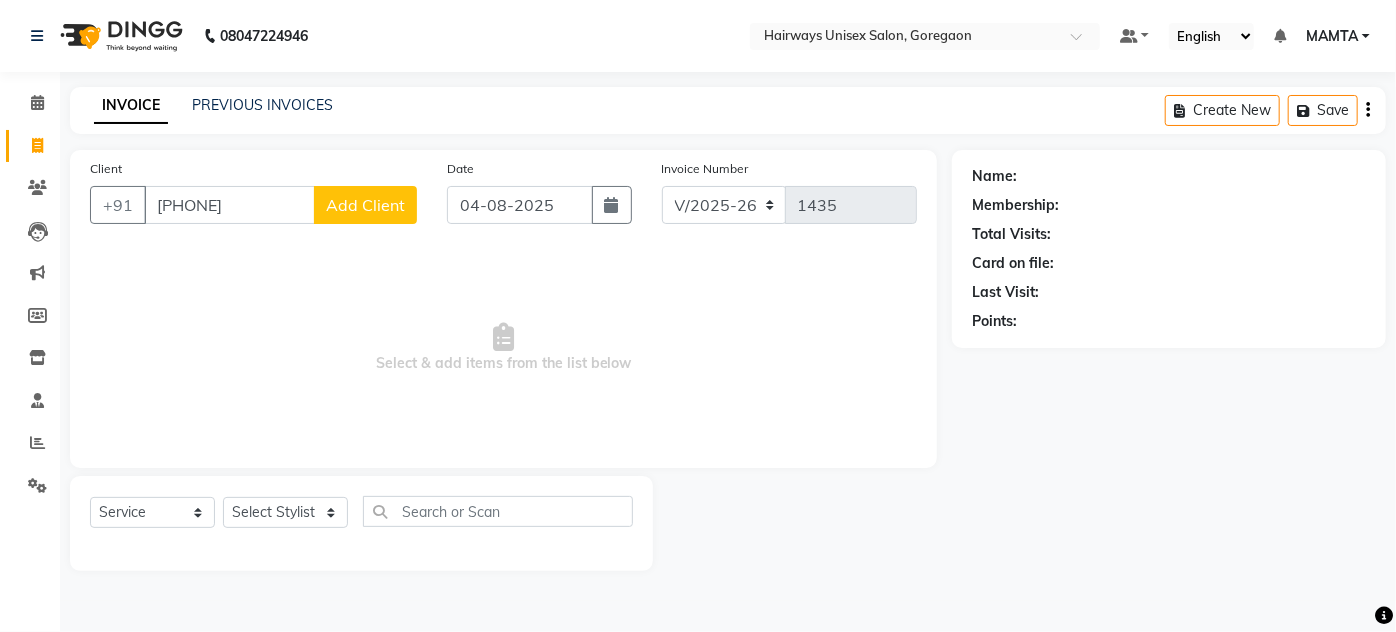 type on "[PHONE]" 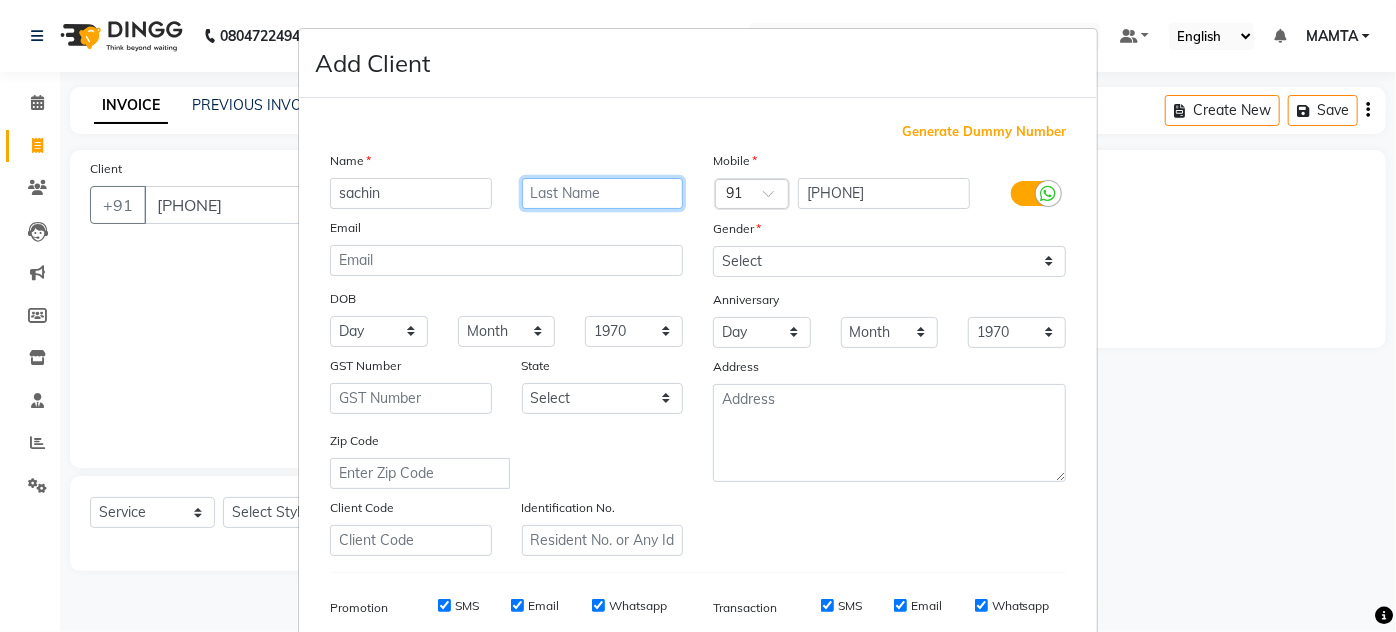 click at bounding box center (603, 193) 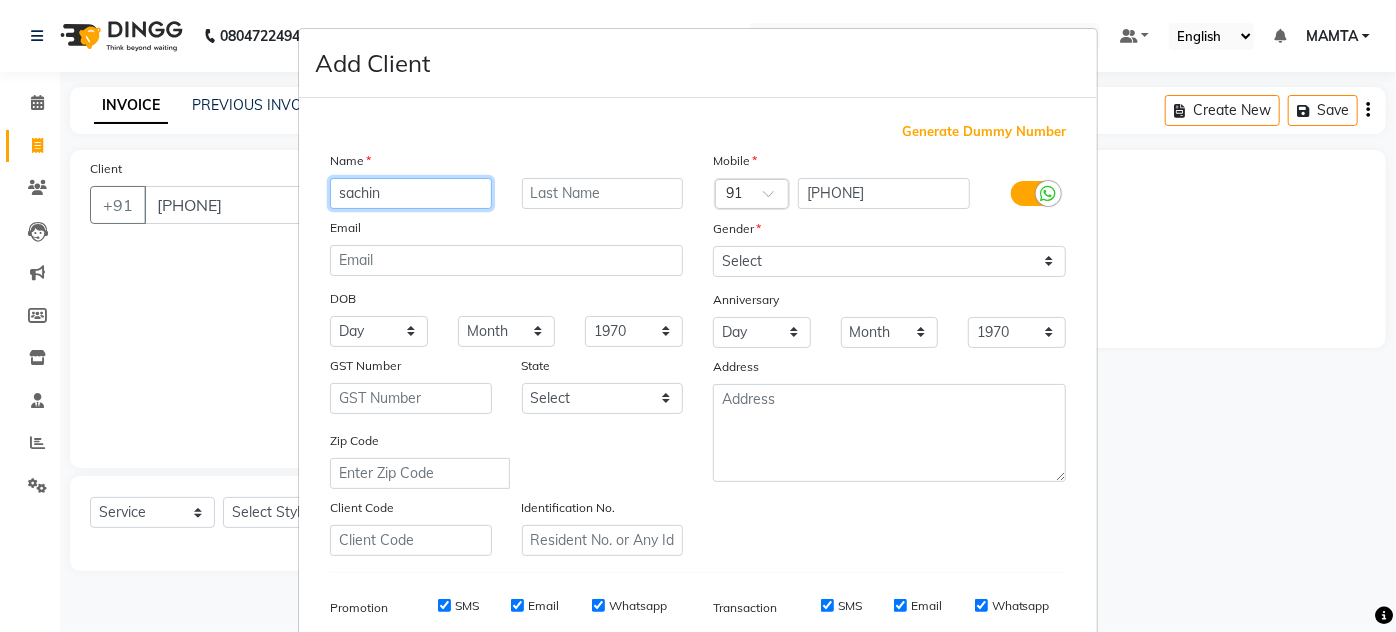 drag, startPoint x: 424, startPoint y: 190, endPoint x: 198, endPoint y: 184, distance: 226.07964 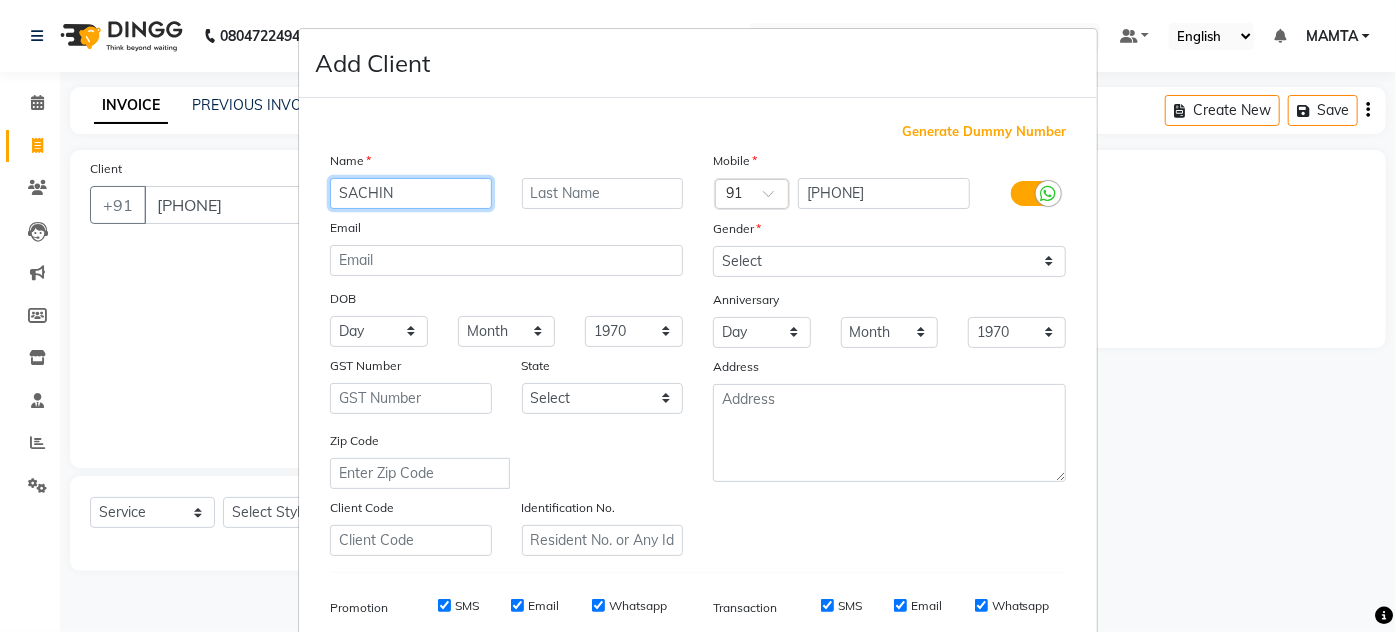type on "SACHIN" 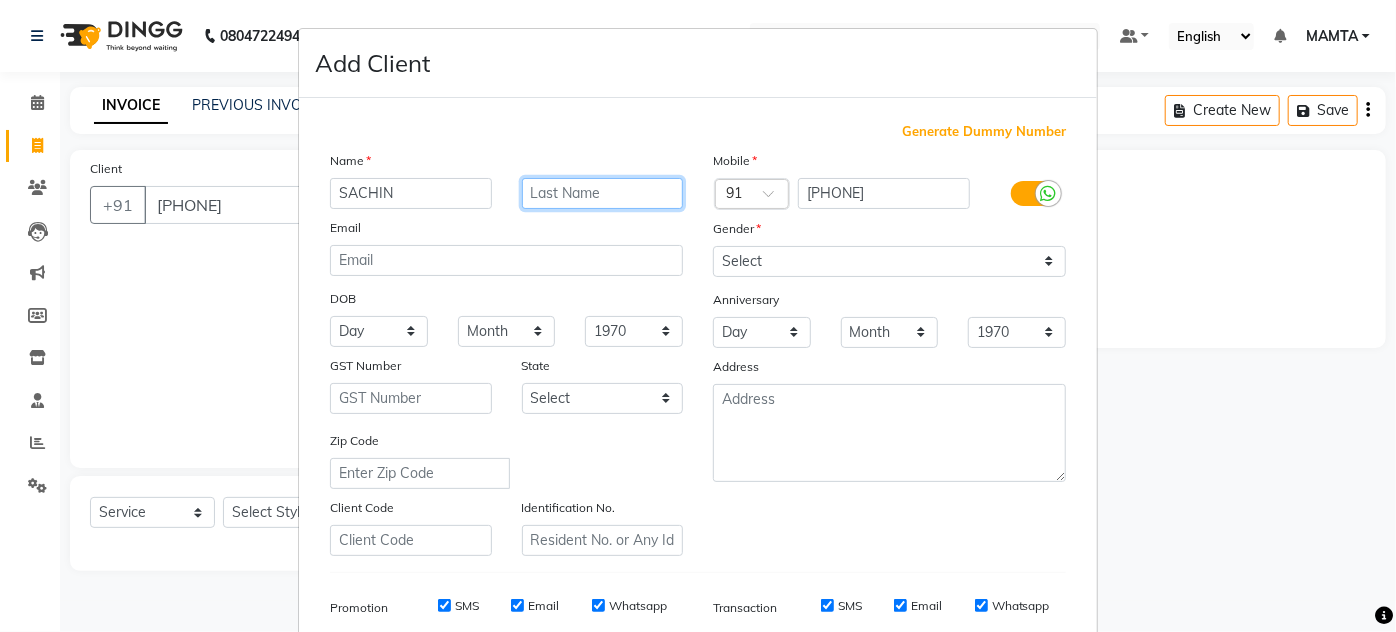 click at bounding box center (603, 193) 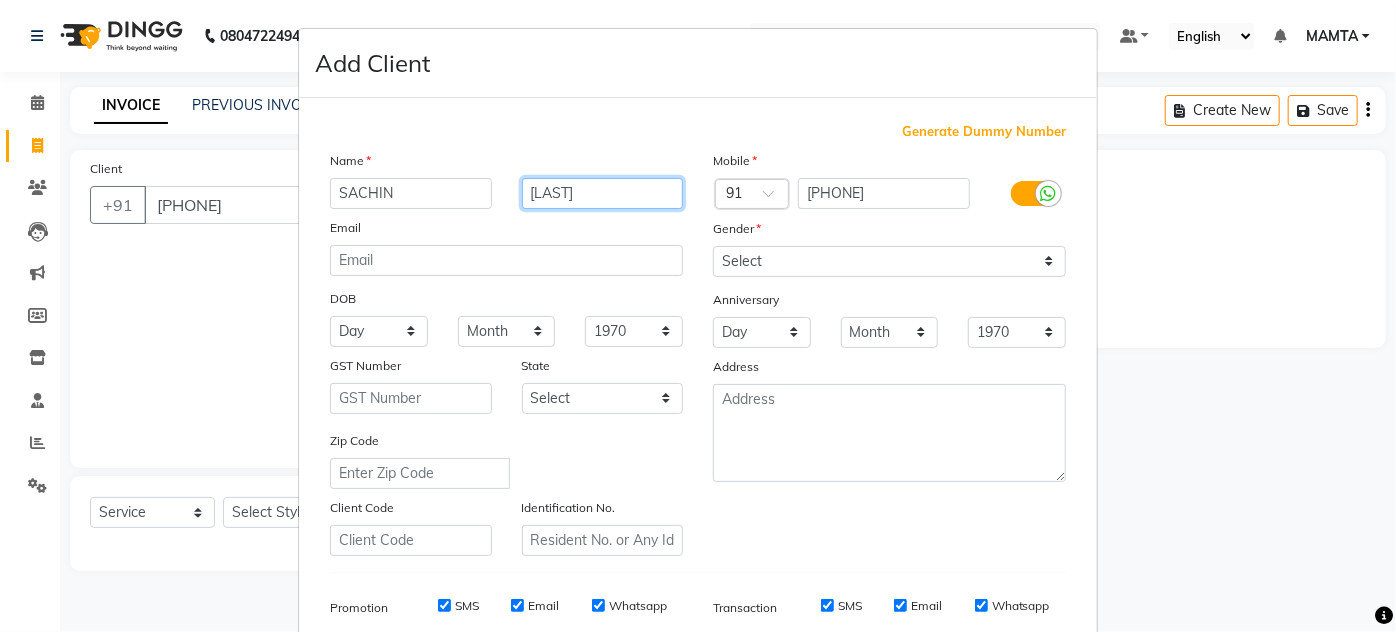 drag, startPoint x: 569, startPoint y: 197, endPoint x: 504, endPoint y: 193, distance: 65.12296 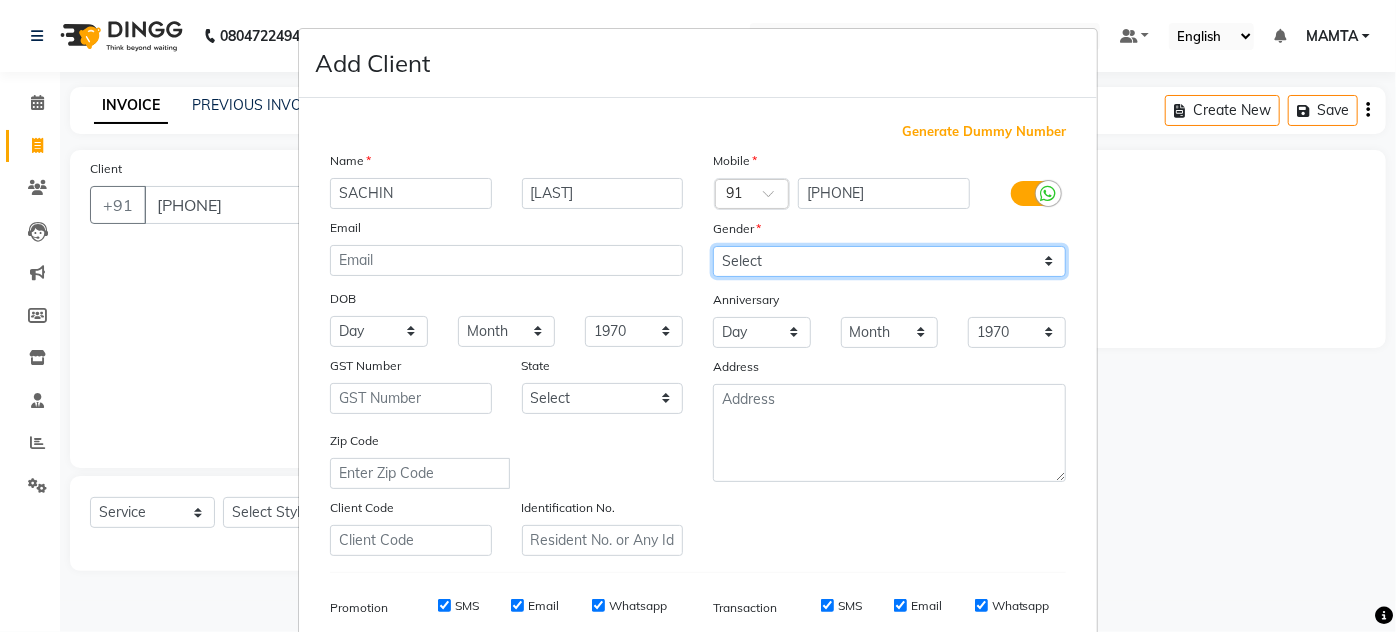 click on "Select Male Female Other Prefer Not To Say" at bounding box center (889, 261) 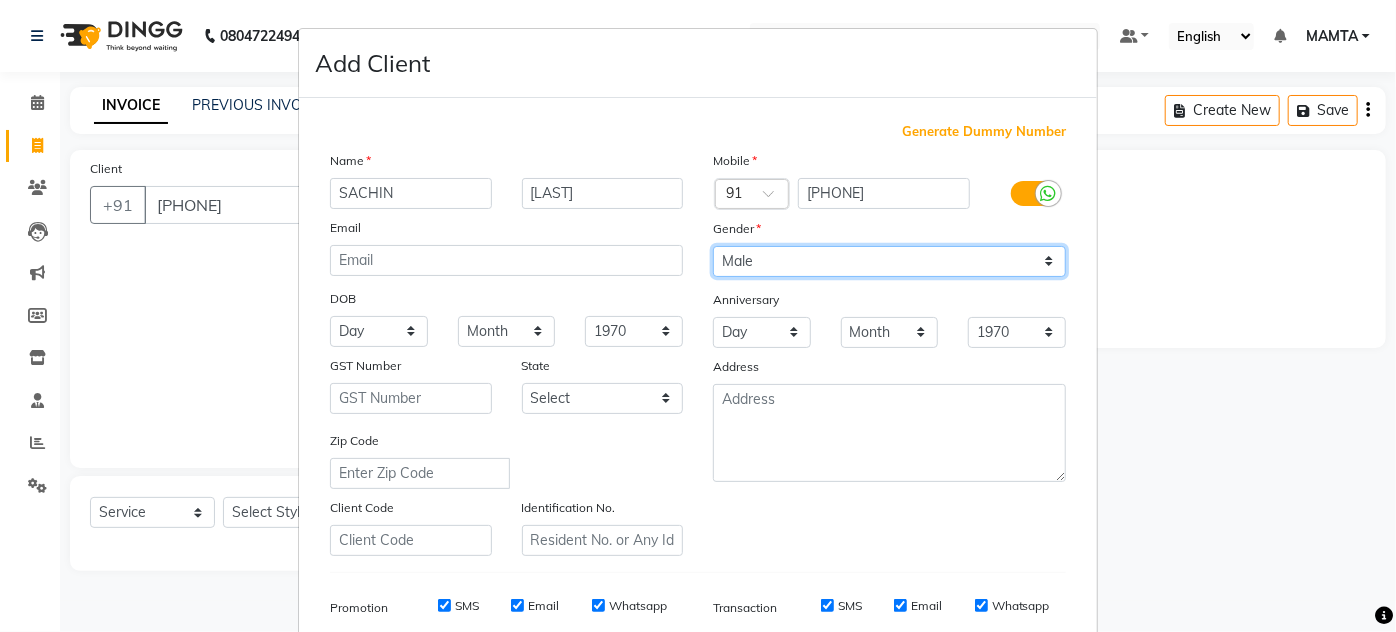 click on "Select Male Female Other Prefer Not To Say" at bounding box center (889, 261) 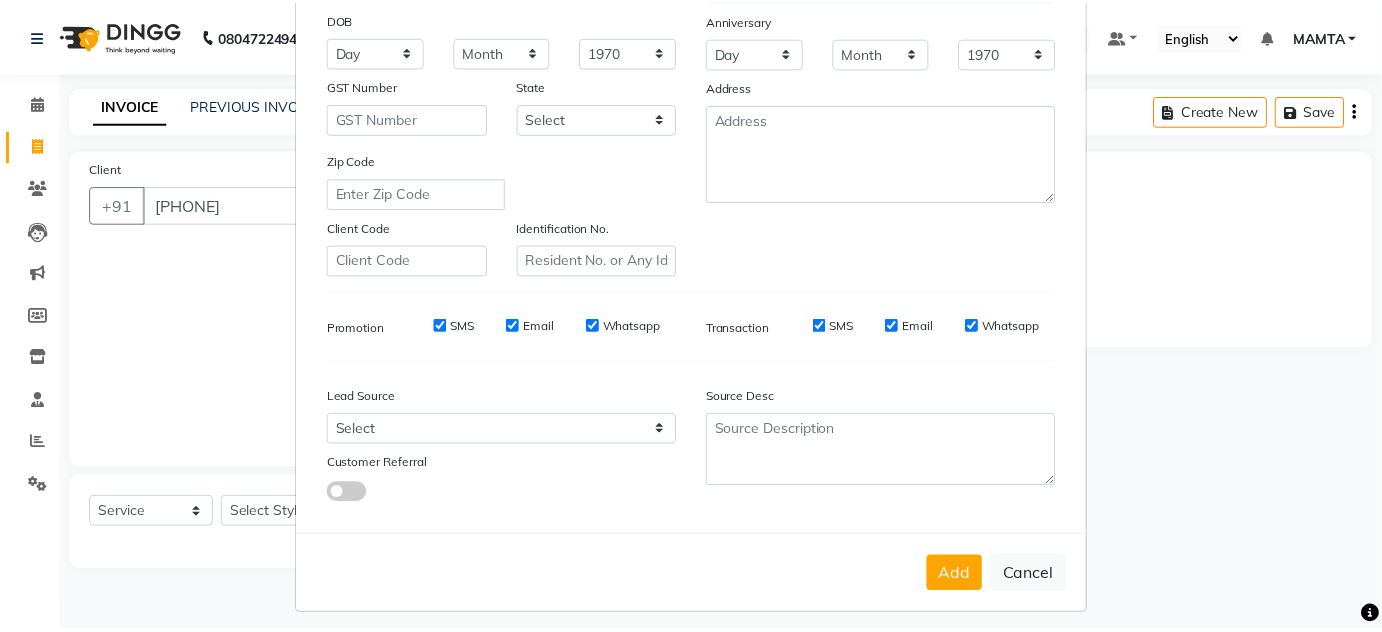 scroll, scrollTop: 290, scrollLeft: 0, axis: vertical 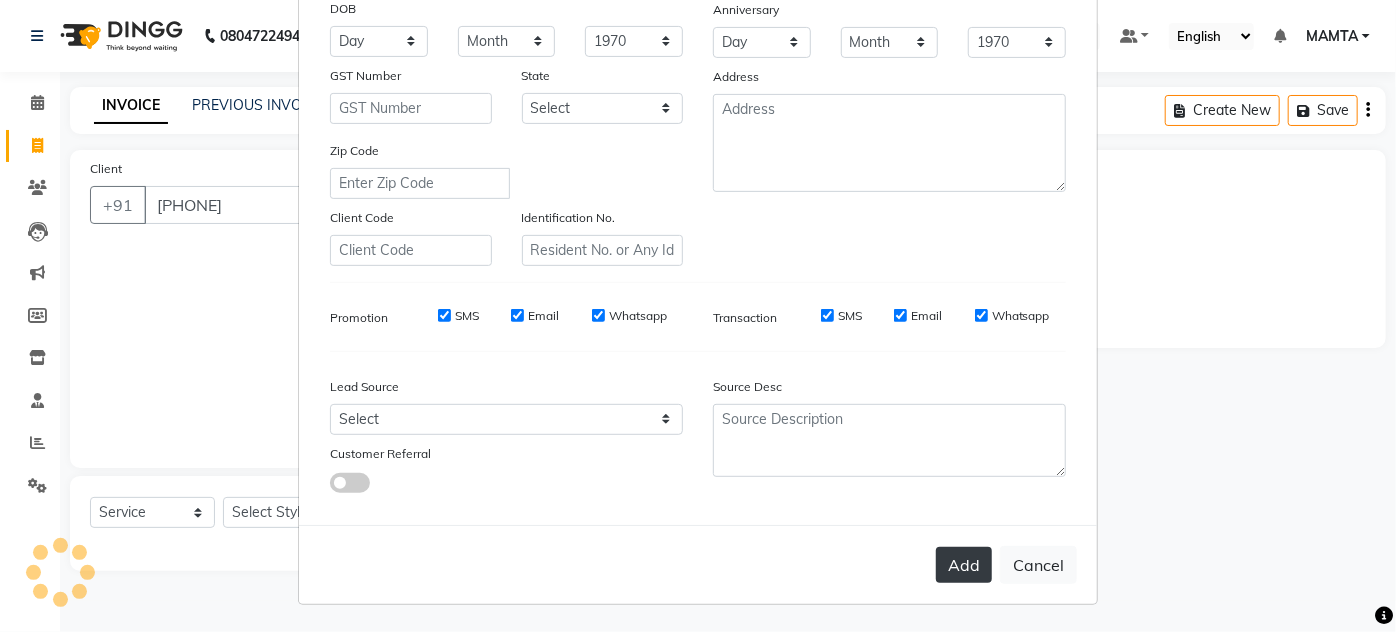 click on "Add" at bounding box center (964, 565) 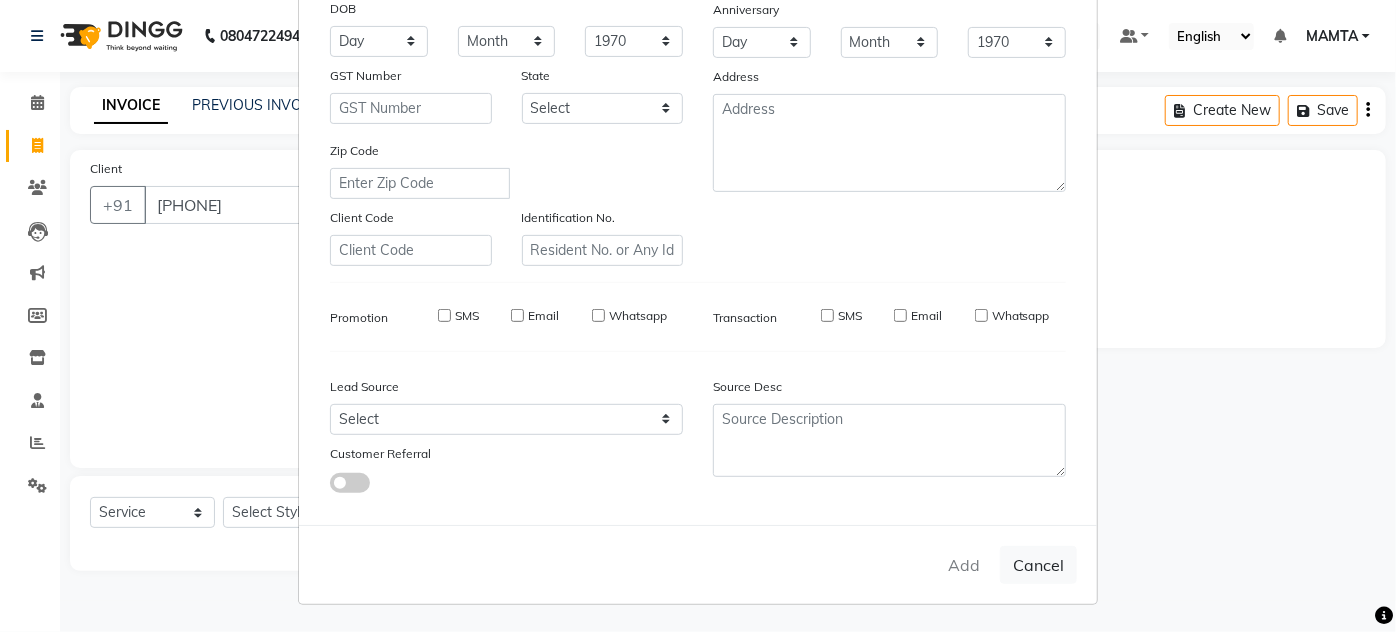 type on "91******70" 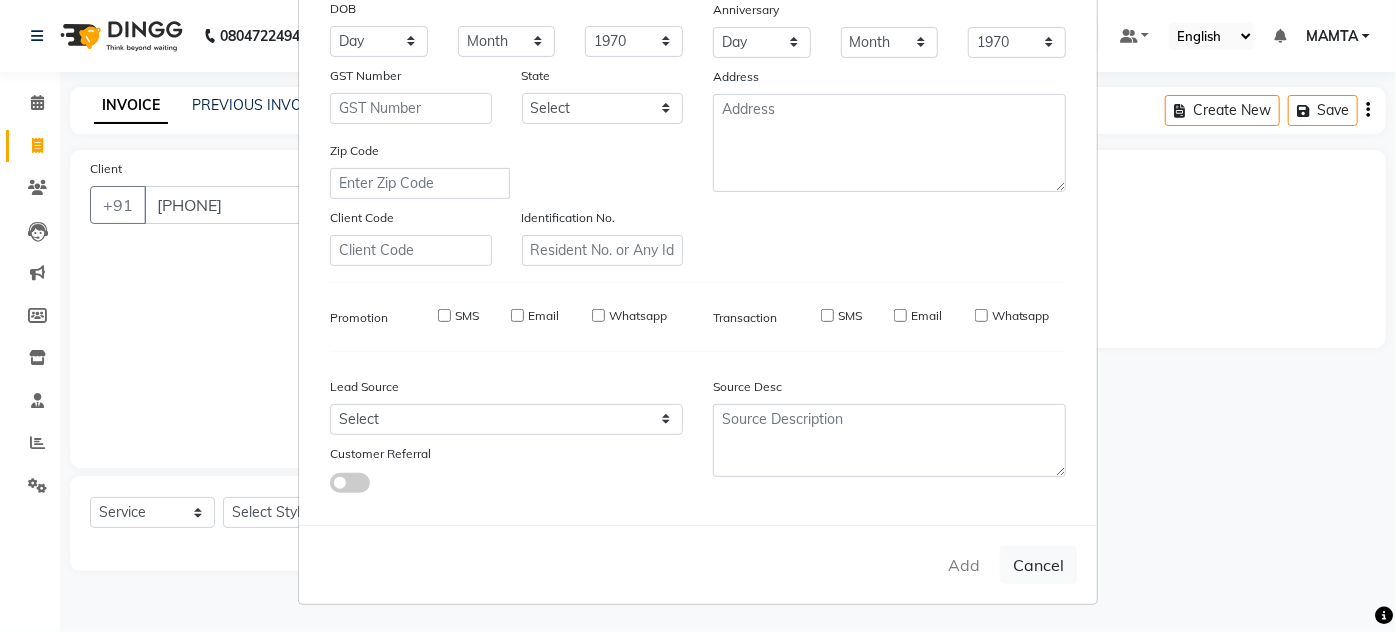 type 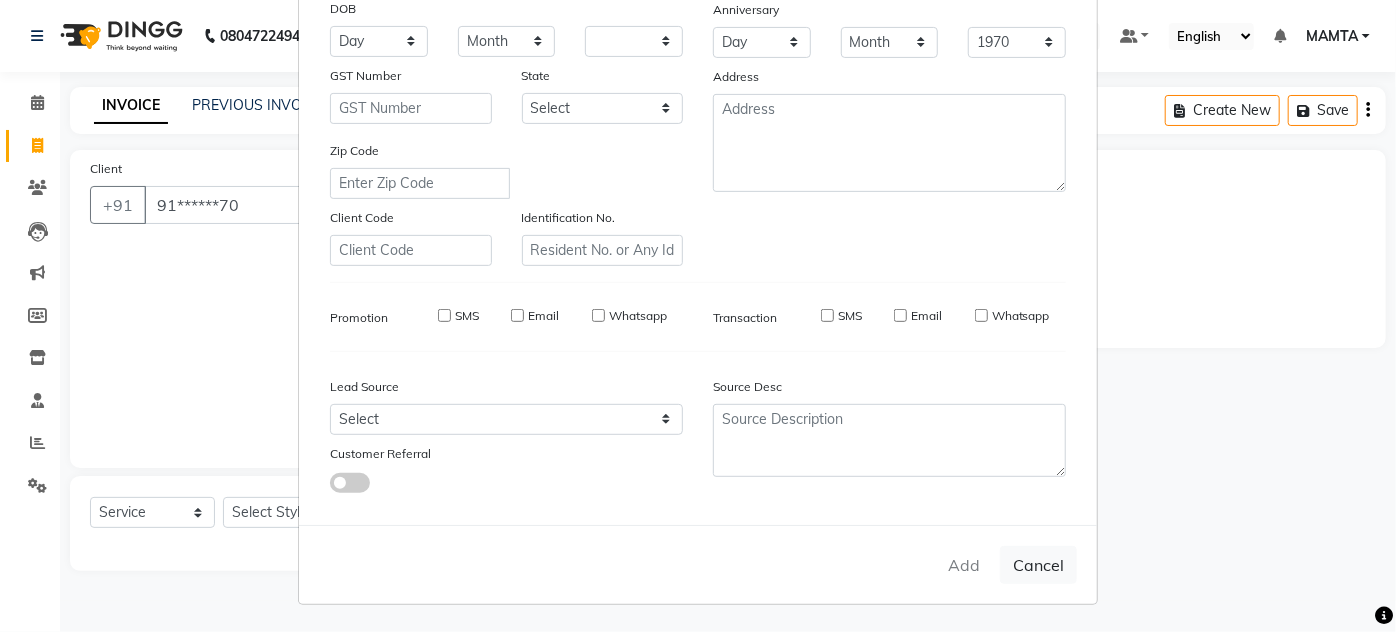 select 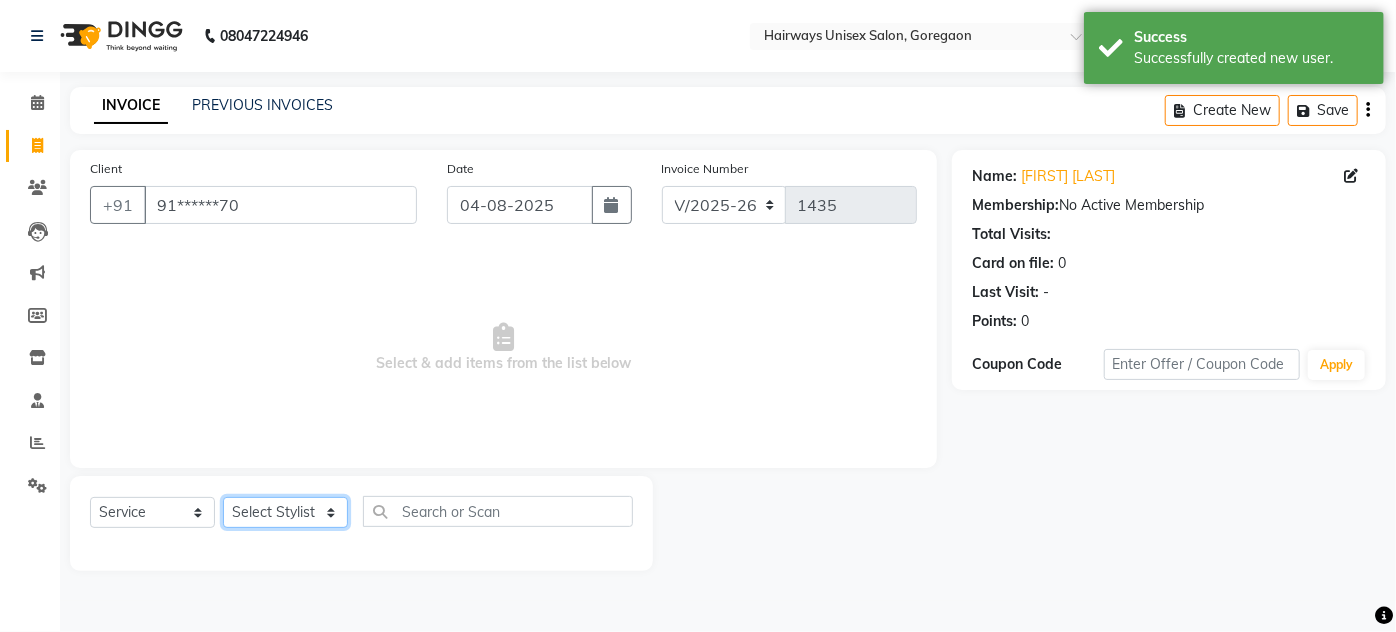 click on "Select Stylist AHSAN AZAD IMRAN Kamal Salmani KASHISH MAMTA POOJA PUMMY RAJA SADDAM SAMEER SULTAN TALIB ZAFAR ZAHID" 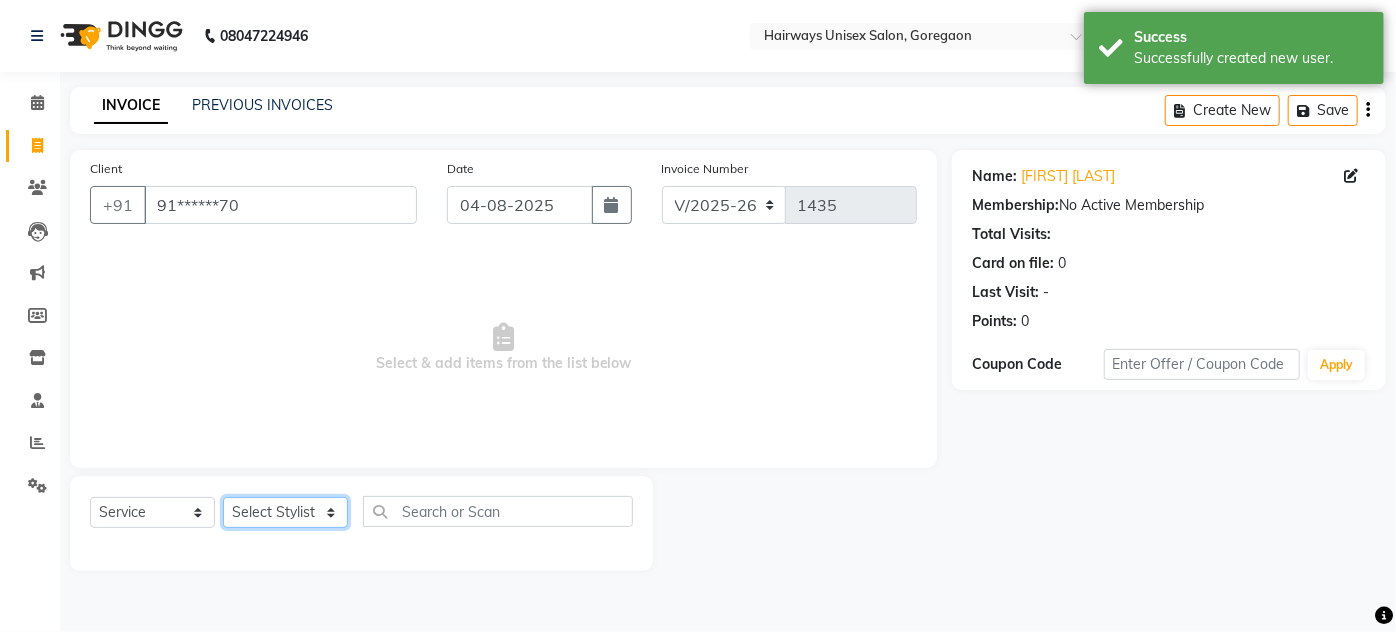 select on "80856" 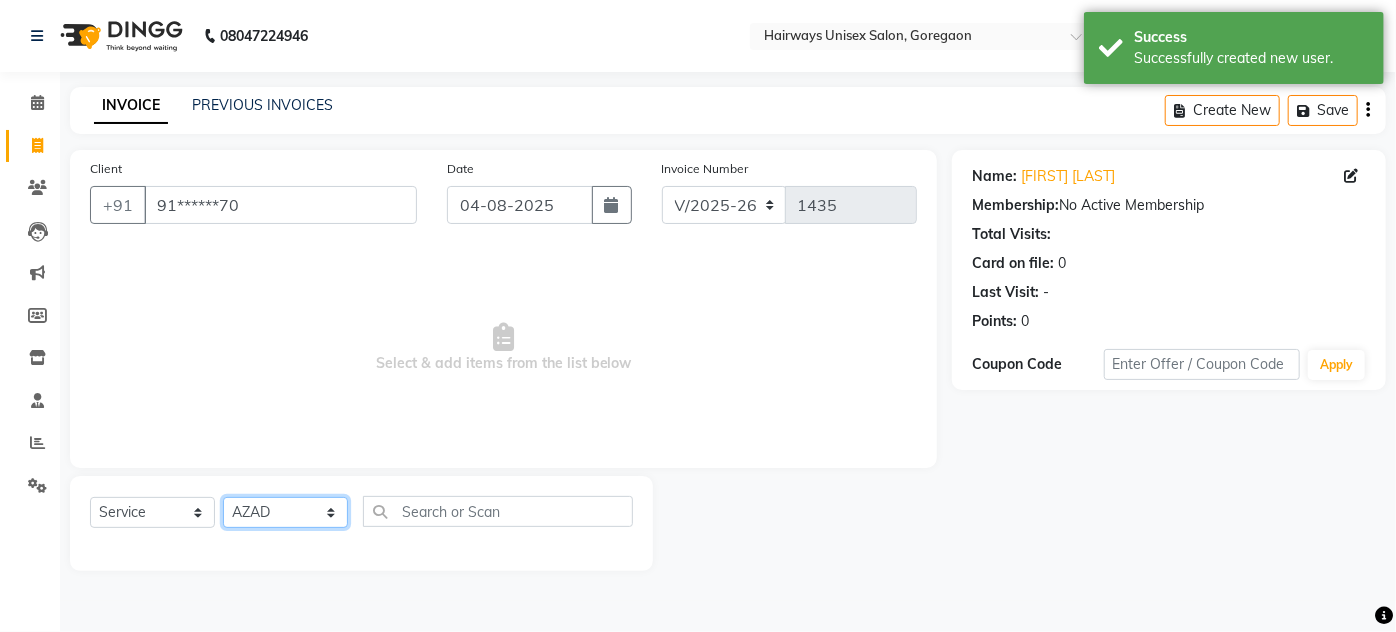 click on "Select Stylist AHSAN AZAD IMRAN Kamal Salmani KASHISH MAMTA POOJA PUMMY RAJA SADDAM SAMEER SULTAN TALIB ZAFAR ZAHID" 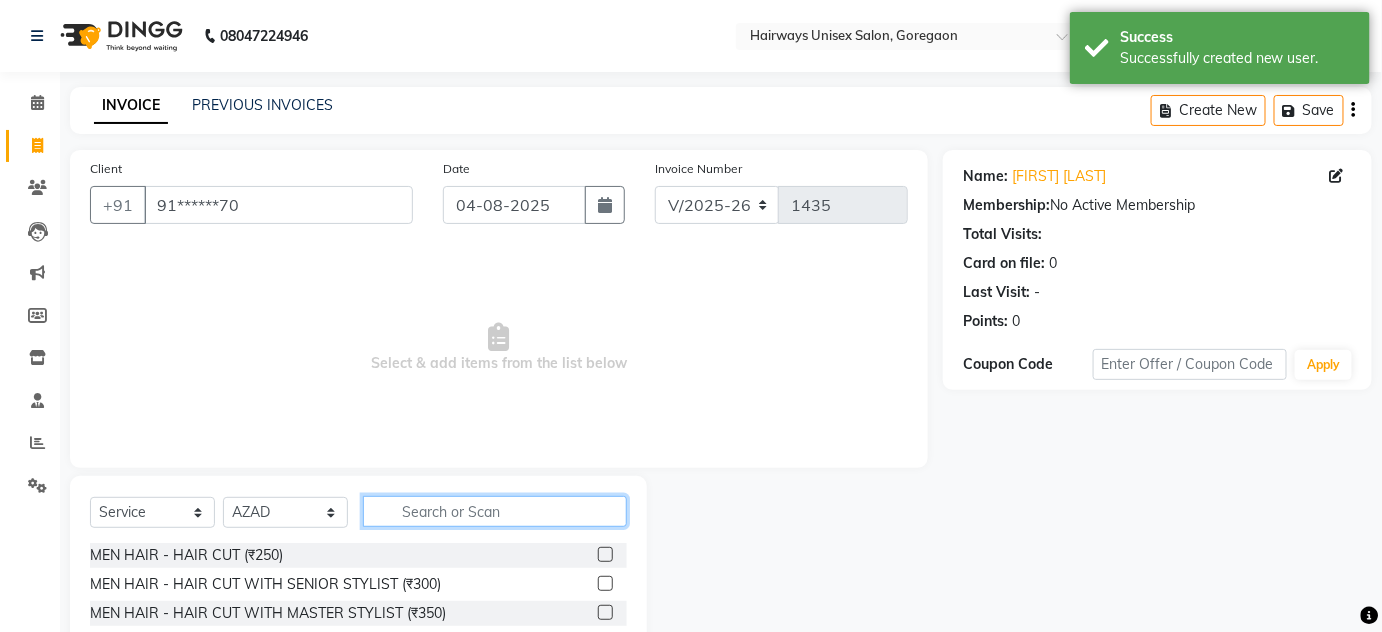 click 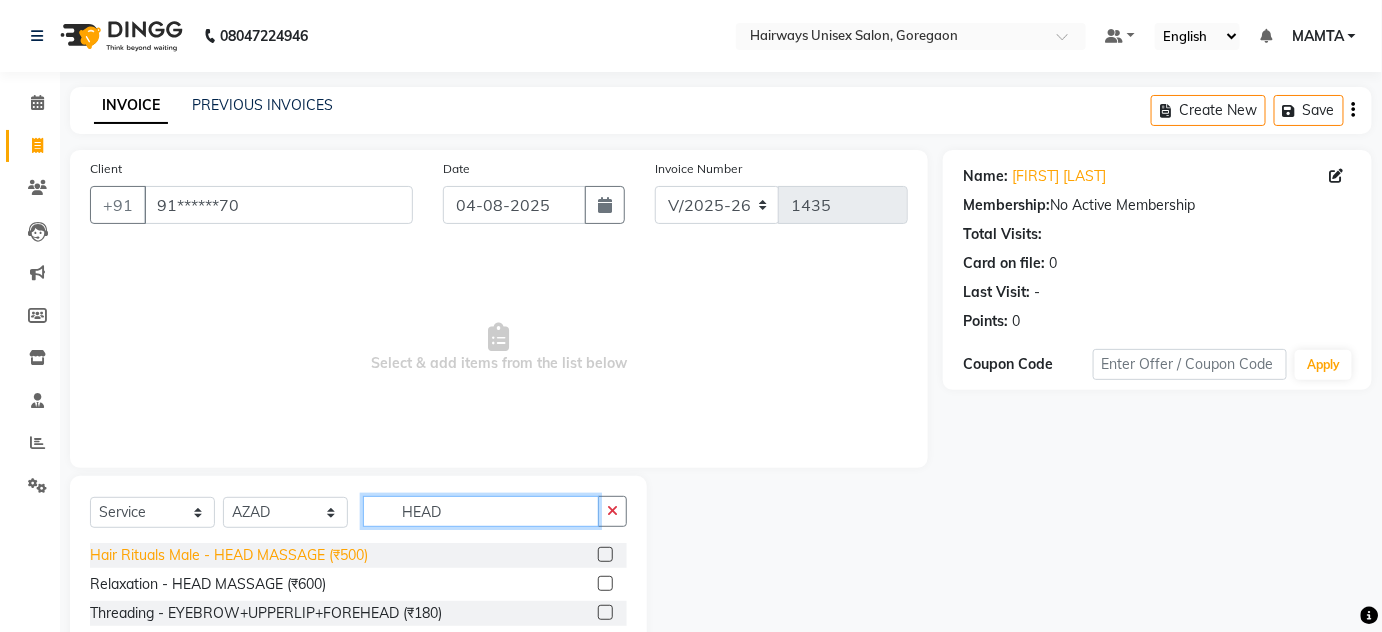 type on "HEAD" 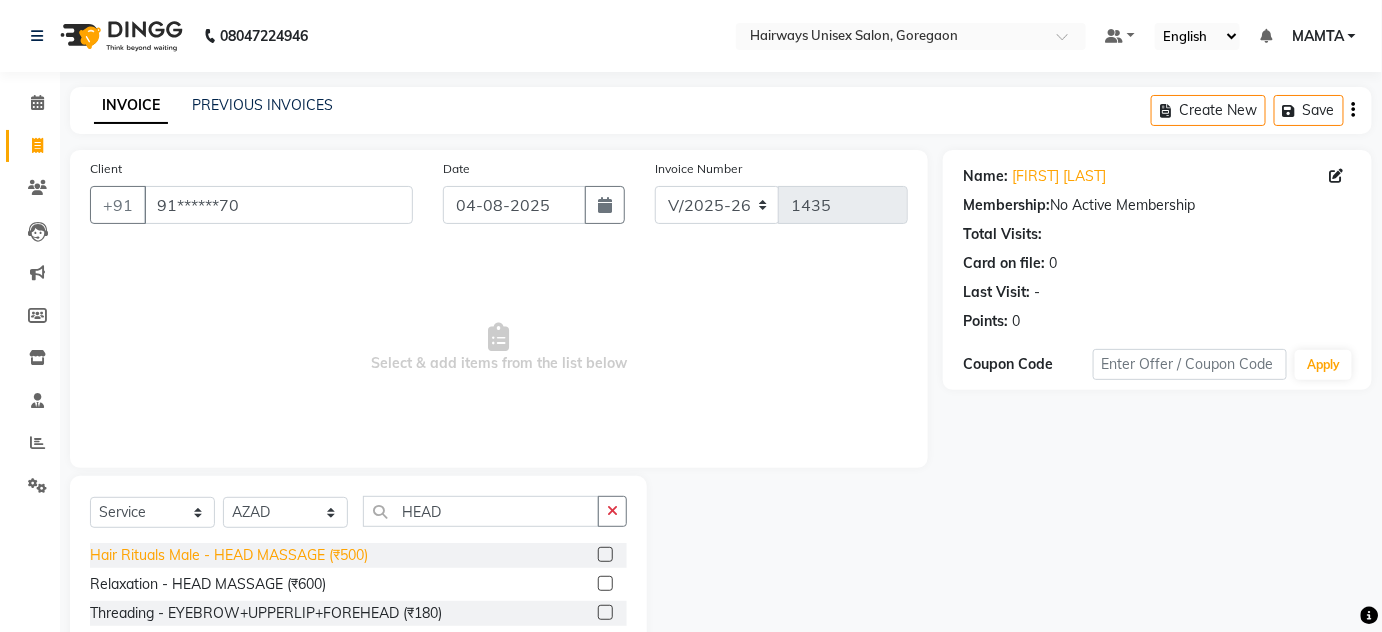 click on "Hair Rituals Male - HEAD MASSAGE (₹500)" 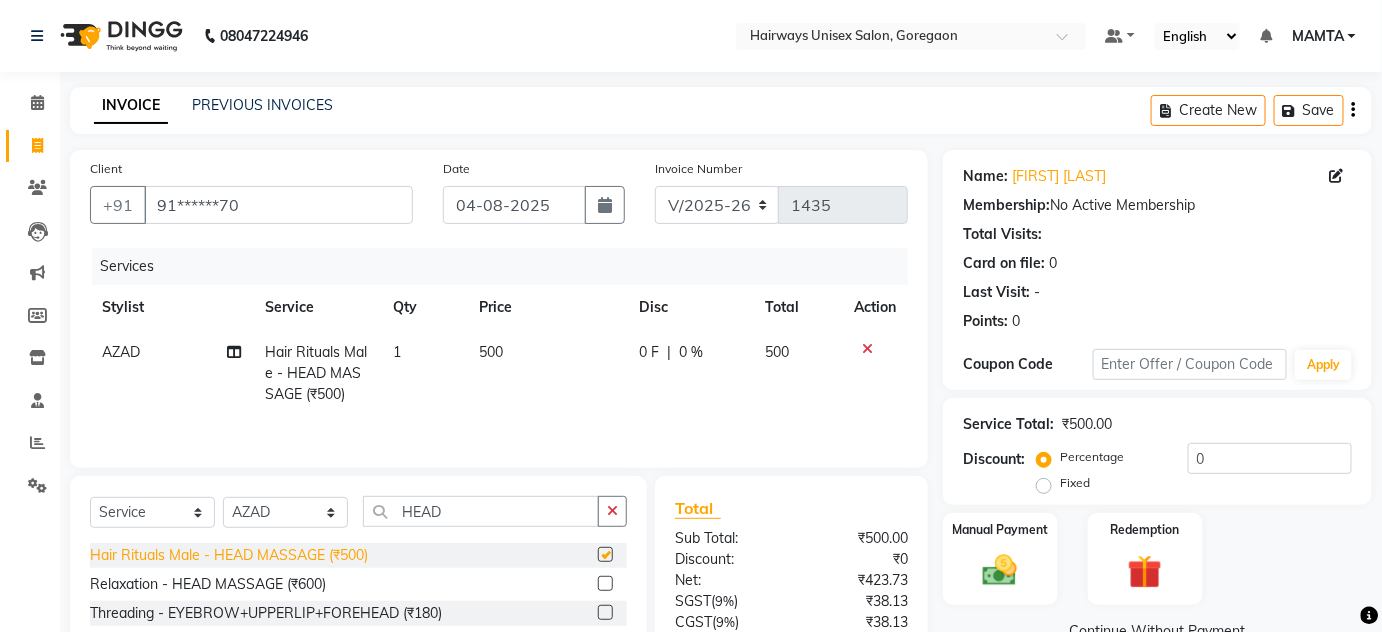 checkbox on "false" 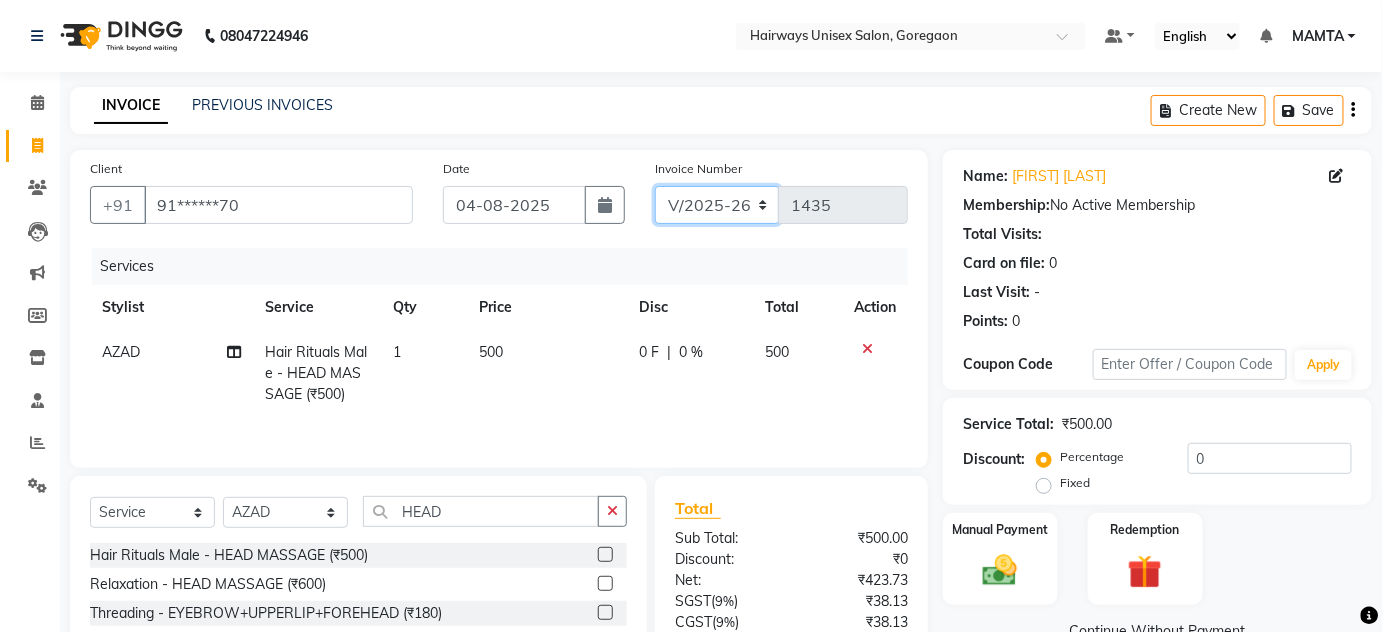 click on "INV/25-26 V/2025-26" 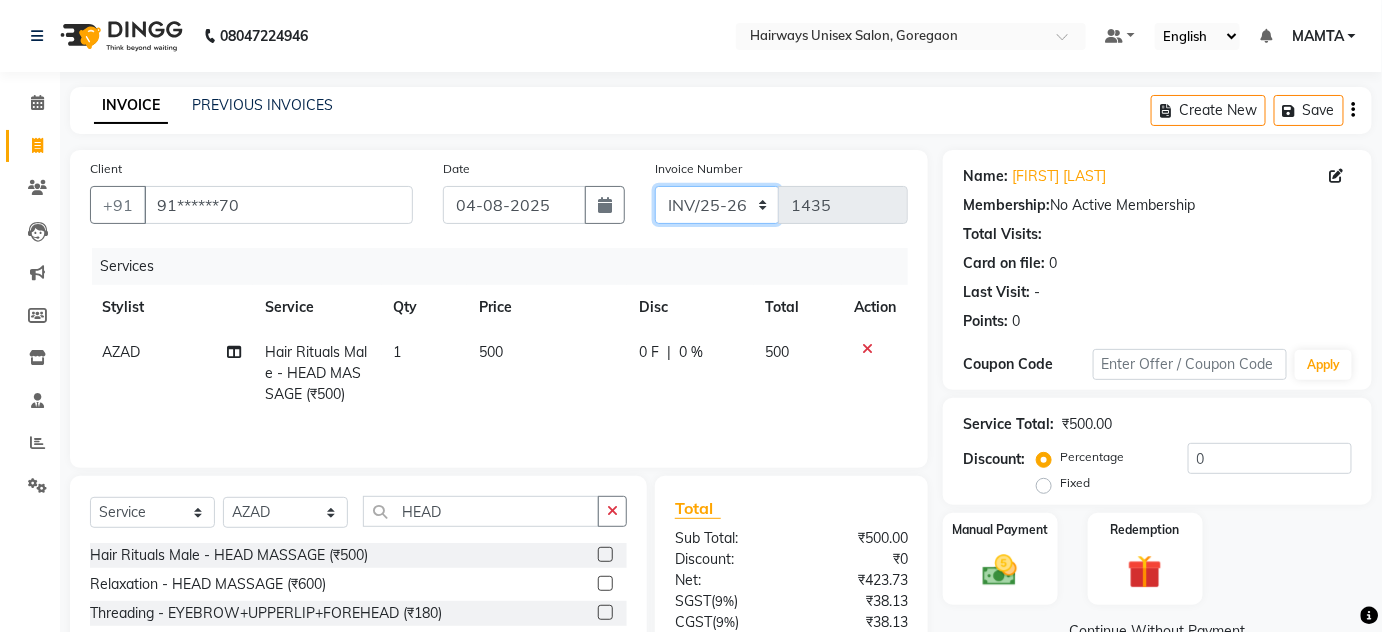 click on "INV/25-26 V/2025-26" 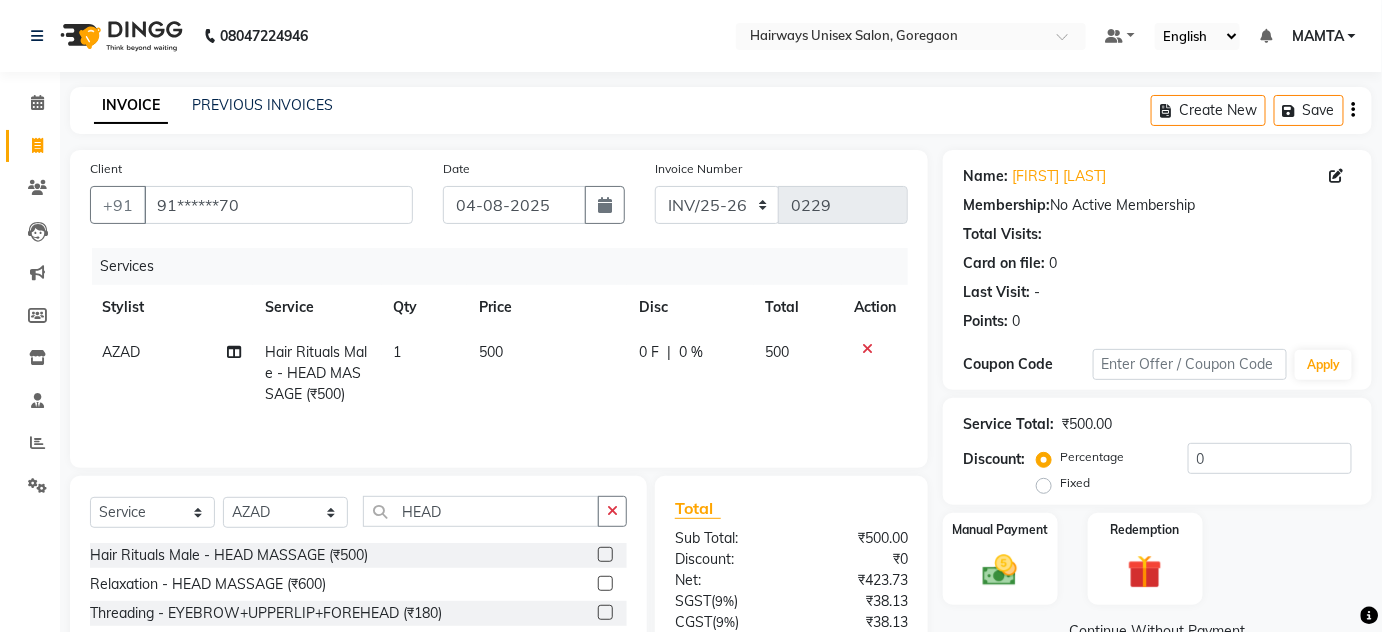click on "Create New   Save" 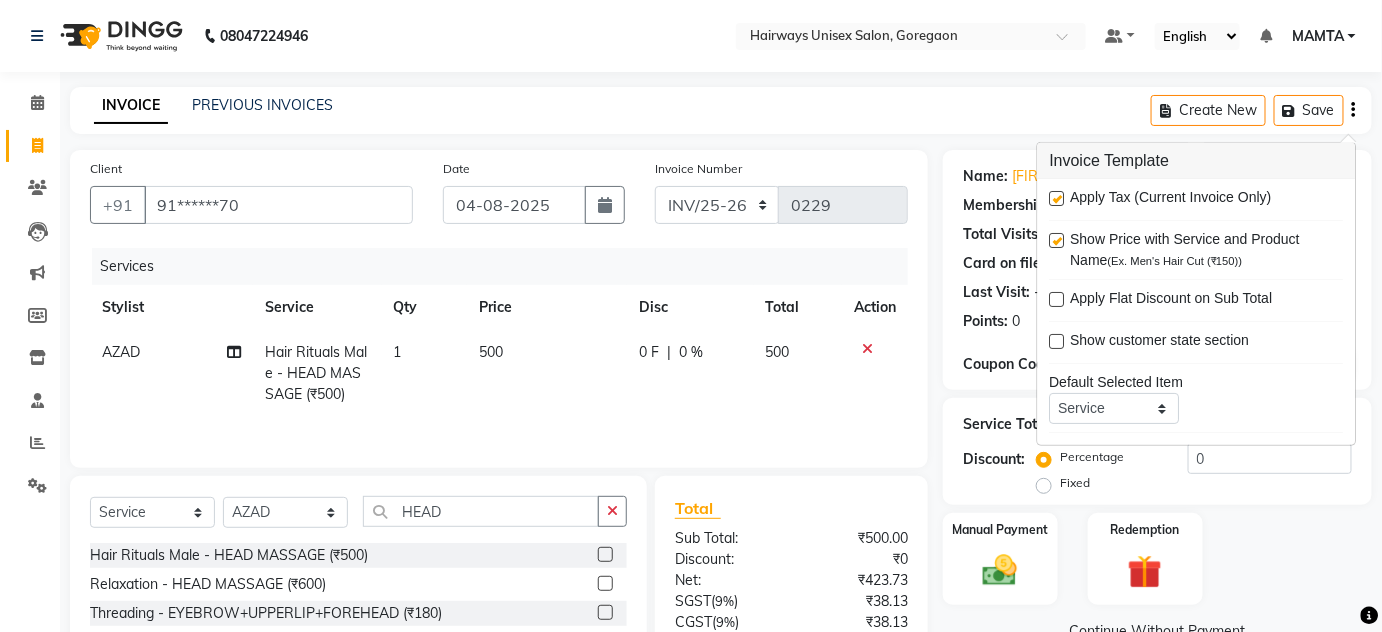 click at bounding box center (1057, 198) 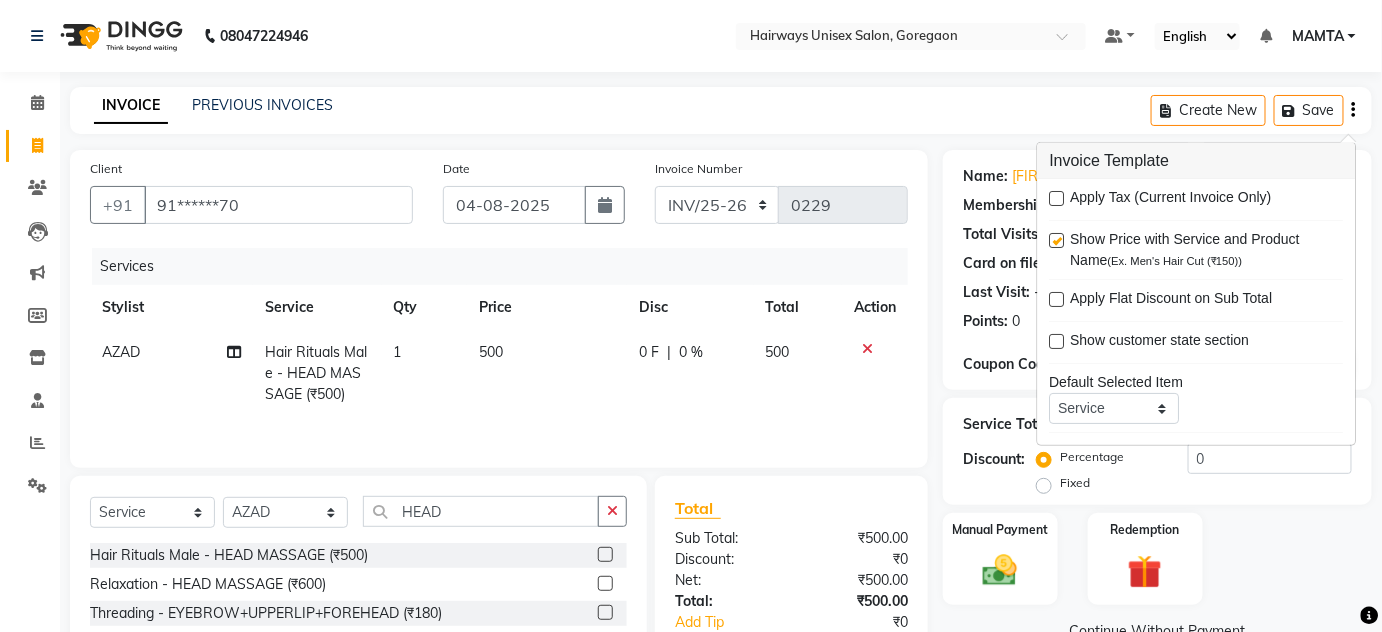 click on "INVOICE PREVIOUS INVOICES Create New Save Client +91 [PHONE] Date 04-08-2025 Invoice Number INV/25-26 V/2025-26 0229 Services Stylist Service Qty Price Disc Total Action AZAD Hair Rituals Male - HEAD MASSAGE (₹500) 1 500 0 F | 0 % 500 Select Service Product Membership Package Voucher Prepaid Gift Card Select Stylist AHSAN AZAD IMRAN Kamal Salmani KASHISH MAMTA POOJA PUMMY RAJA SADDAM SAMEER SULTAN TALIB ZAFAR ZAHID HEAD Hair Rituals Male - HEAD MASSAGE (₹500) Relaxation - HEAD MASSAGE (₹600) Threading - EYEBROW+UPPERLIP+FOREHEAD (₹180) Threading - FOREHEAD (₹60) Peel Off Wax - FORE HEAD (₹200) Total Sub Total: ₹500.00 Discount: ₹0 Net: ₹500.00 Total: ₹500.00 Add Tip ₹0 Payable: ₹500.00 Paid: ₹0 Balance : ₹500.00 Name: [FIRST] [LAST] Membership: No Active Membership Total Visits: Card on file: 0 Points: 0 Coupon Code Apply Service Total: ₹500.00 Discount: Percentage Fixed 0 Manual Payment Redemption Continue Without Payment" 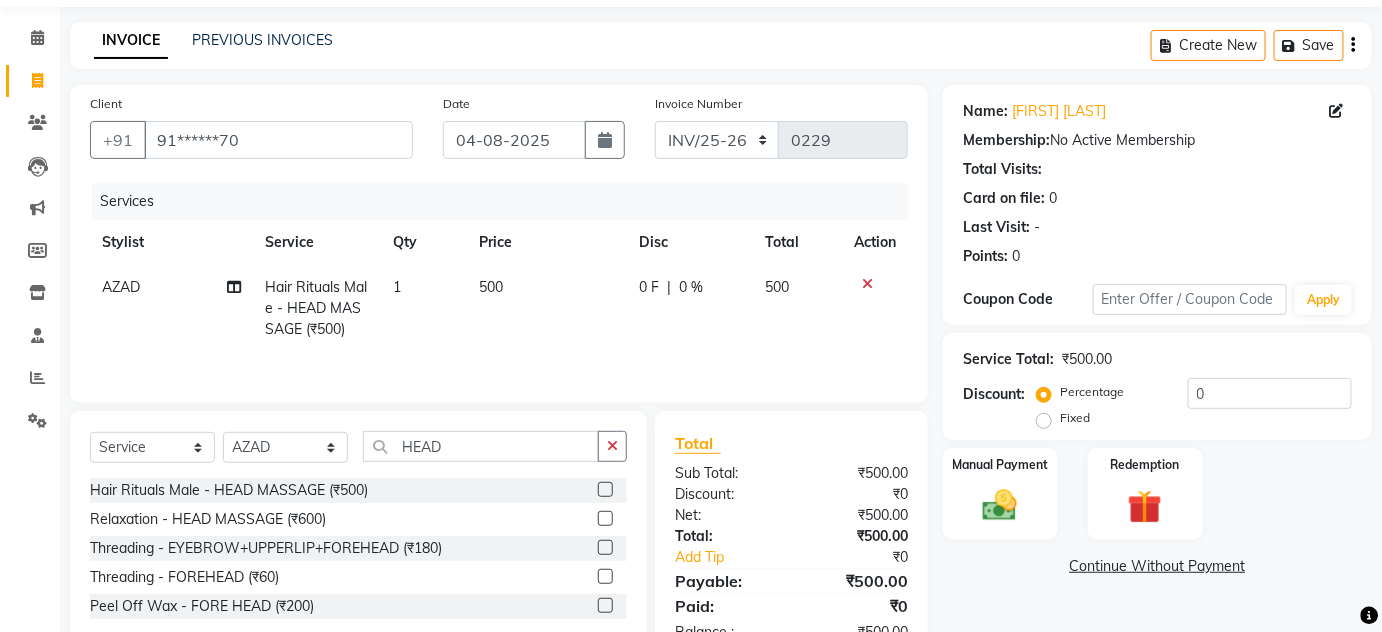 scroll, scrollTop: 125, scrollLeft: 0, axis: vertical 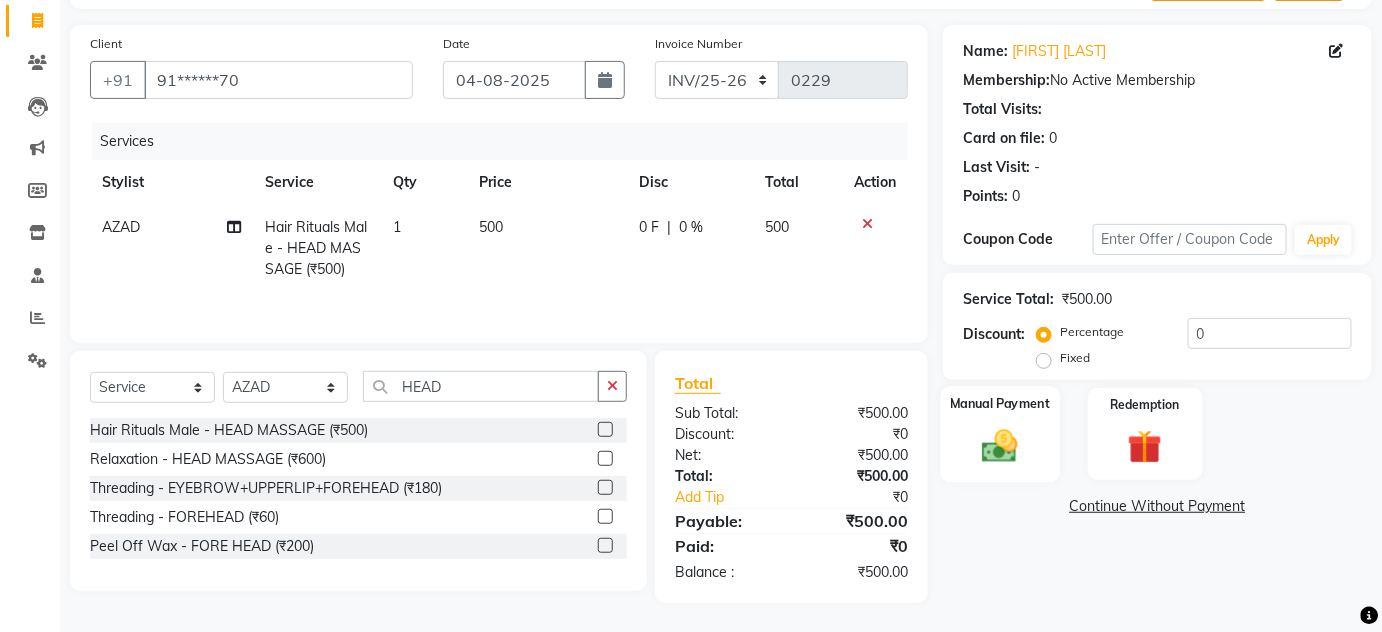 click on "Manual Payment" 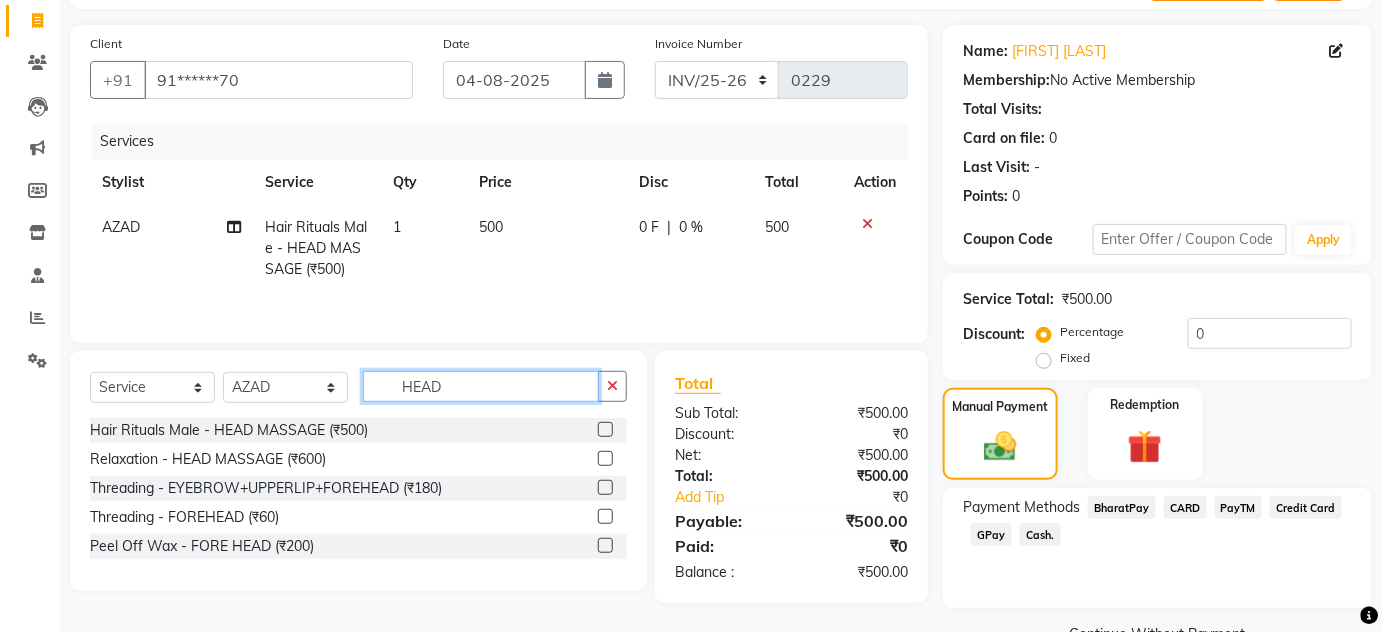 drag, startPoint x: 468, startPoint y: 384, endPoint x: 364, endPoint y: 394, distance: 104.47966 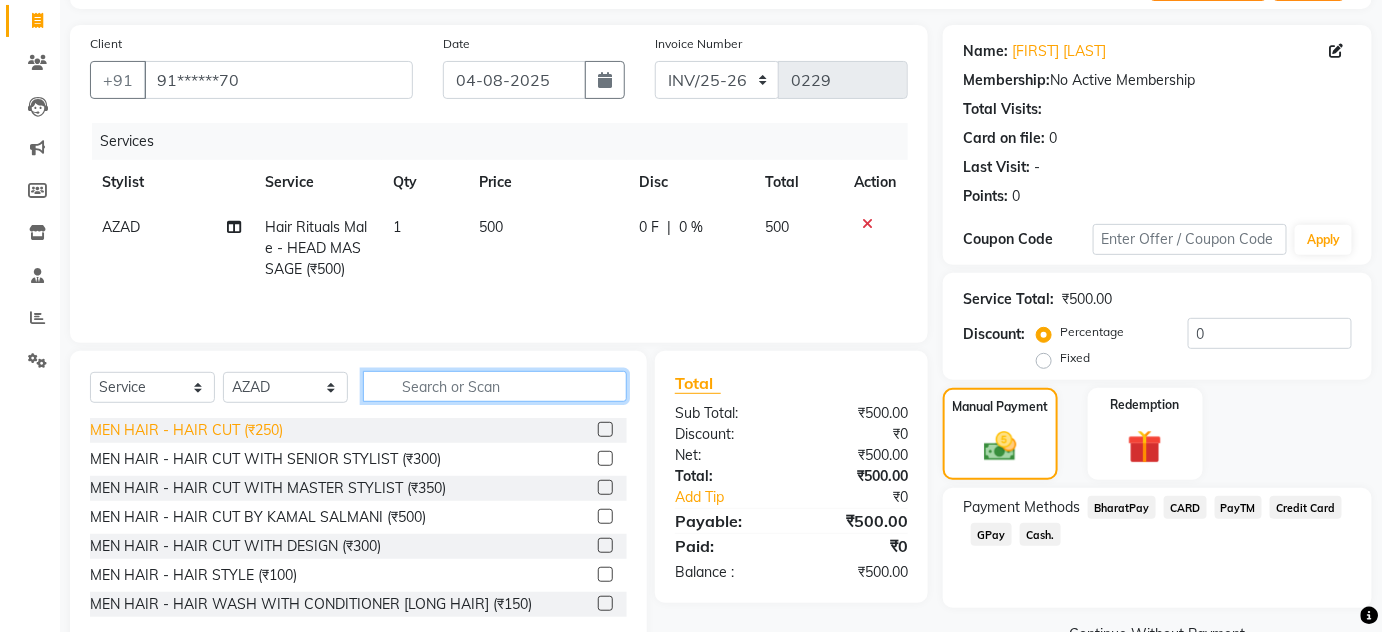 type 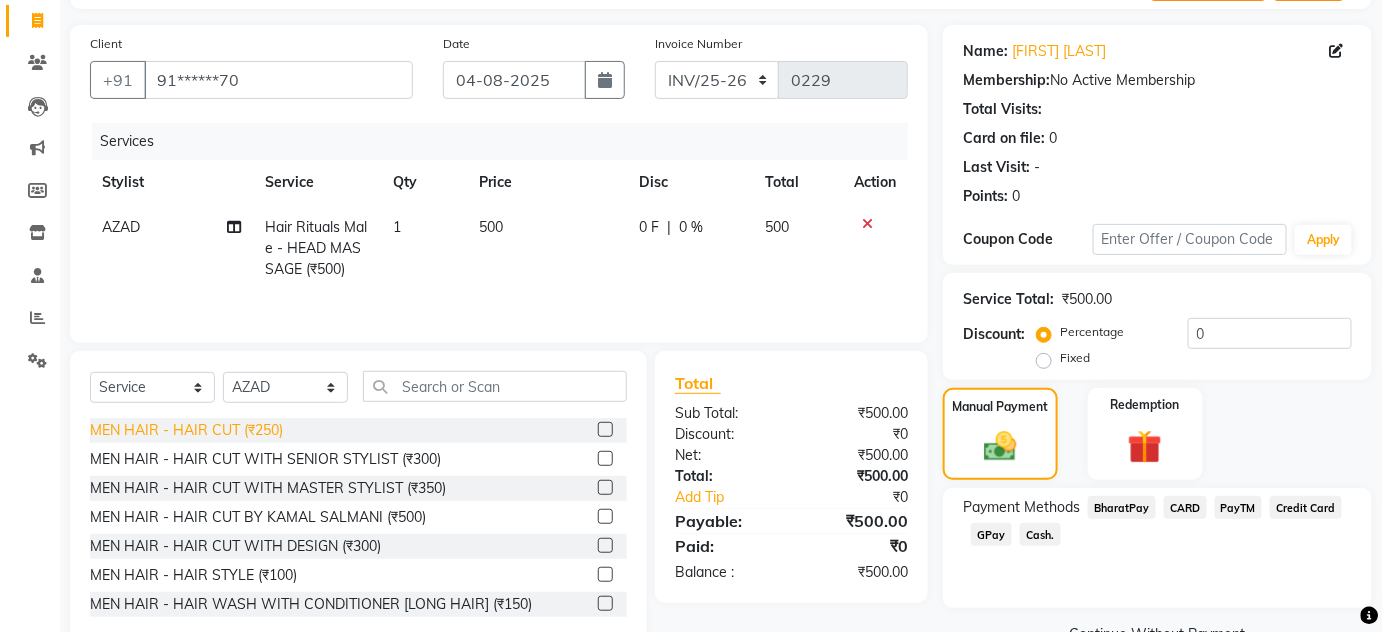 click on "MEN HAIR - HAIR CUT (₹250)" 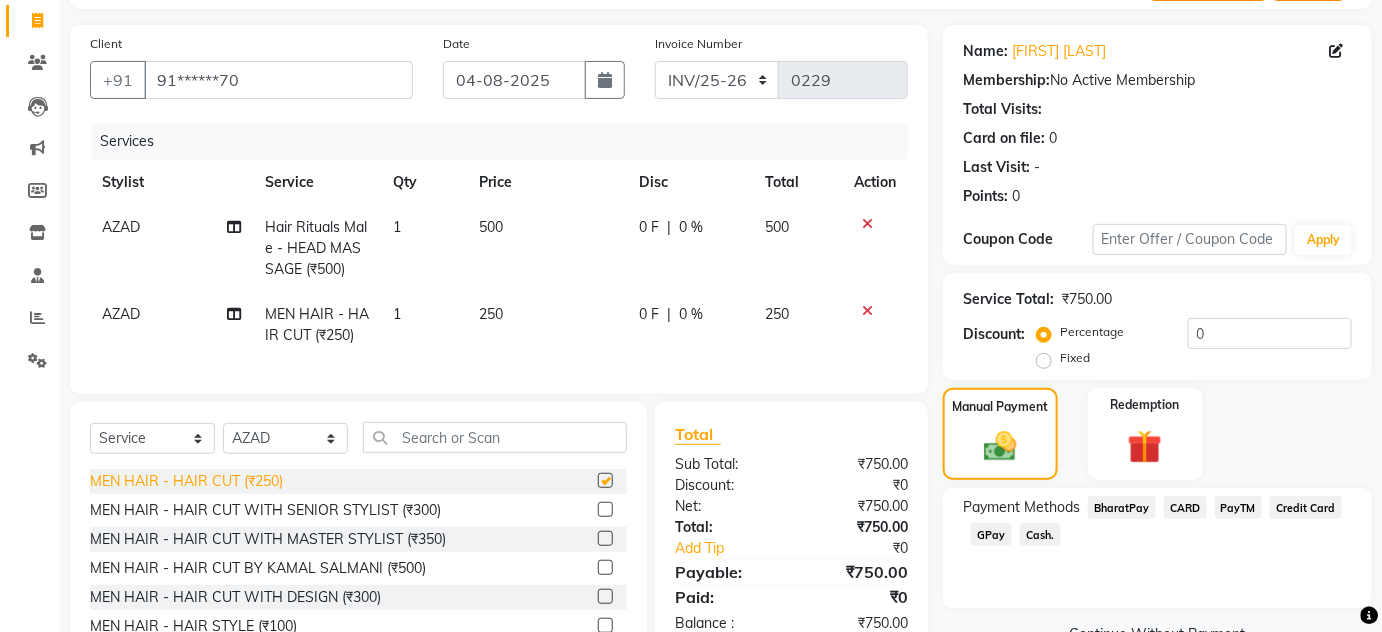 checkbox on "false" 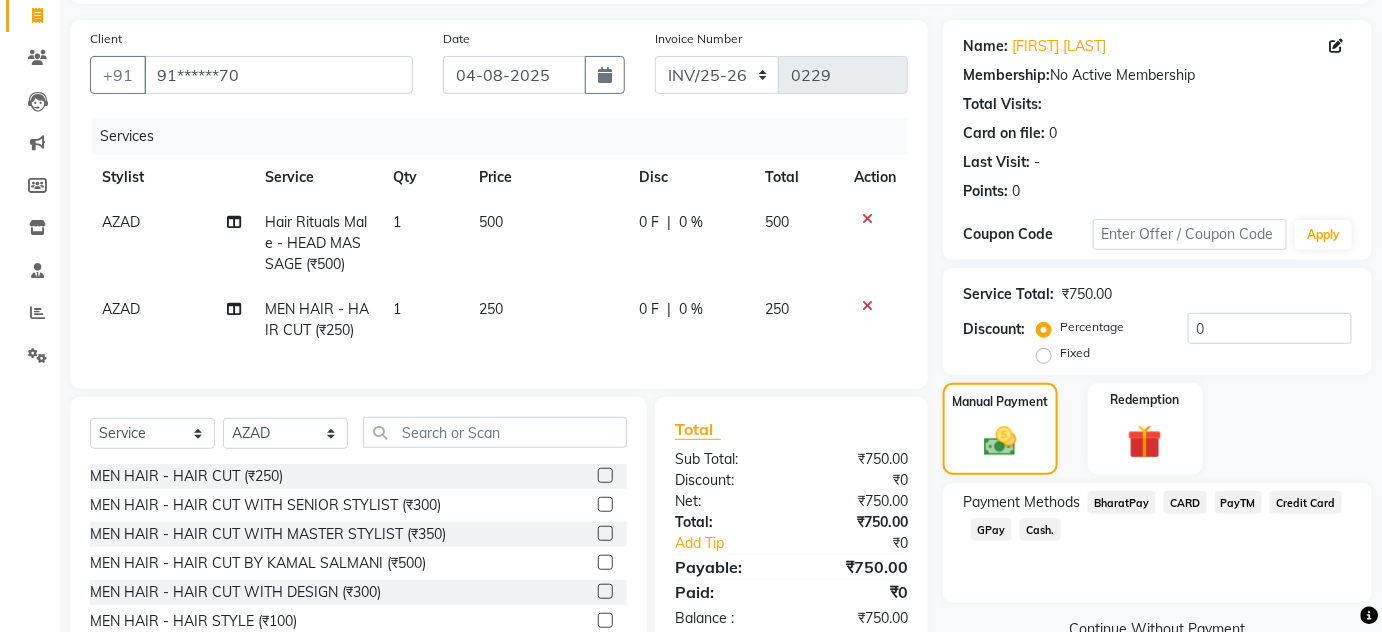 scroll, scrollTop: 233, scrollLeft: 0, axis: vertical 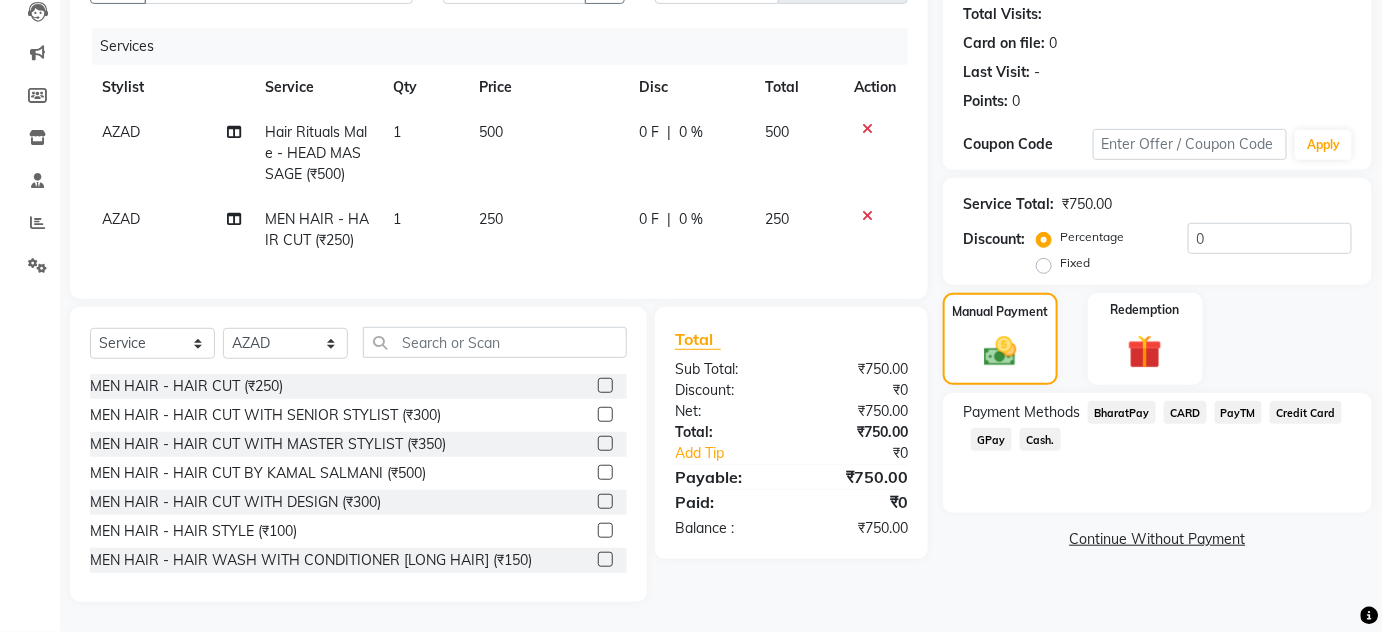 click on "Cash." 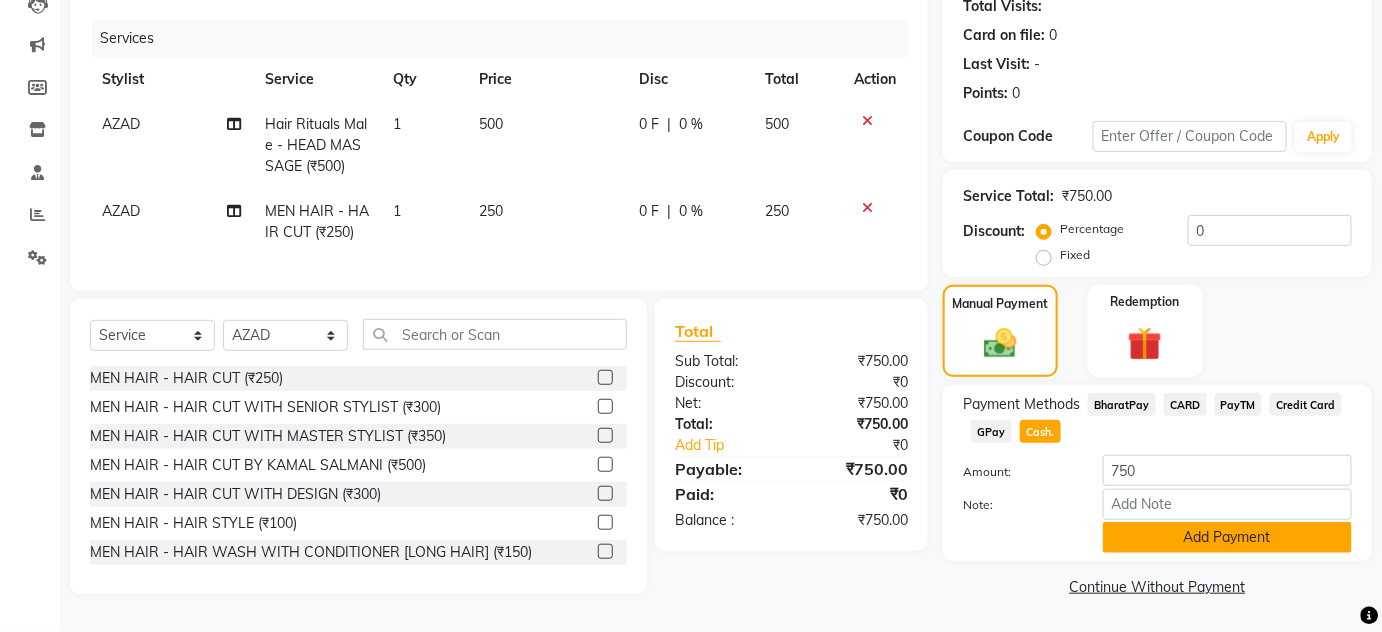 click on "Add Payment" 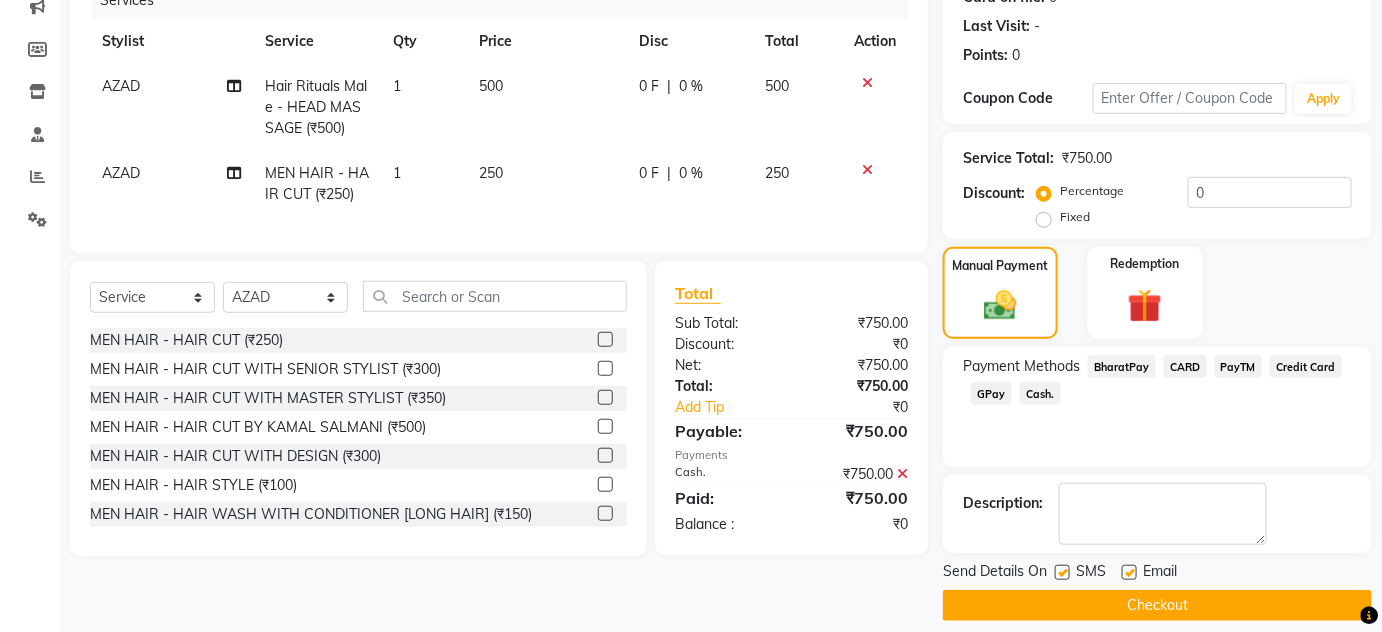 scroll, scrollTop: 283, scrollLeft: 0, axis: vertical 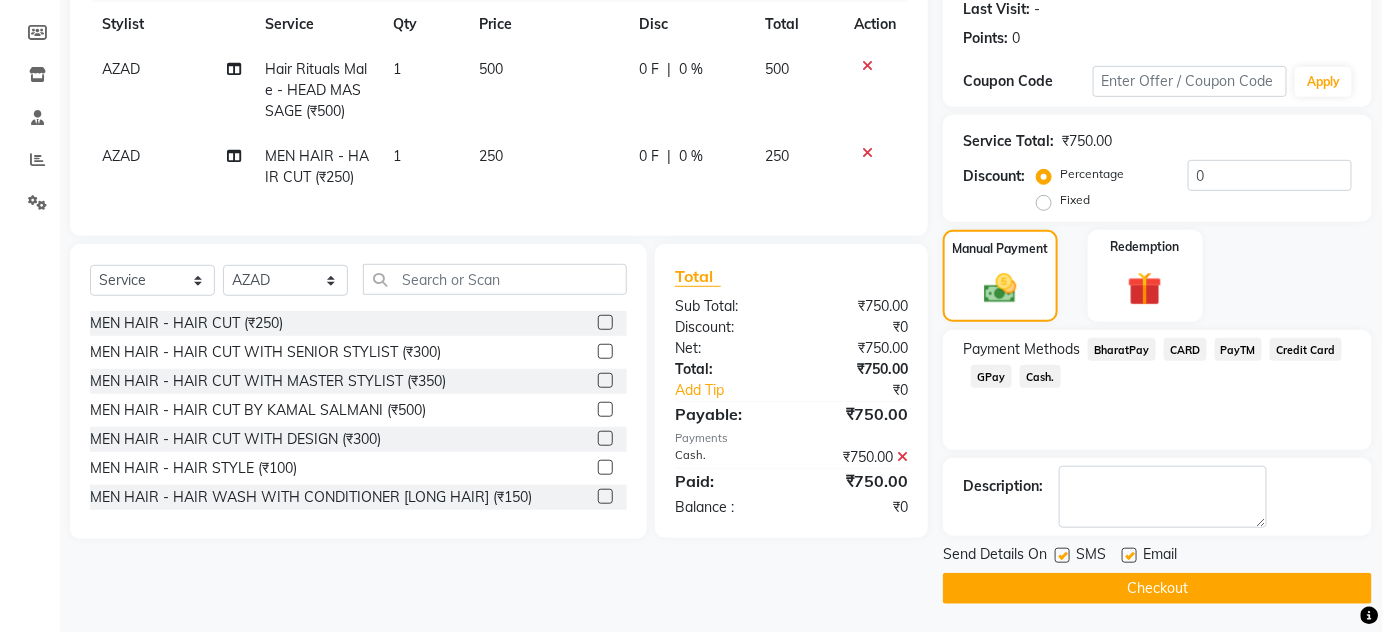 click 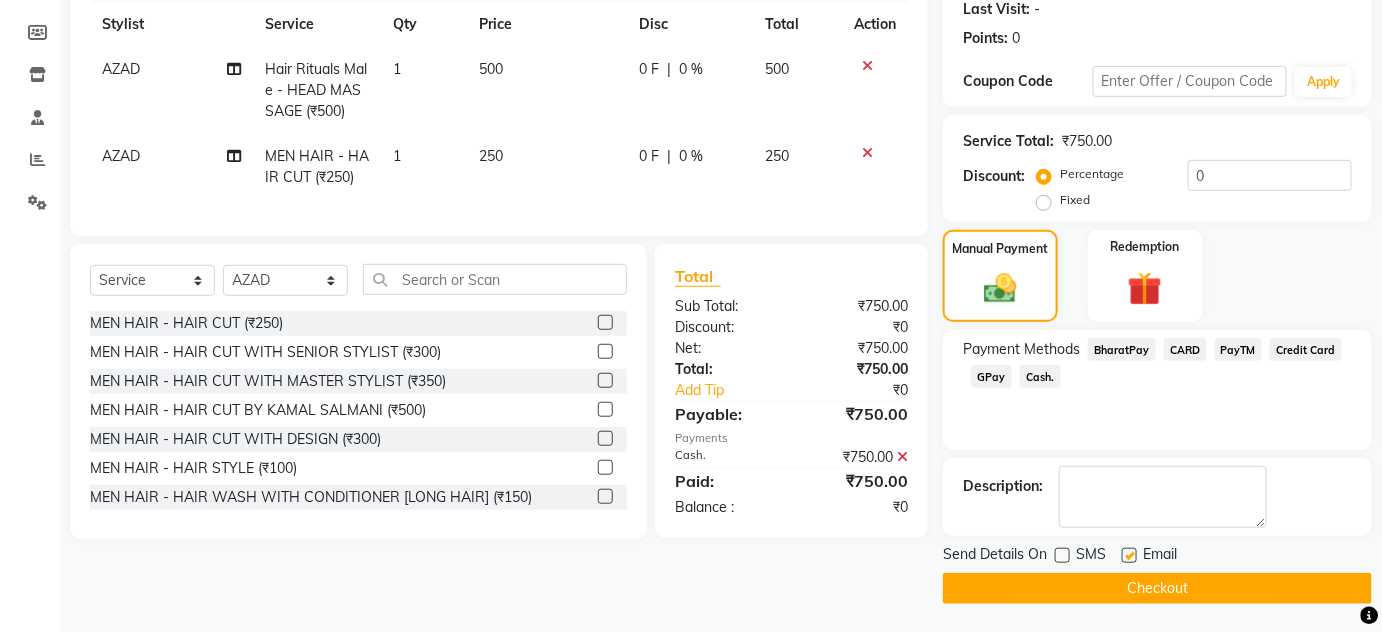 click 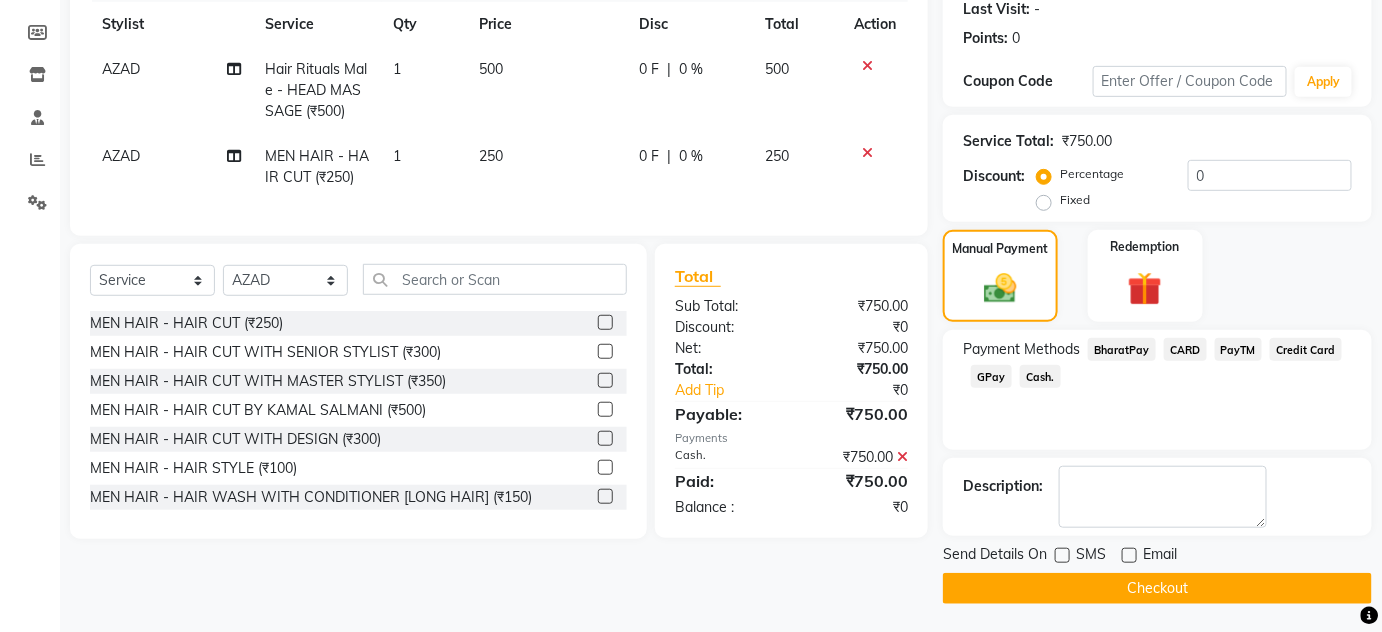 click on "Checkout" 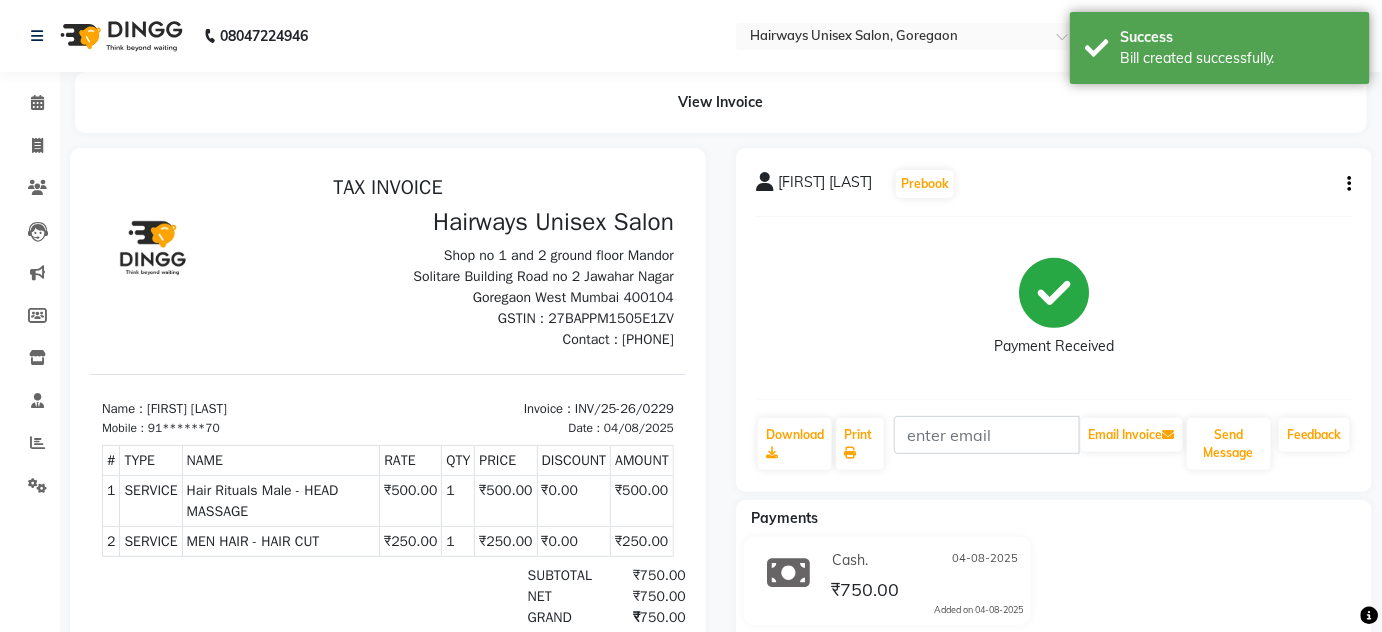 scroll, scrollTop: 0, scrollLeft: 0, axis: both 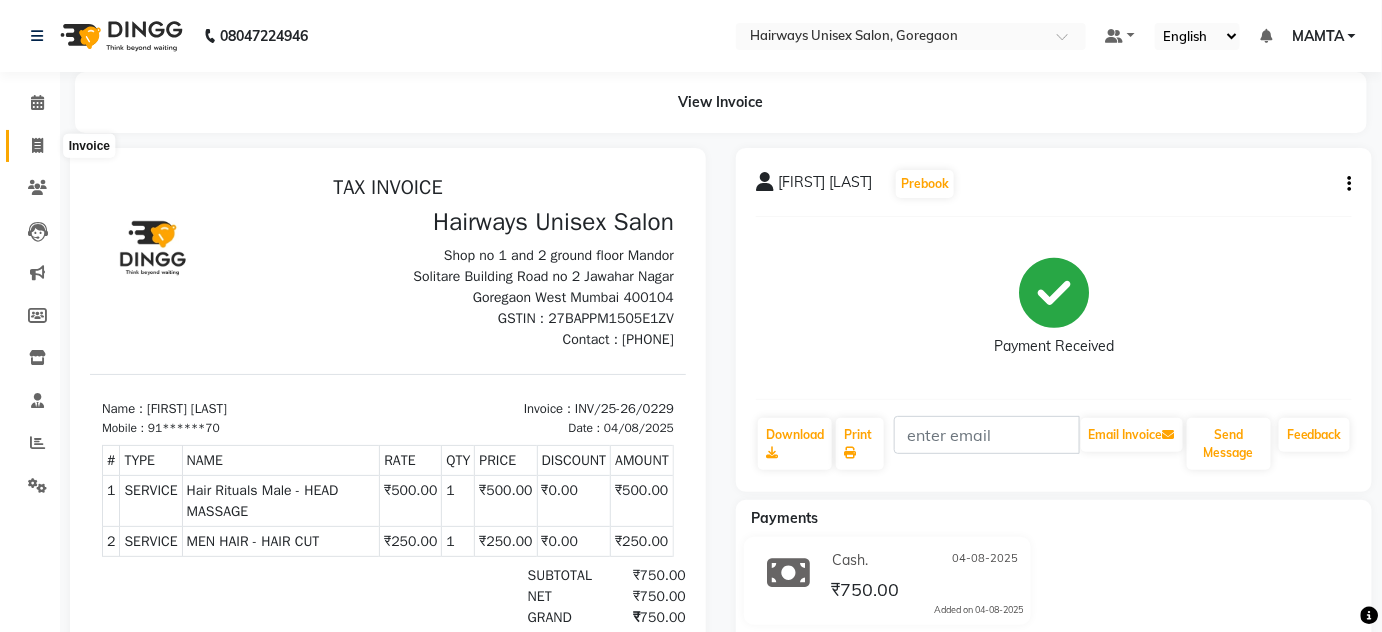 click 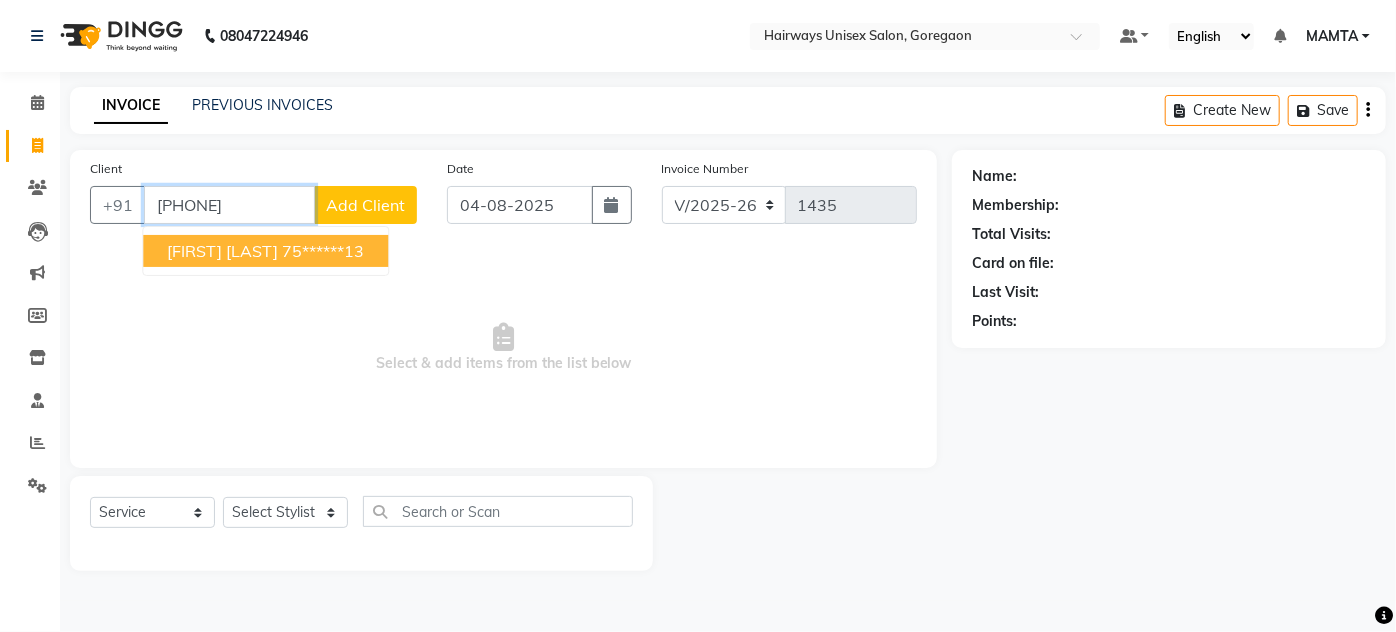 click on "[FIRST] [LAST] [PHONE]" at bounding box center (265, 251) 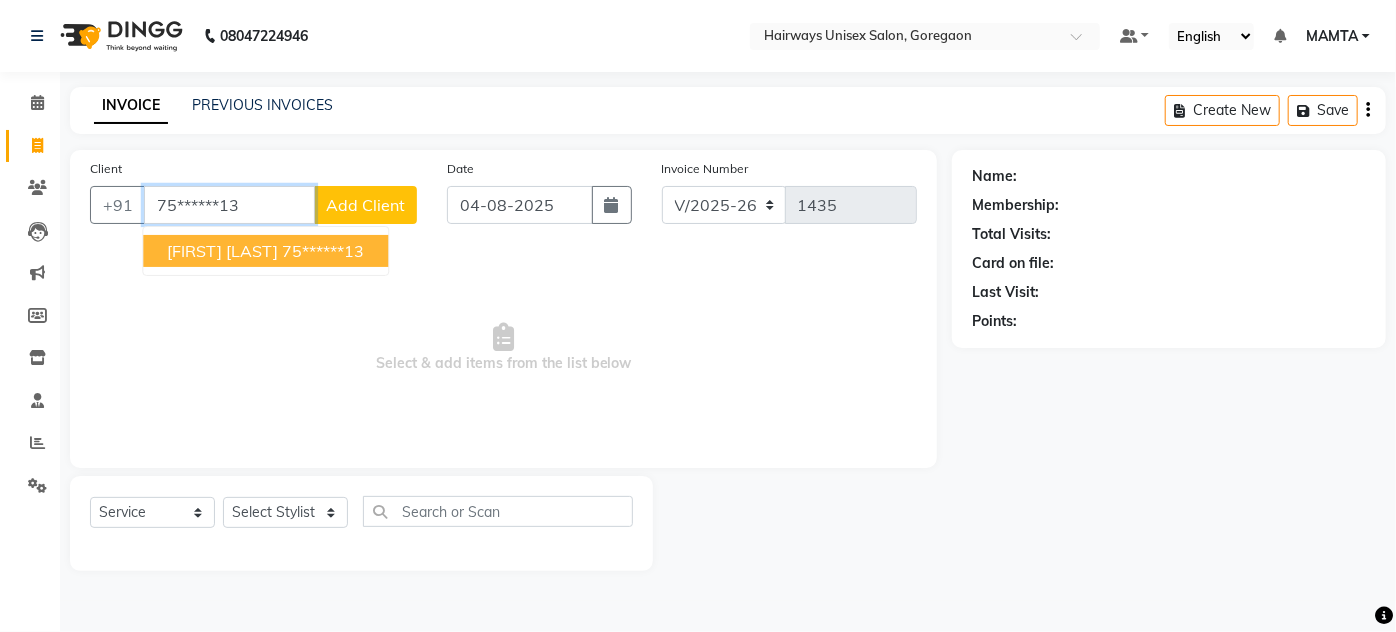 type on "75******13" 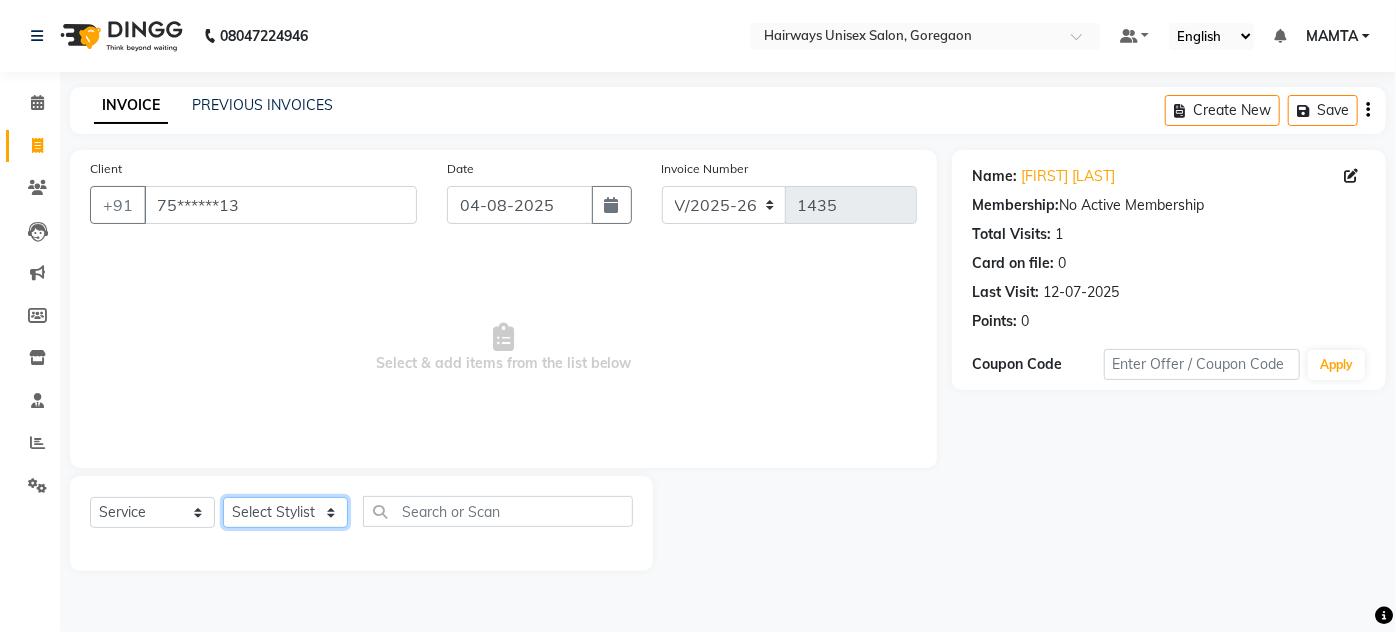 drag, startPoint x: 288, startPoint y: 519, endPoint x: 282, endPoint y: 504, distance: 16.155495 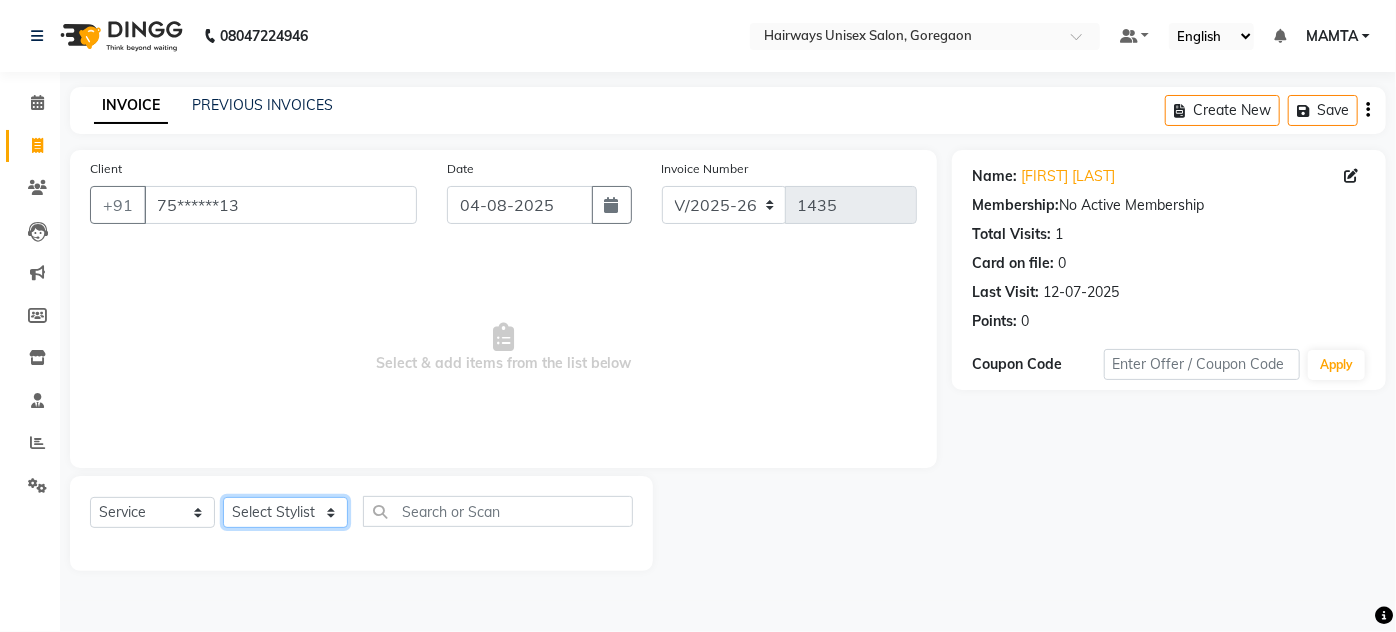 click on "Select Stylist AHSAN AZAD IMRAN Kamal Salmani KASHISH MAMTA POOJA PUMMY RAJA SADDAM SAMEER SULTAN TALIB ZAFAR ZAHID" 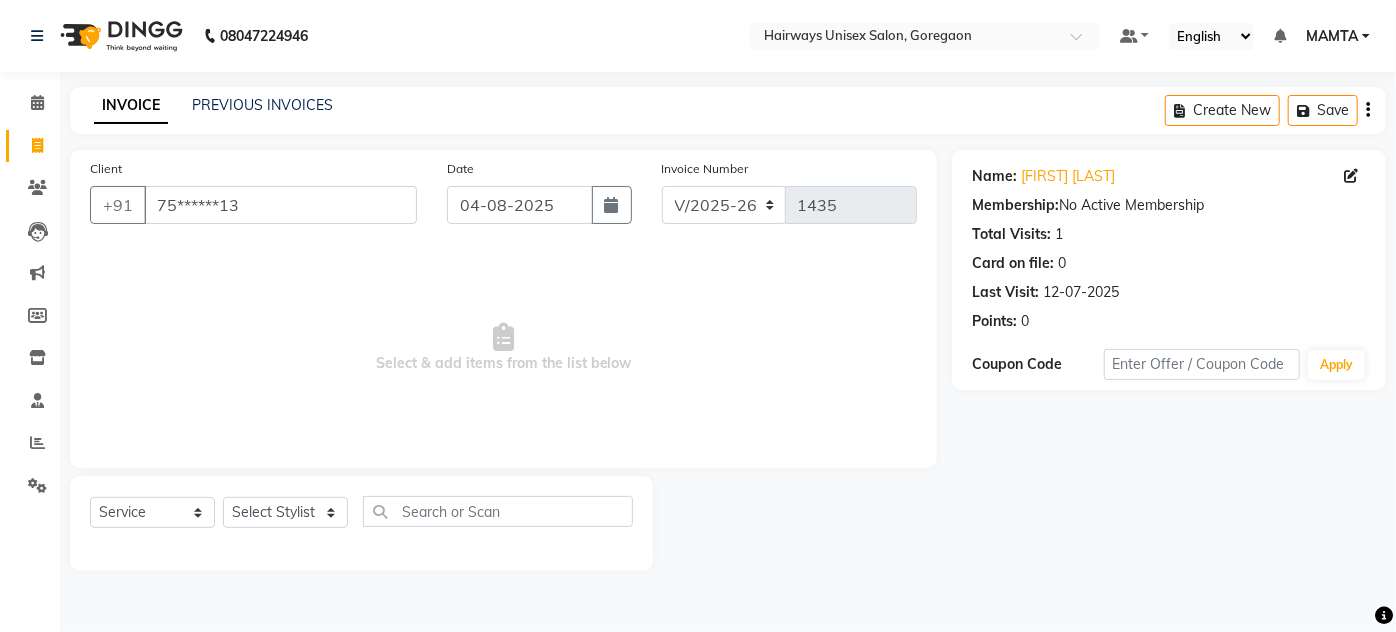click on "Select & add items from the list below" at bounding box center (503, 348) 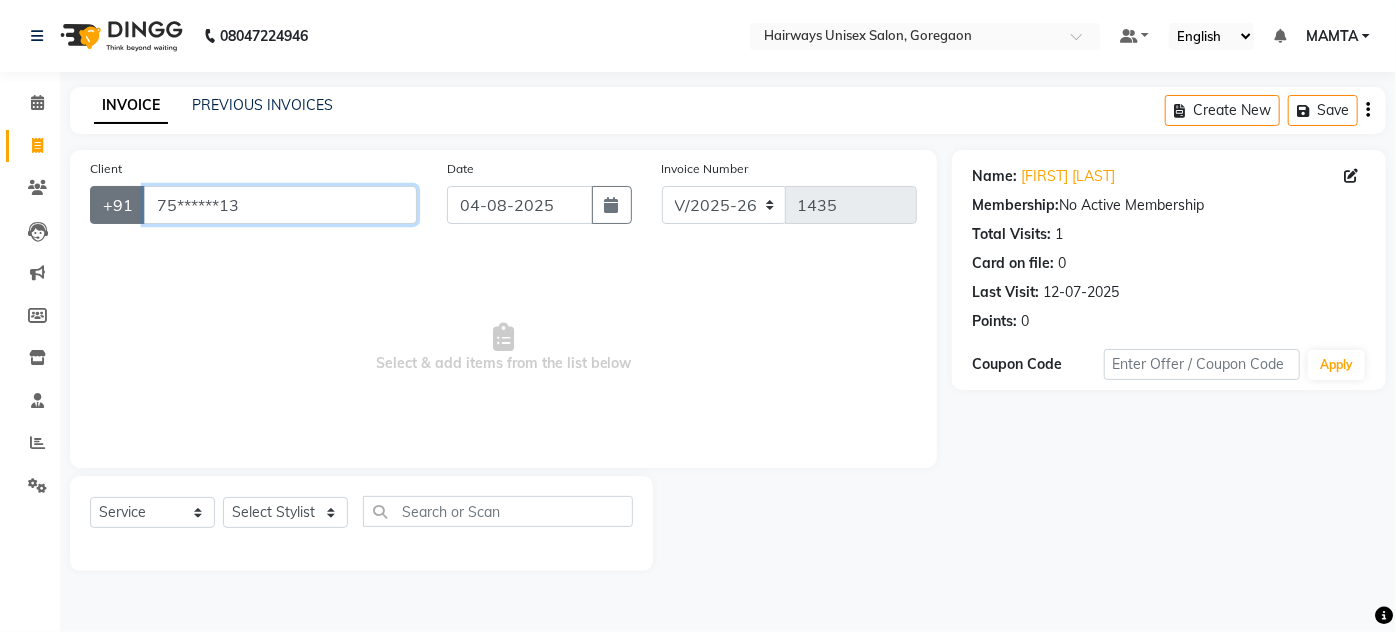 drag, startPoint x: 261, startPoint y: 196, endPoint x: 112, endPoint y: 200, distance: 149.05368 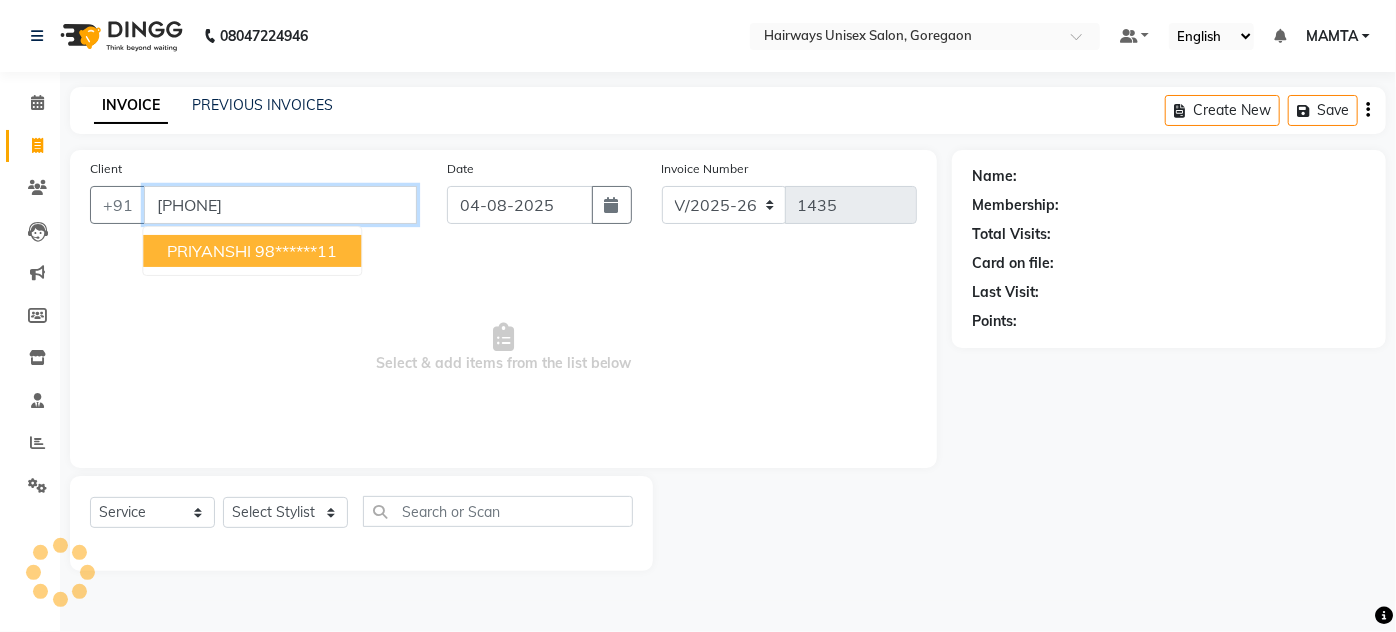 type on "[PHONE]" 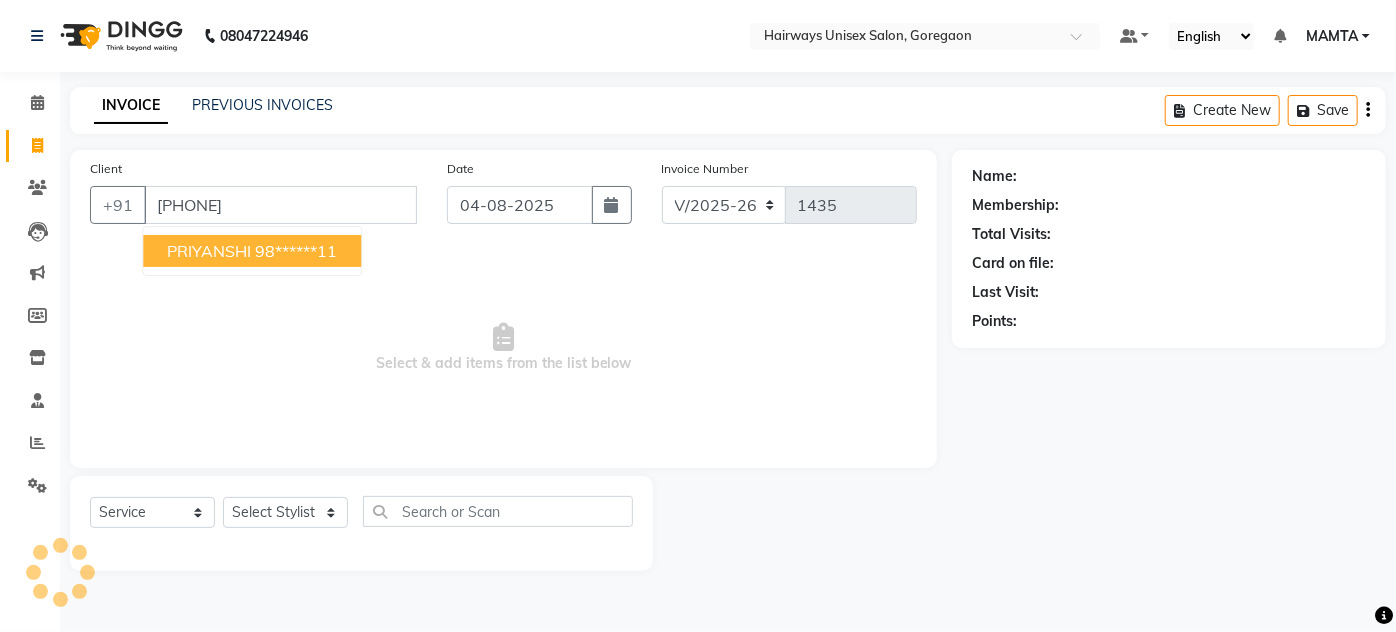 select on "1: Object" 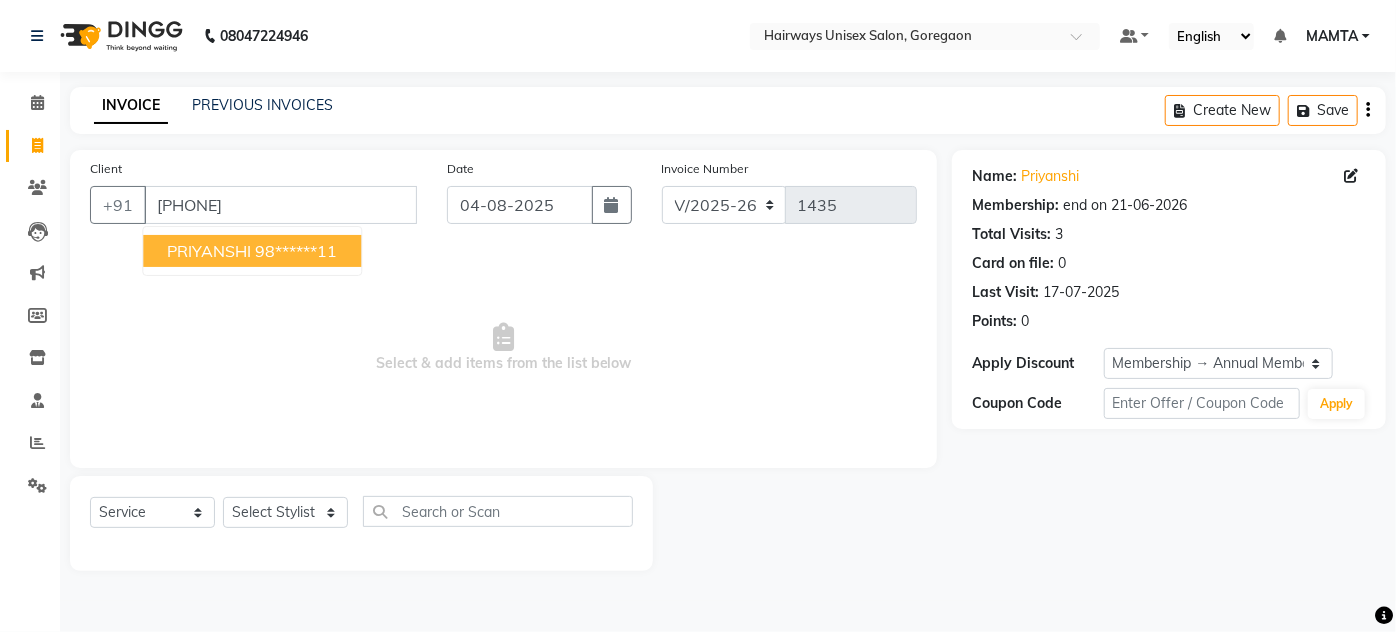 click on "98******11" at bounding box center [296, 251] 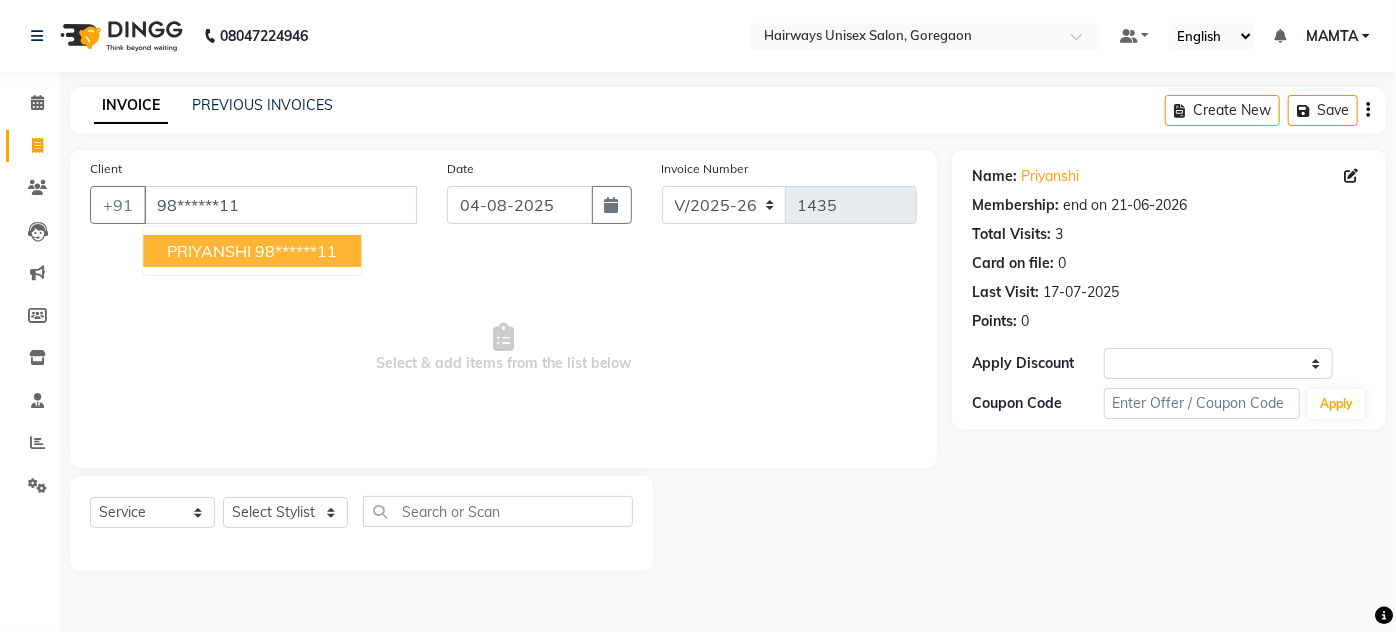 select on "1: Object" 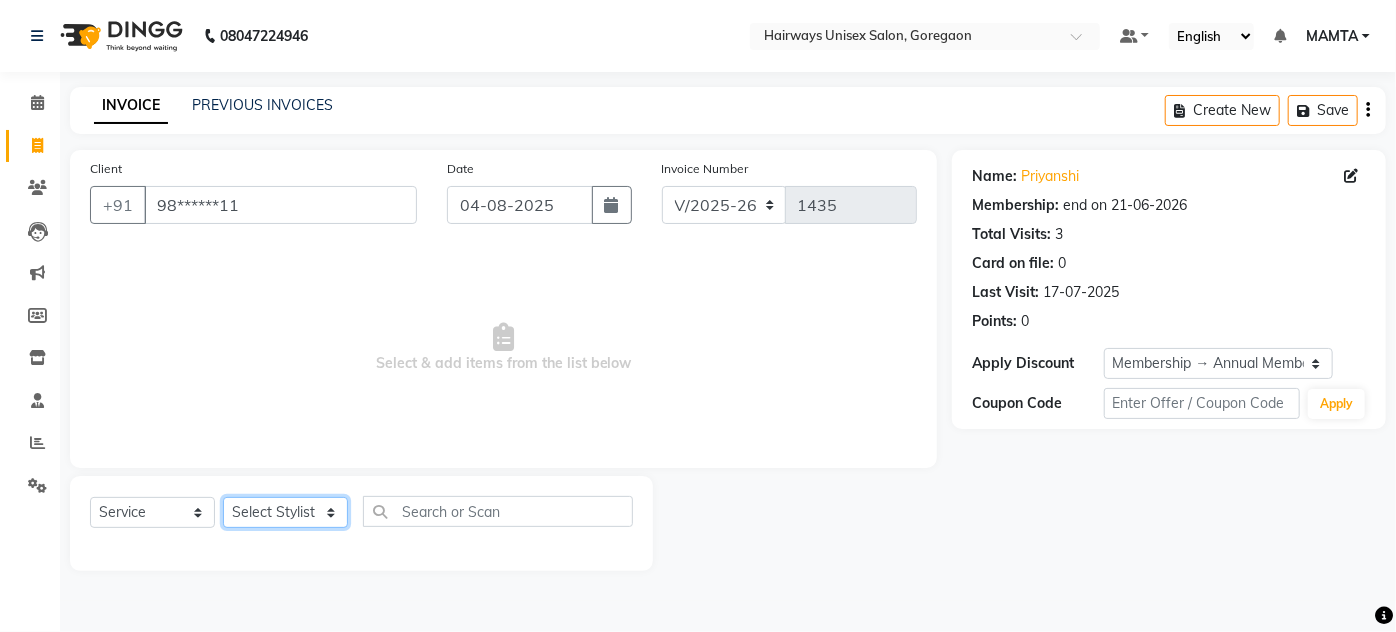 click on "Select Stylist AHSAN AZAD IMRAN Kamal Salmani KASHISH MAMTA POOJA PUMMY RAJA SADDAM SAMEER SULTAN TALIB ZAFAR ZAHID" 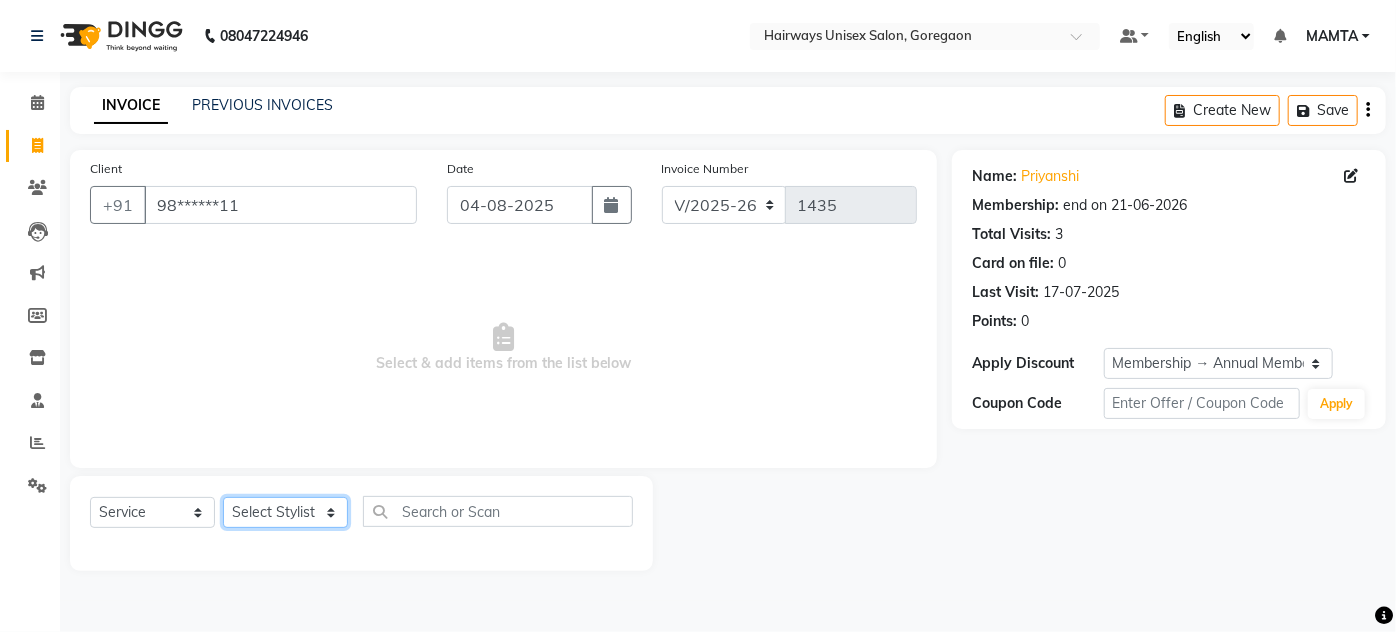 select on "81020" 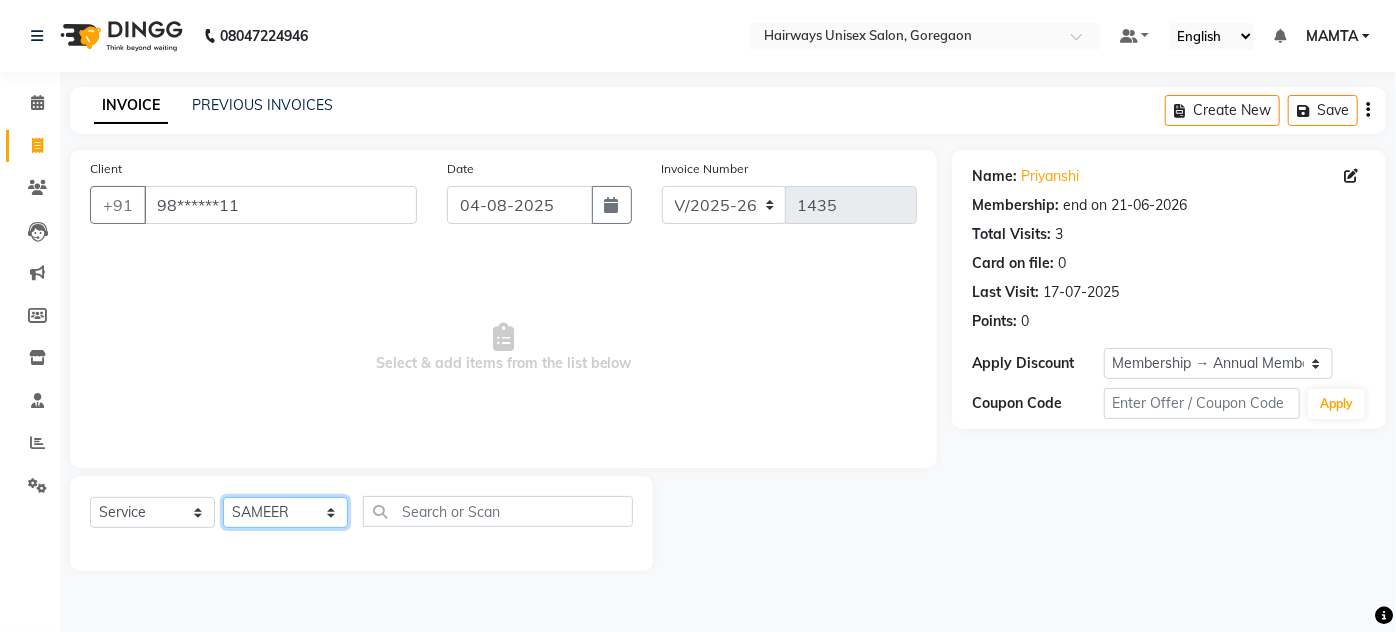 click on "Select Stylist AHSAN AZAD IMRAN Kamal Salmani KASHISH MAMTA POOJA PUMMY RAJA SADDAM SAMEER SULTAN TALIB ZAFAR ZAHID" 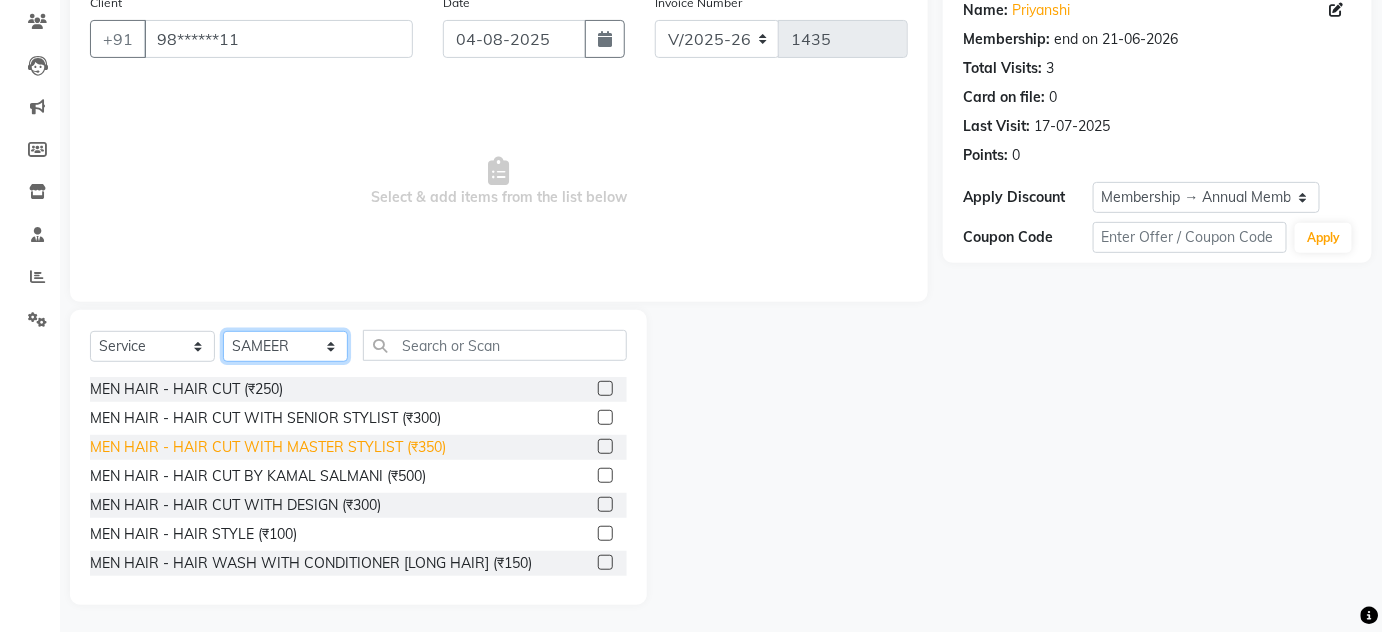 scroll, scrollTop: 168, scrollLeft: 0, axis: vertical 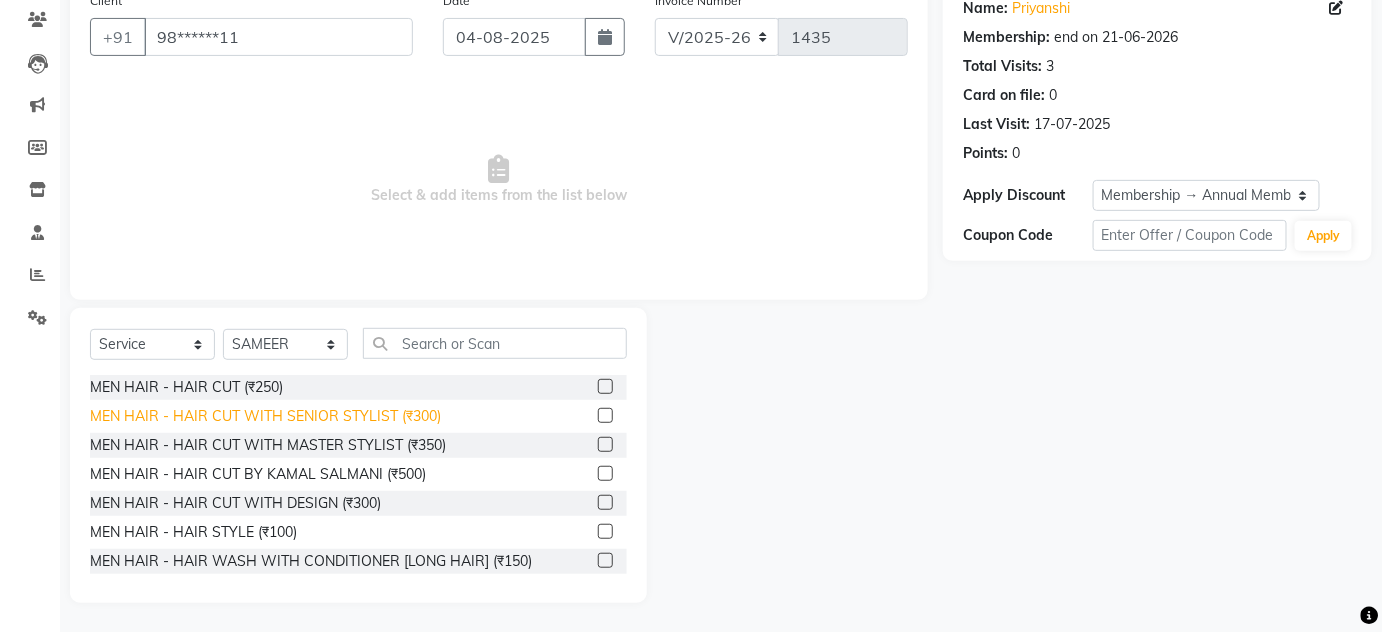 click on "MEN HAIR - HAIR CUT WITH SENIOR STYLIST (₹300)" 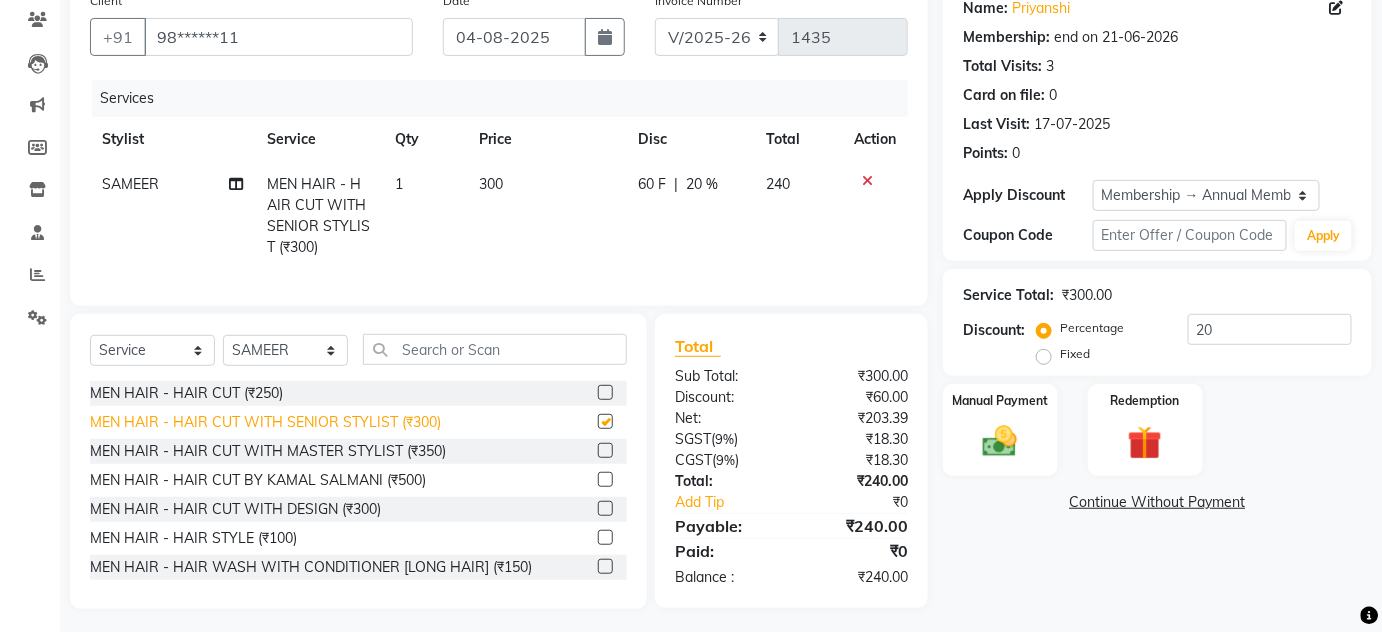 checkbox on "false" 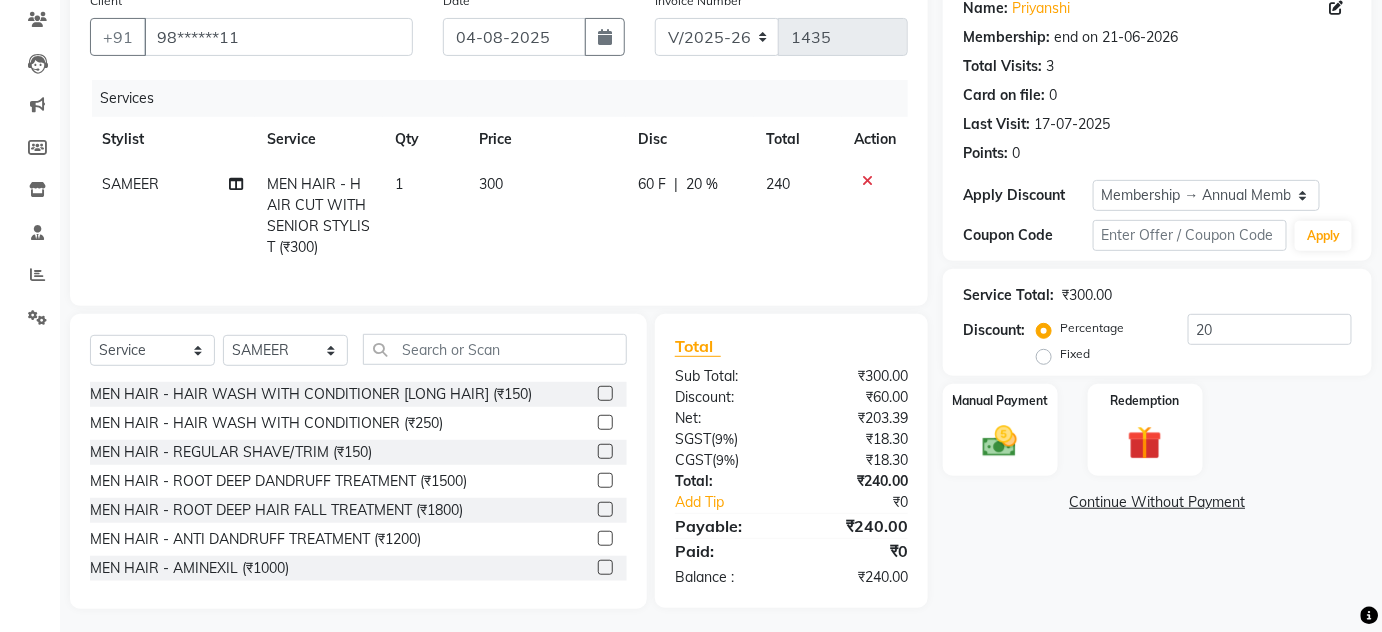 scroll, scrollTop: 181, scrollLeft: 0, axis: vertical 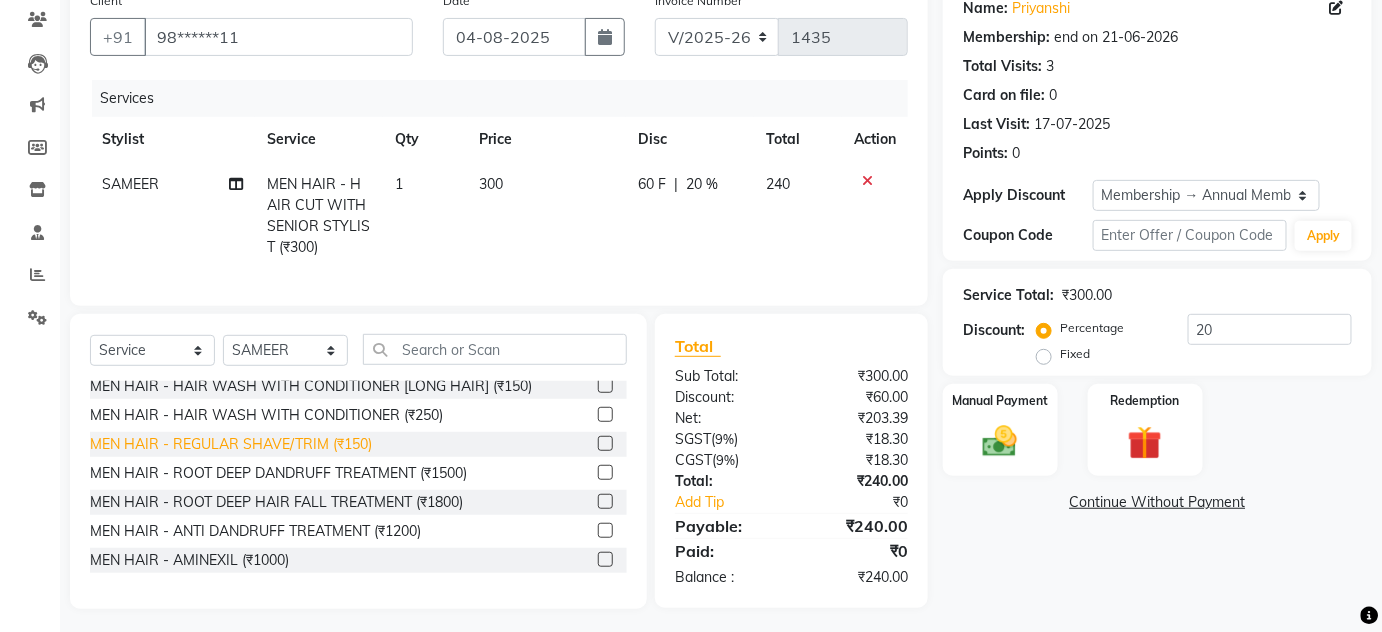 click on "MEN HAIR - REGULAR SHAVE/TRIM (₹150)" 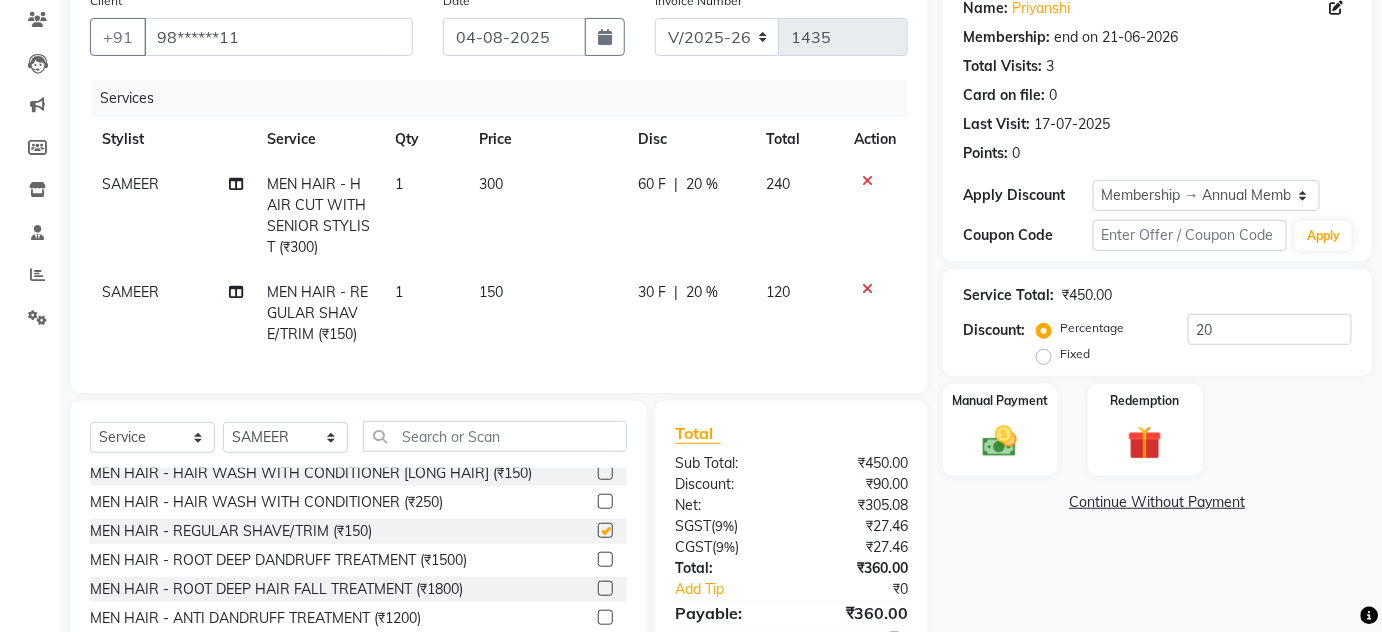 checkbox on "false" 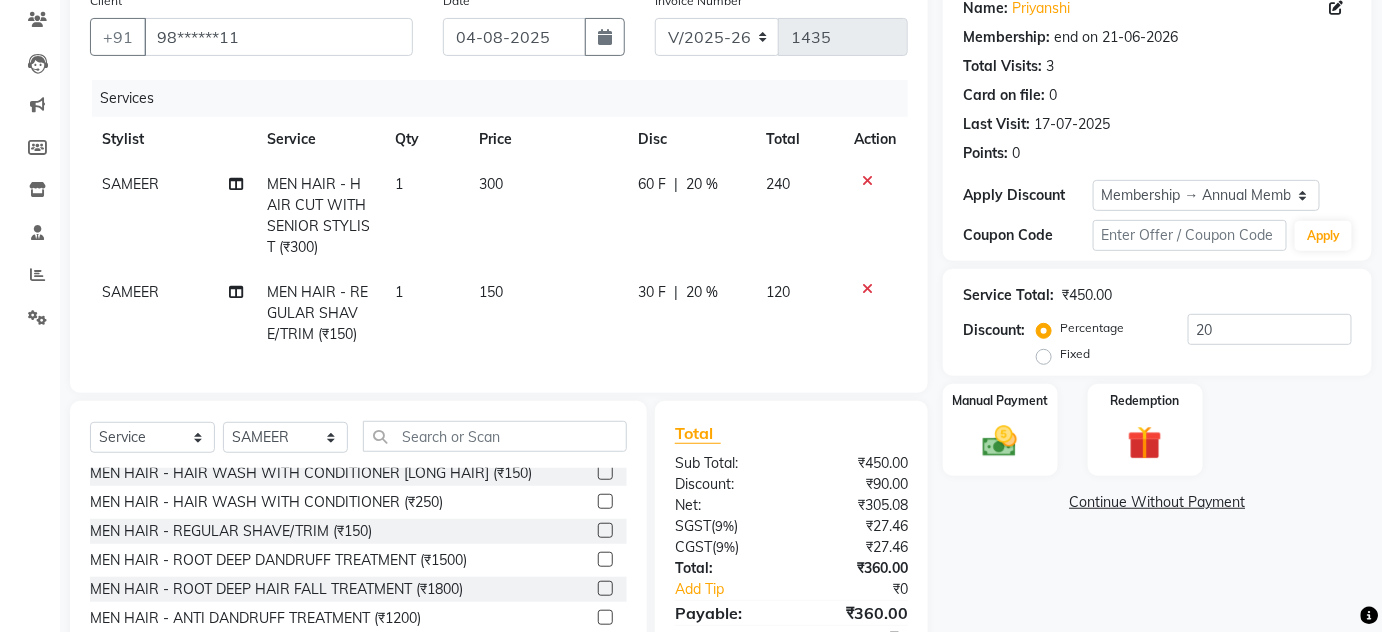 scroll, scrollTop: 275, scrollLeft: 0, axis: vertical 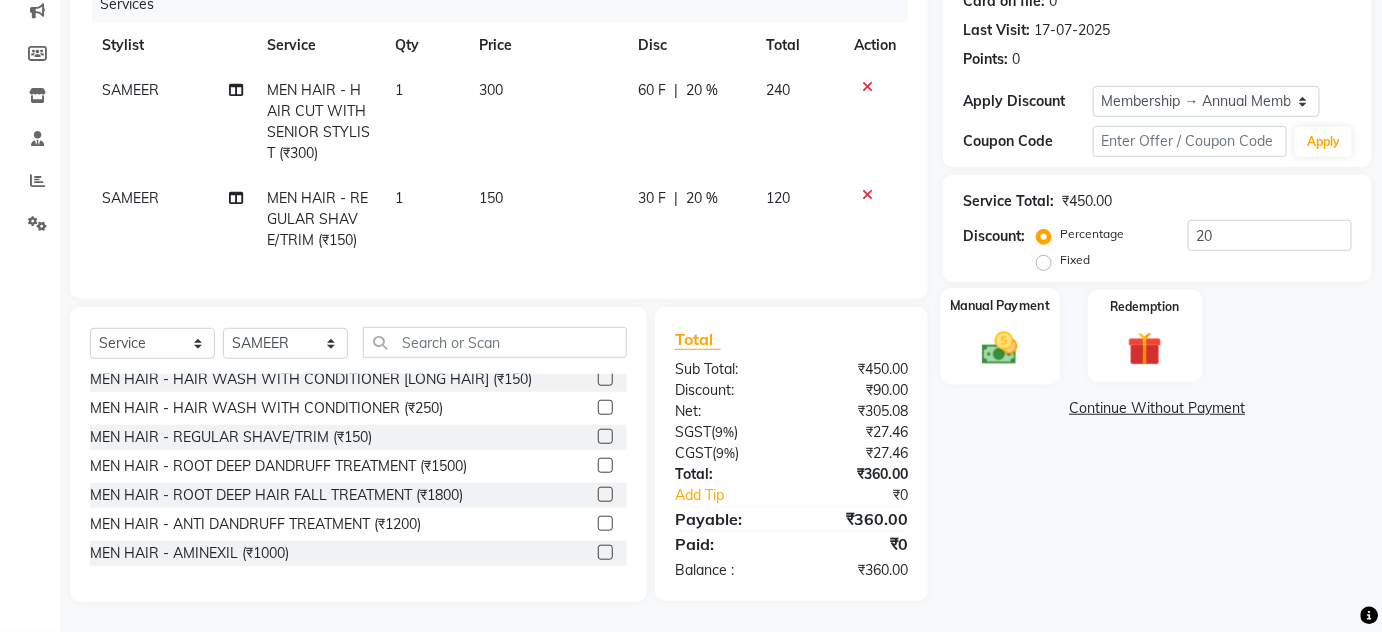 click on "Manual Payment" 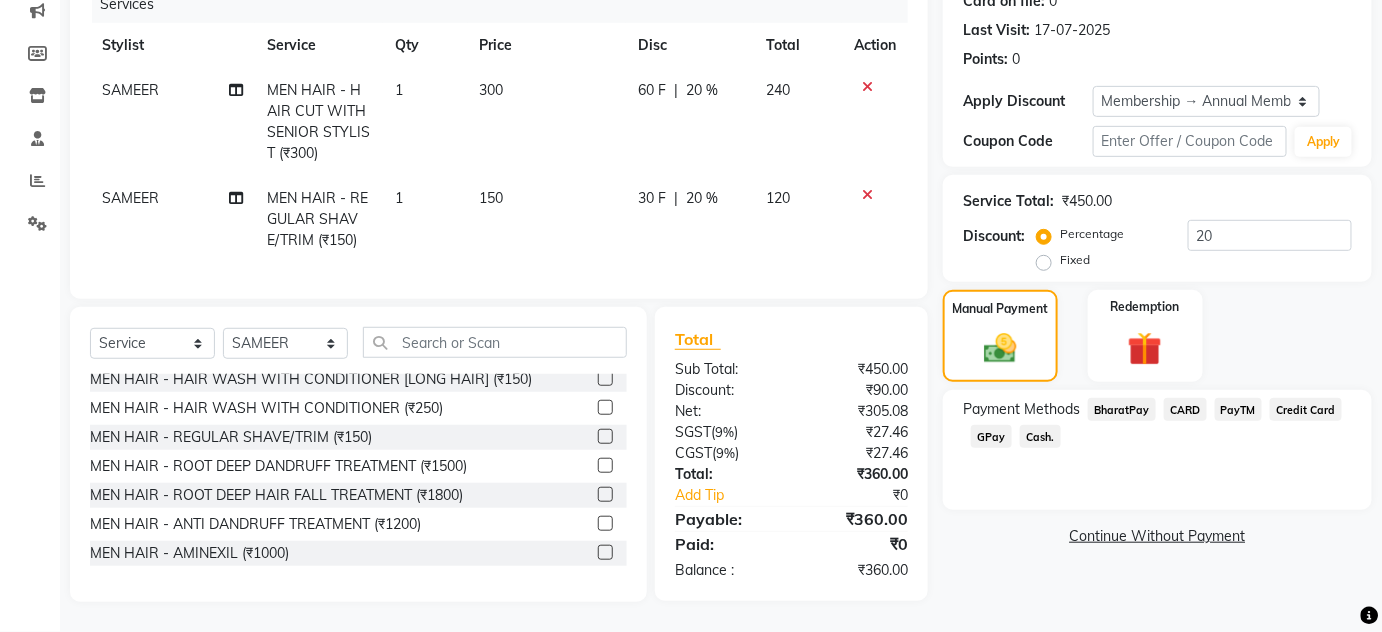 click on "GPay" 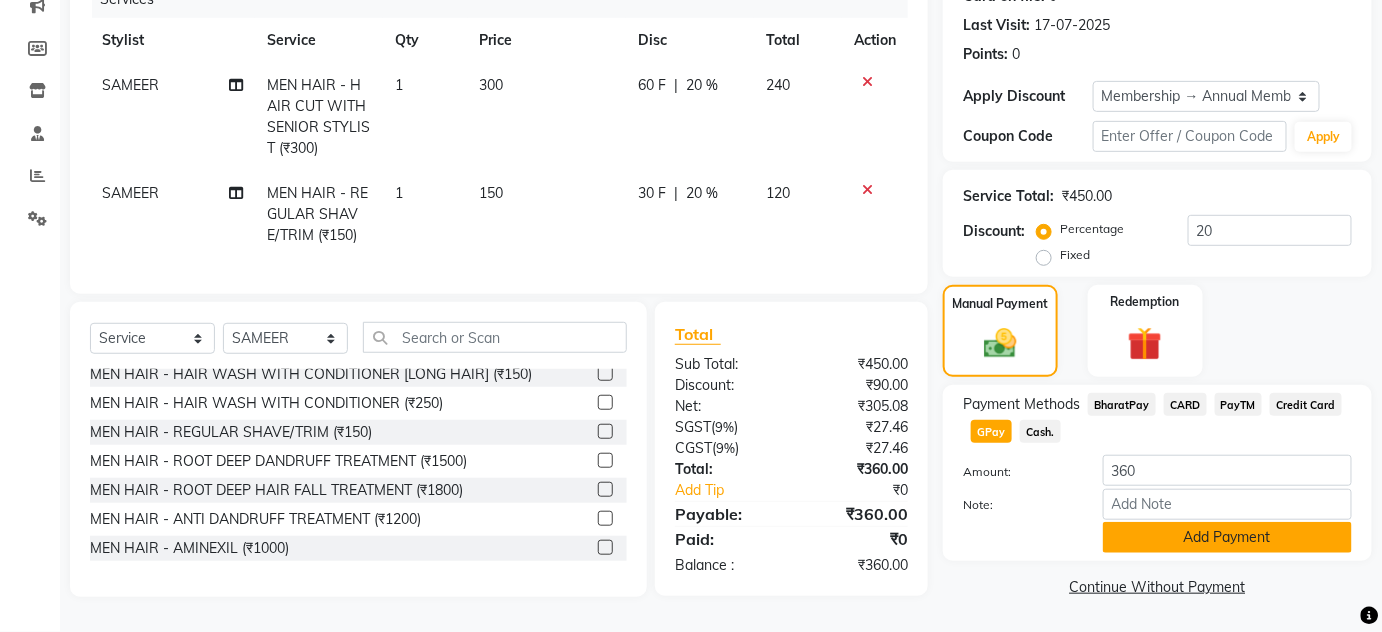 click on "Add Payment" 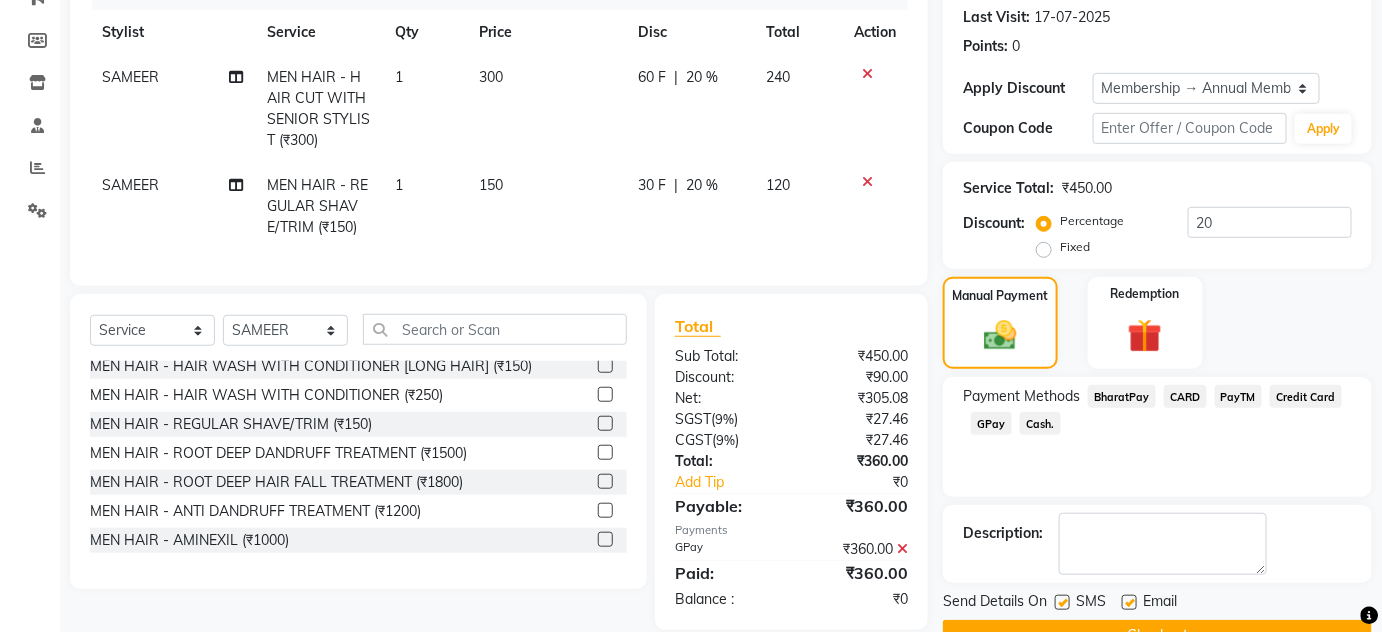 scroll, scrollTop: 322, scrollLeft: 0, axis: vertical 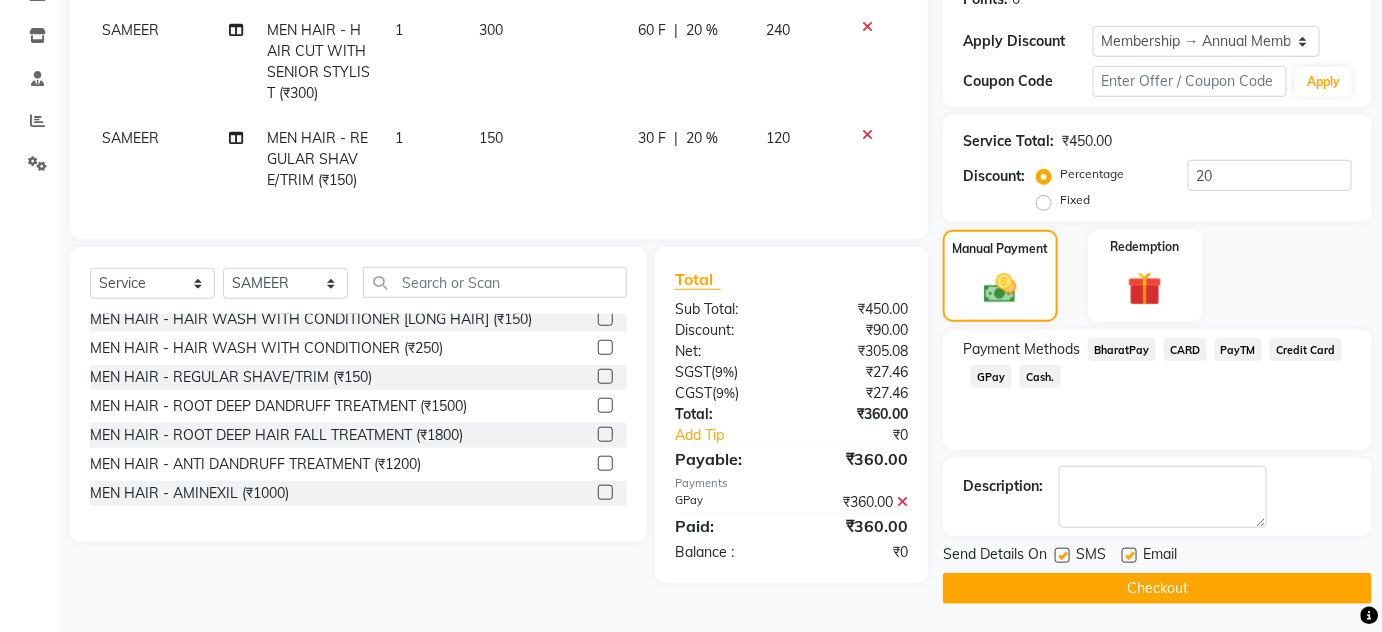 click on "Send Details On SMS Email  Checkout" 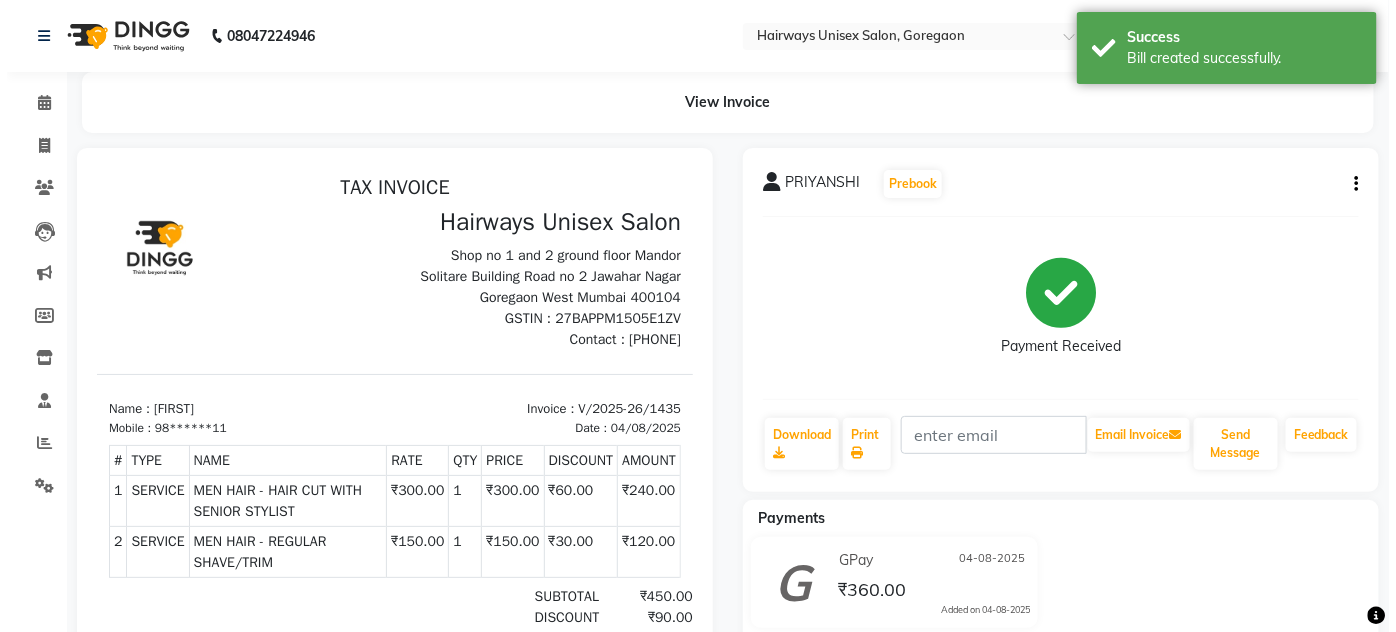 scroll, scrollTop: 0, scrollLeft: 0, axis: both 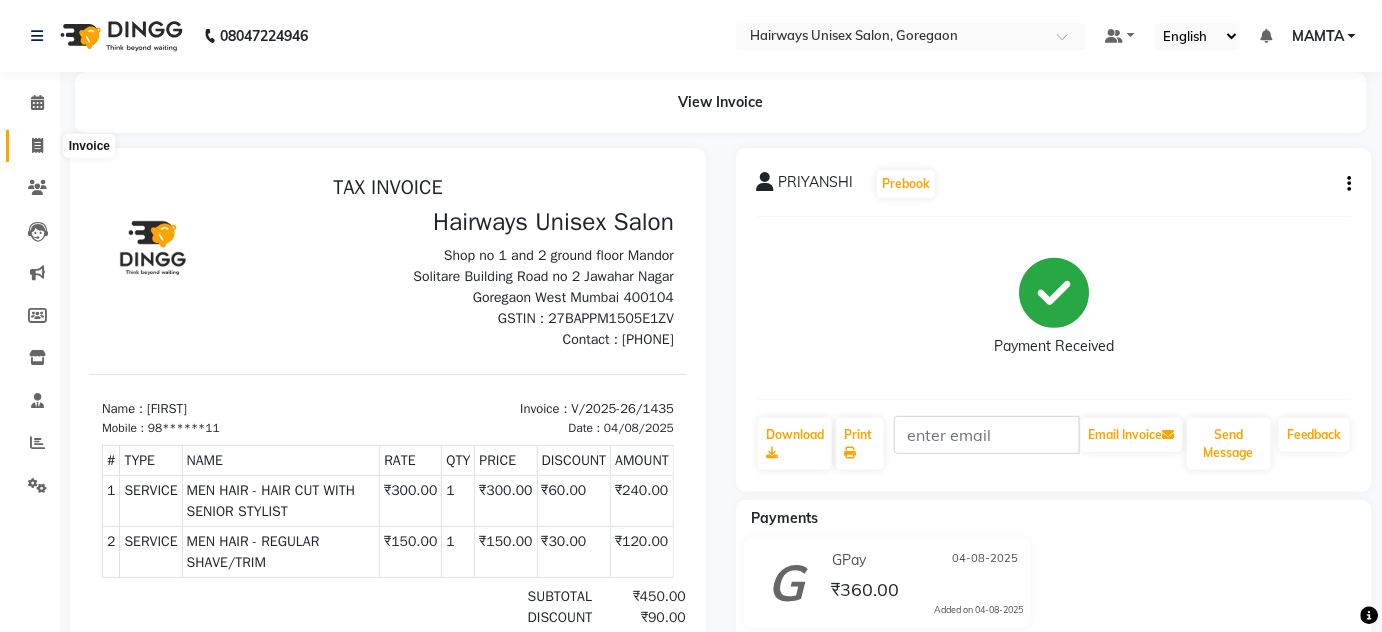 click 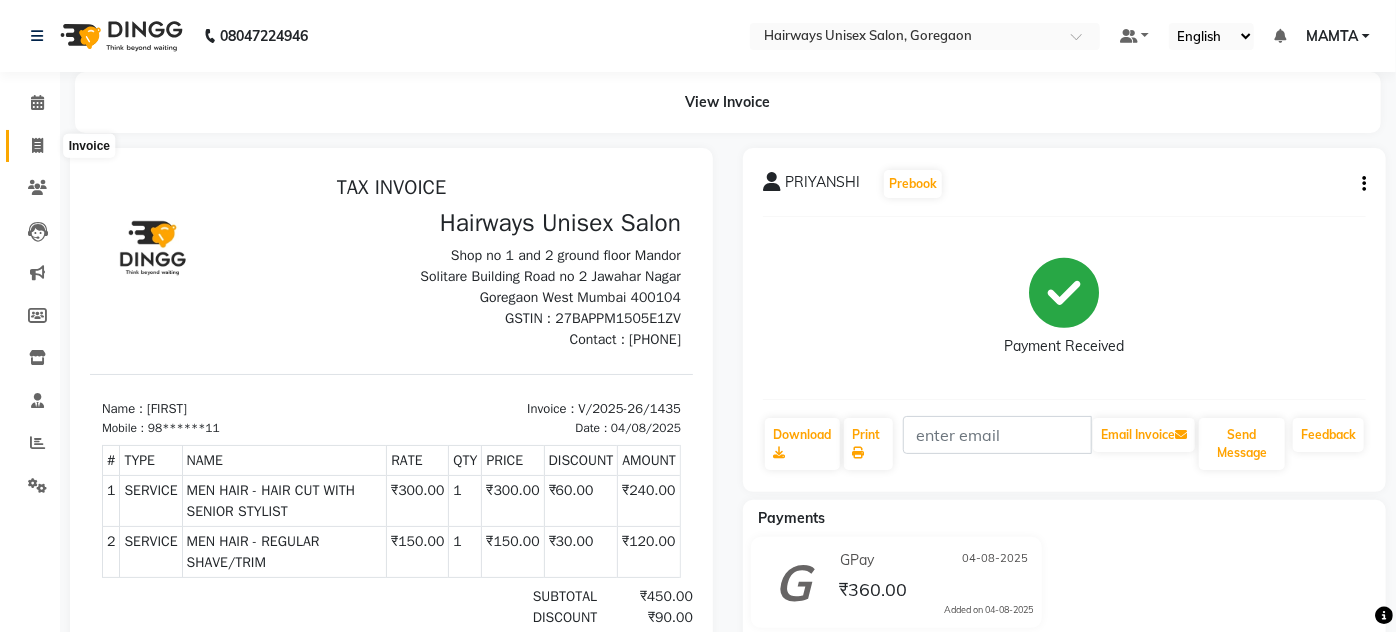 select on "8320" 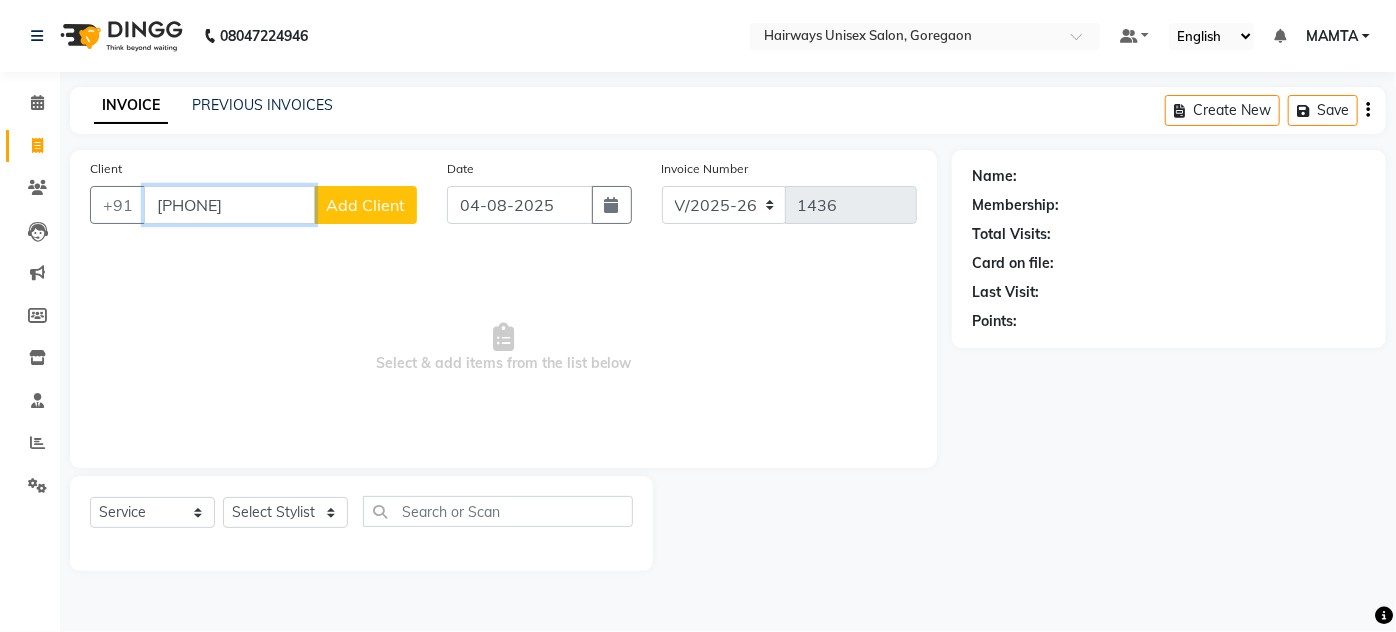 type on "[PHONE]" 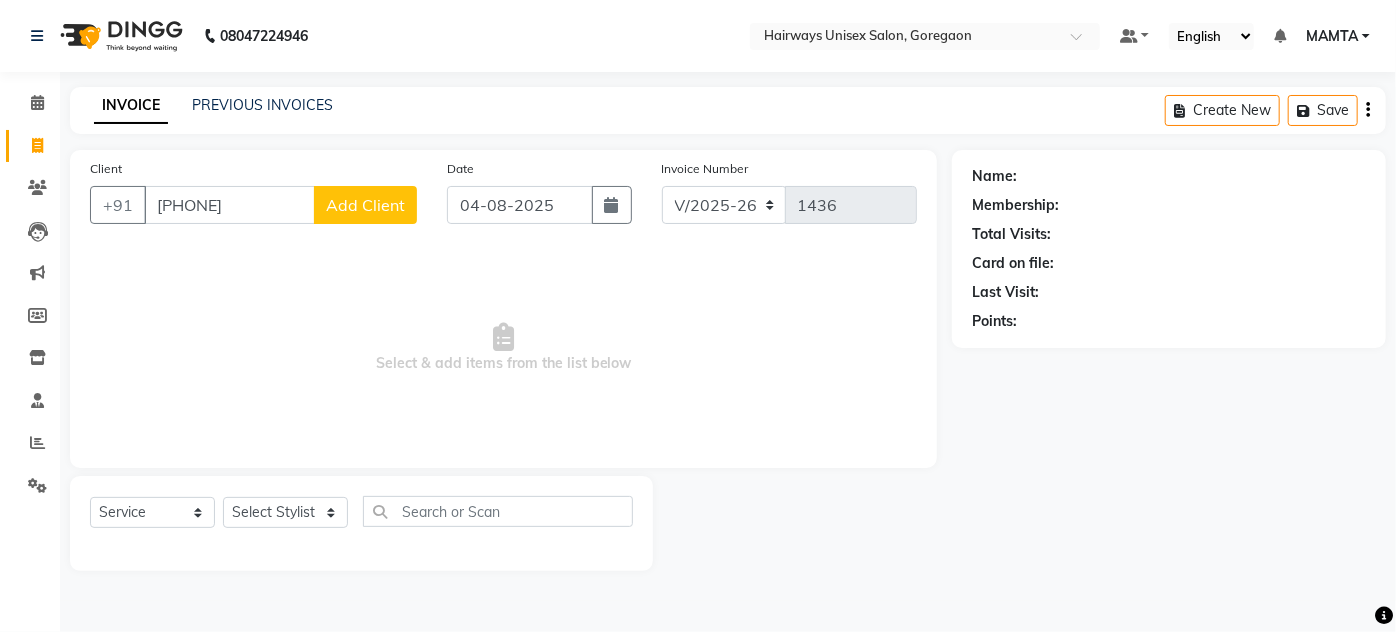 click on "Add Client" 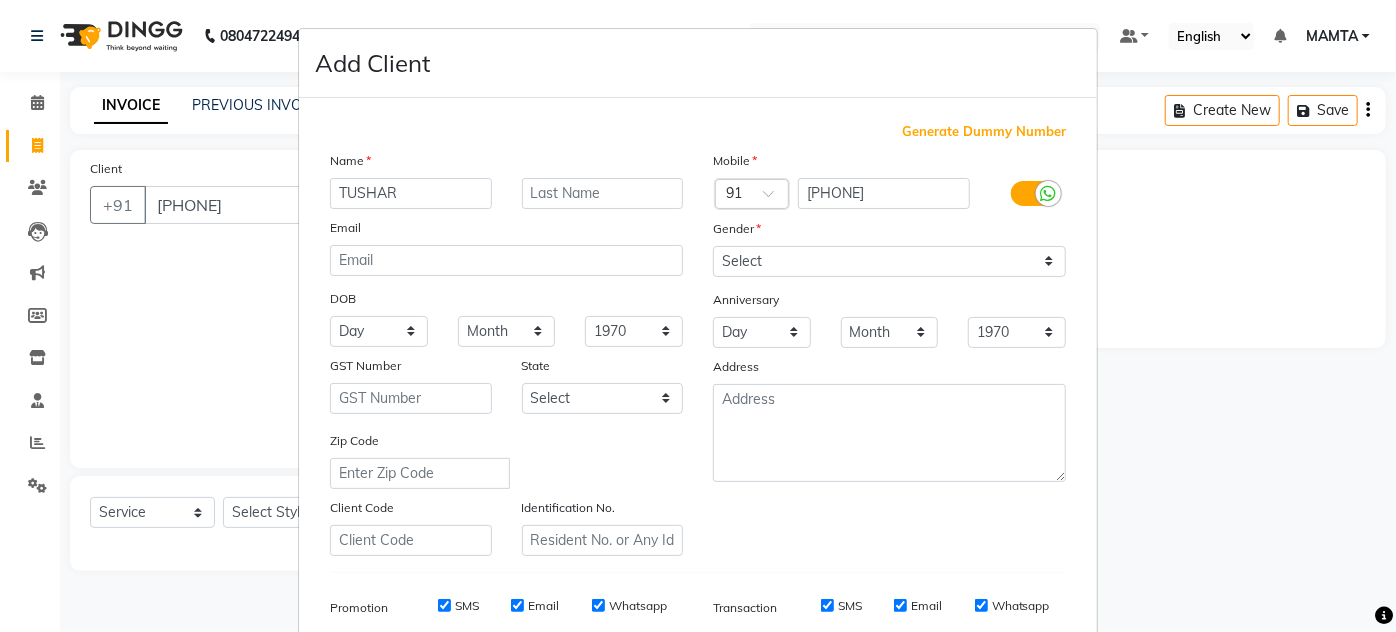 type on "TUSHAR" 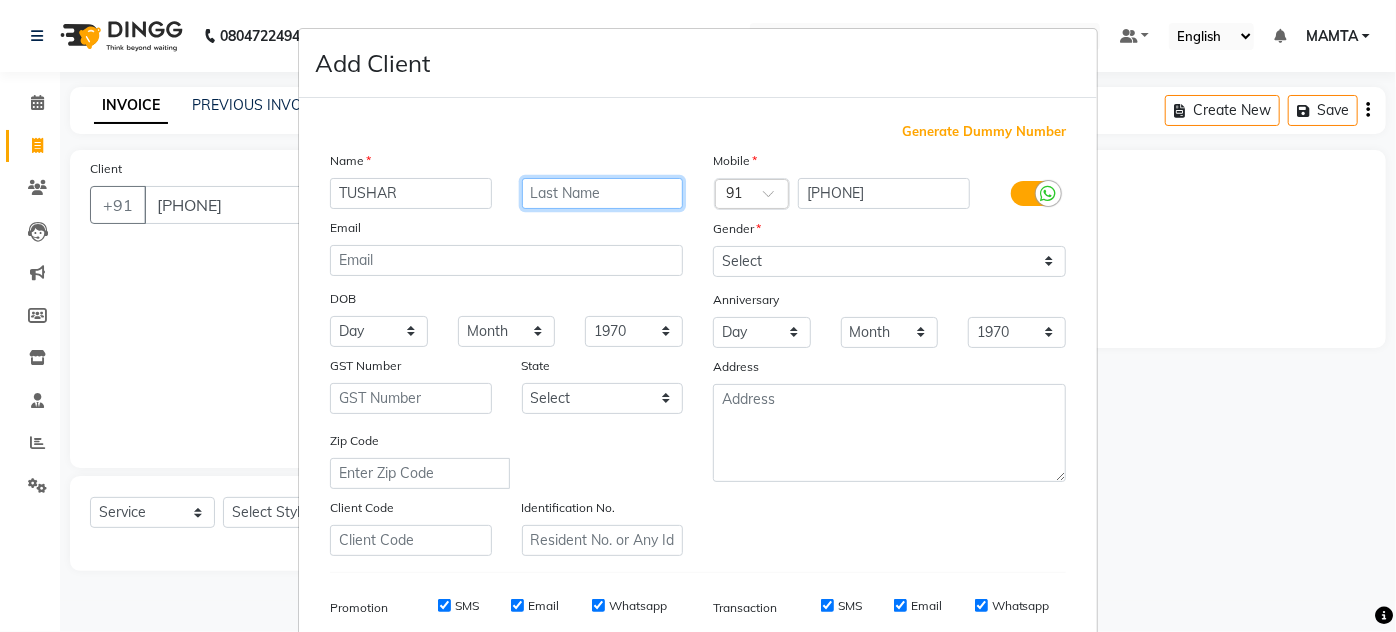 click at bounding box center (603, 193) 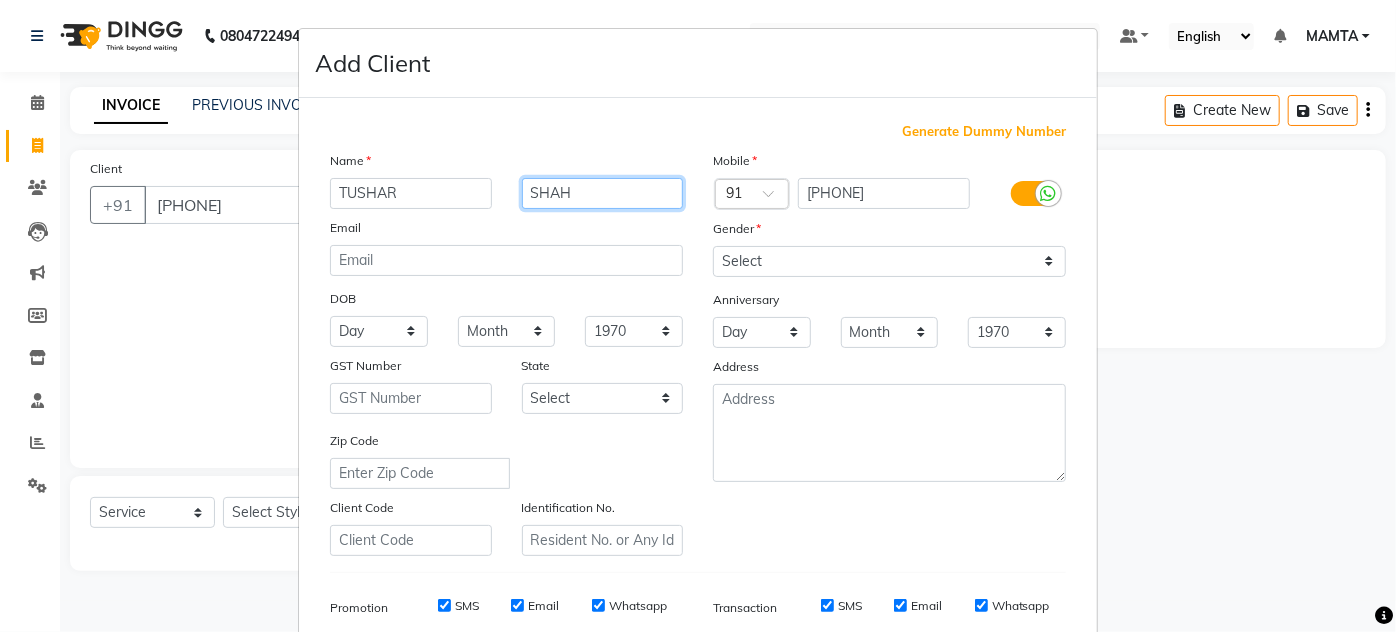 type on "SHAH" 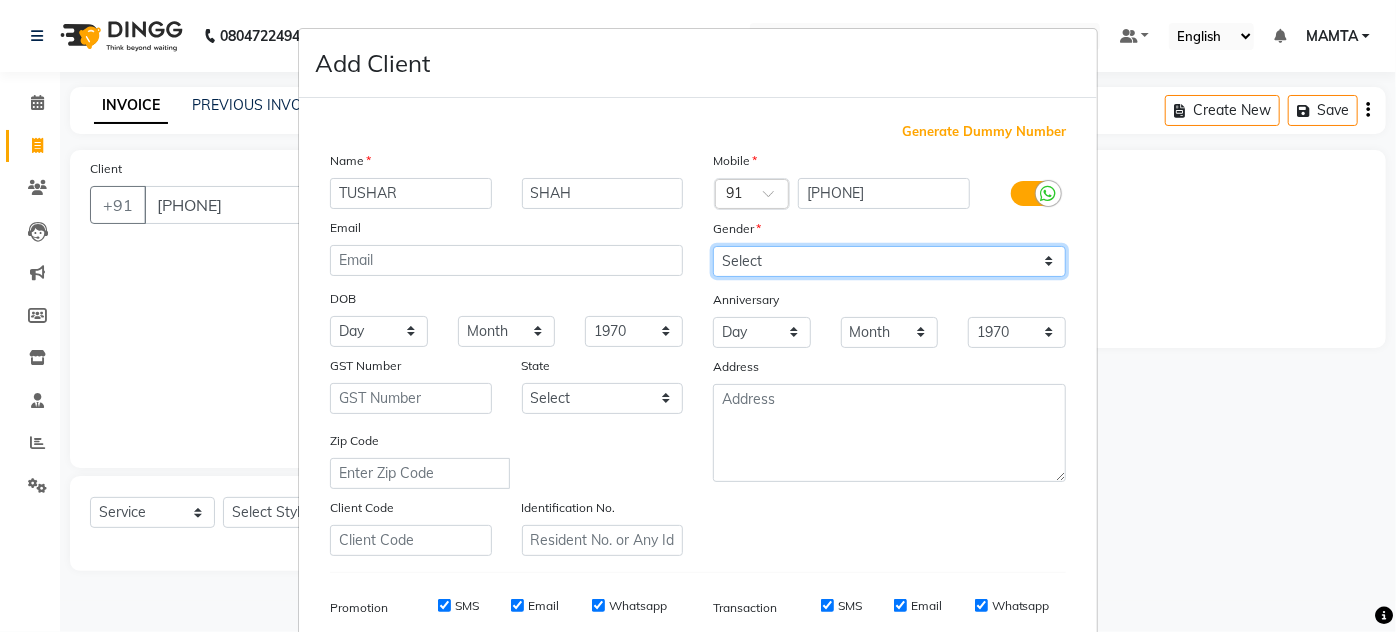 click on "Select Male Female Other Prefer Not To Say" at bounding box center (889, 261) 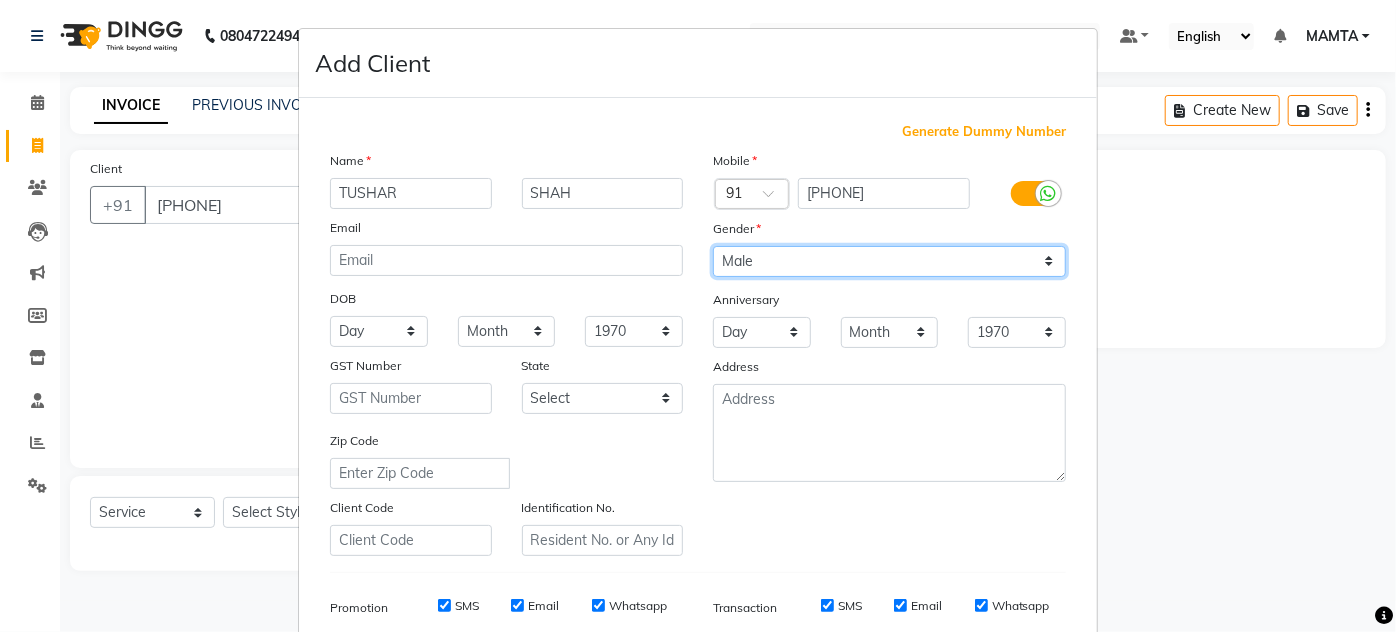 click on "Select Male Female Other Prefer Not To Say" at bounding box center (889, 261) 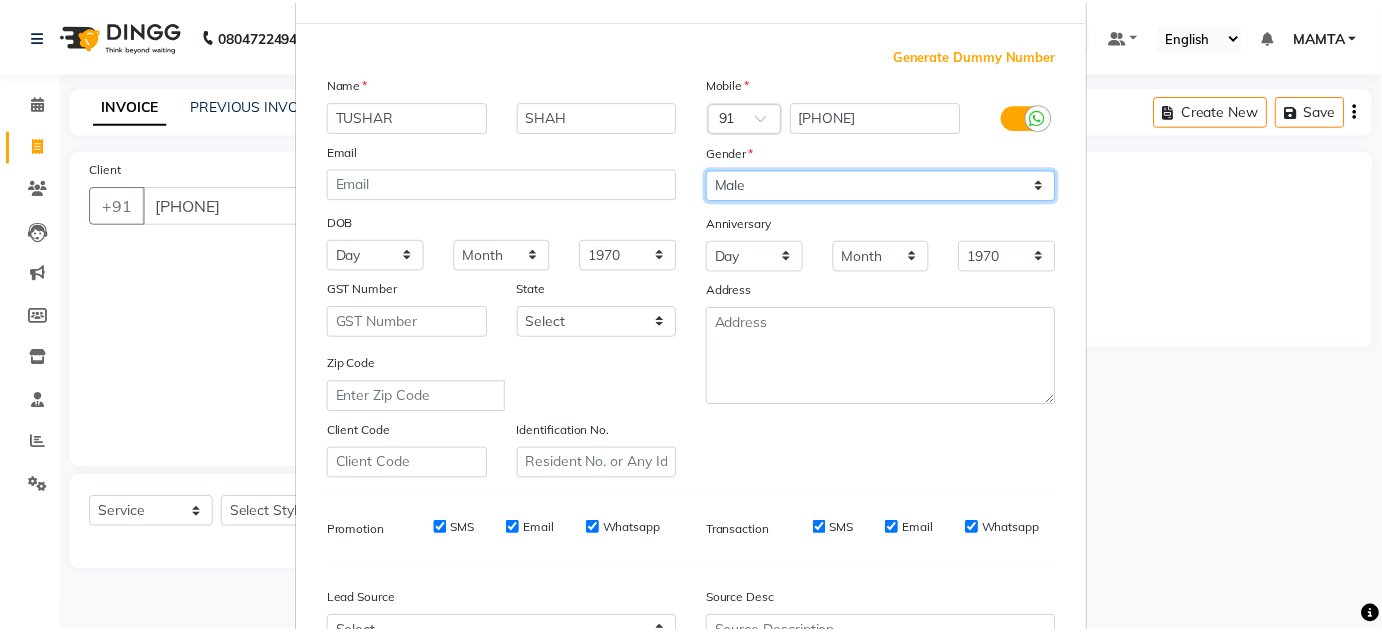 scroll, scrollTop: 272, scrollLeft: 0, axis: vertical 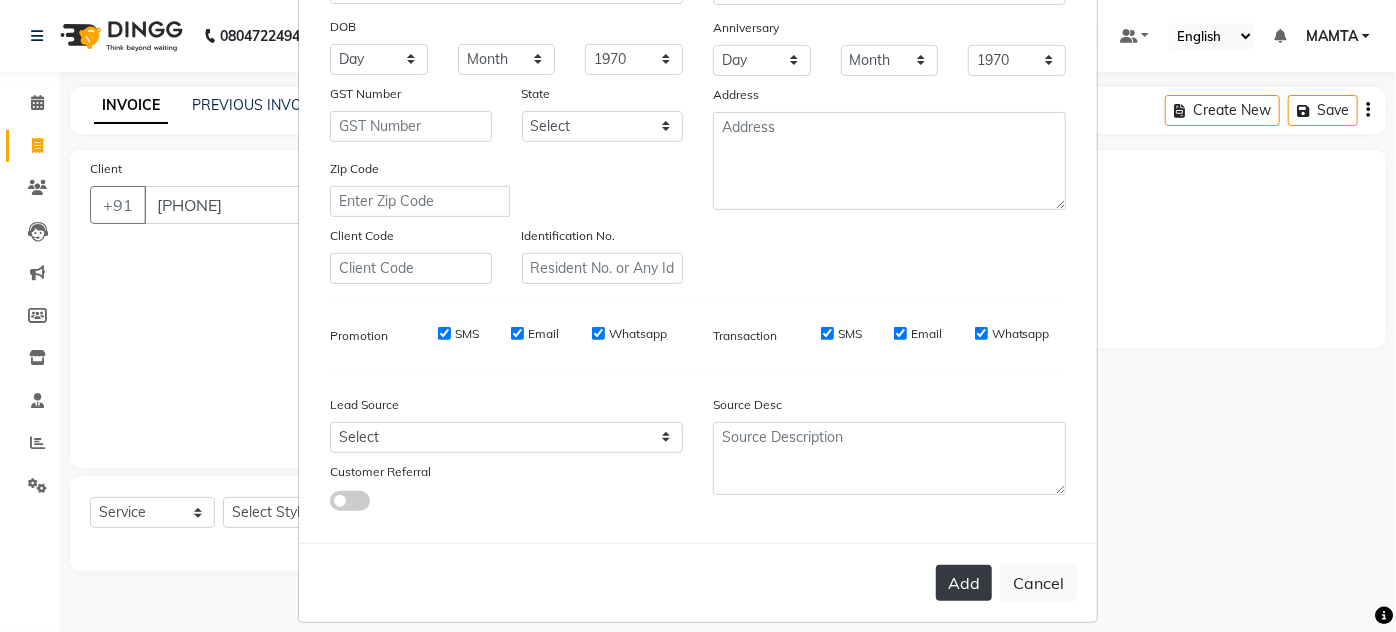 click on "Add" at bounding box center [964, 583] 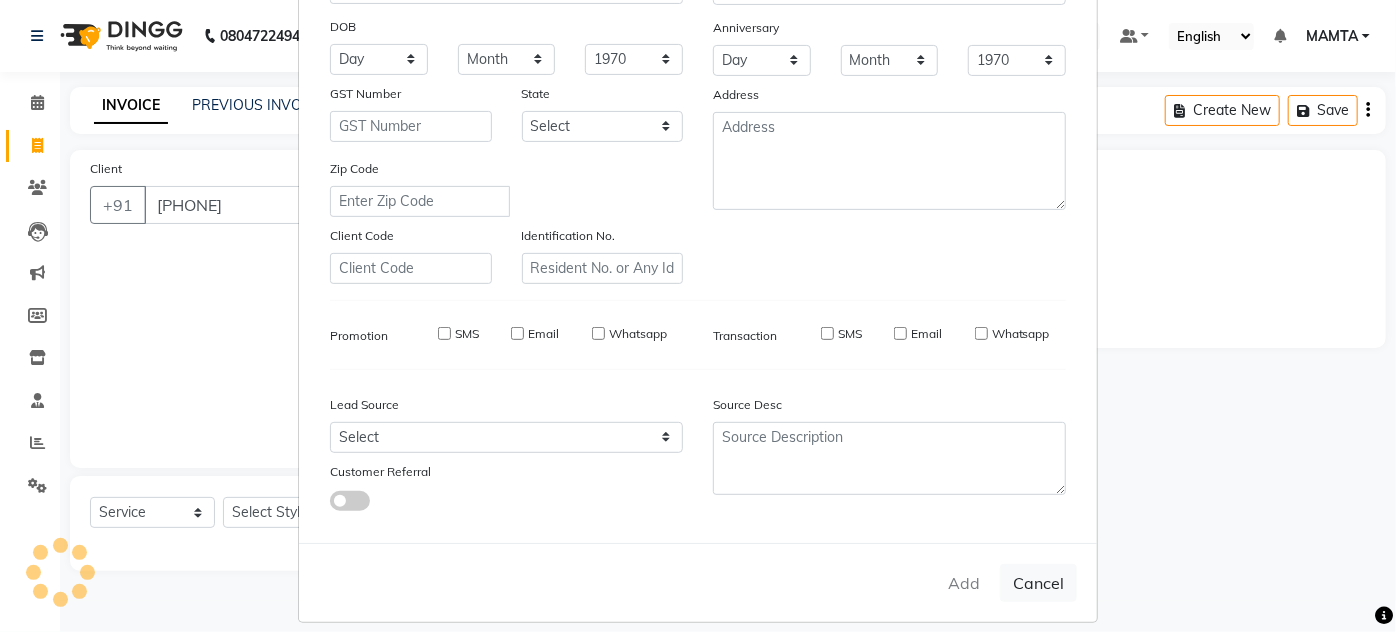 type on "72******35" 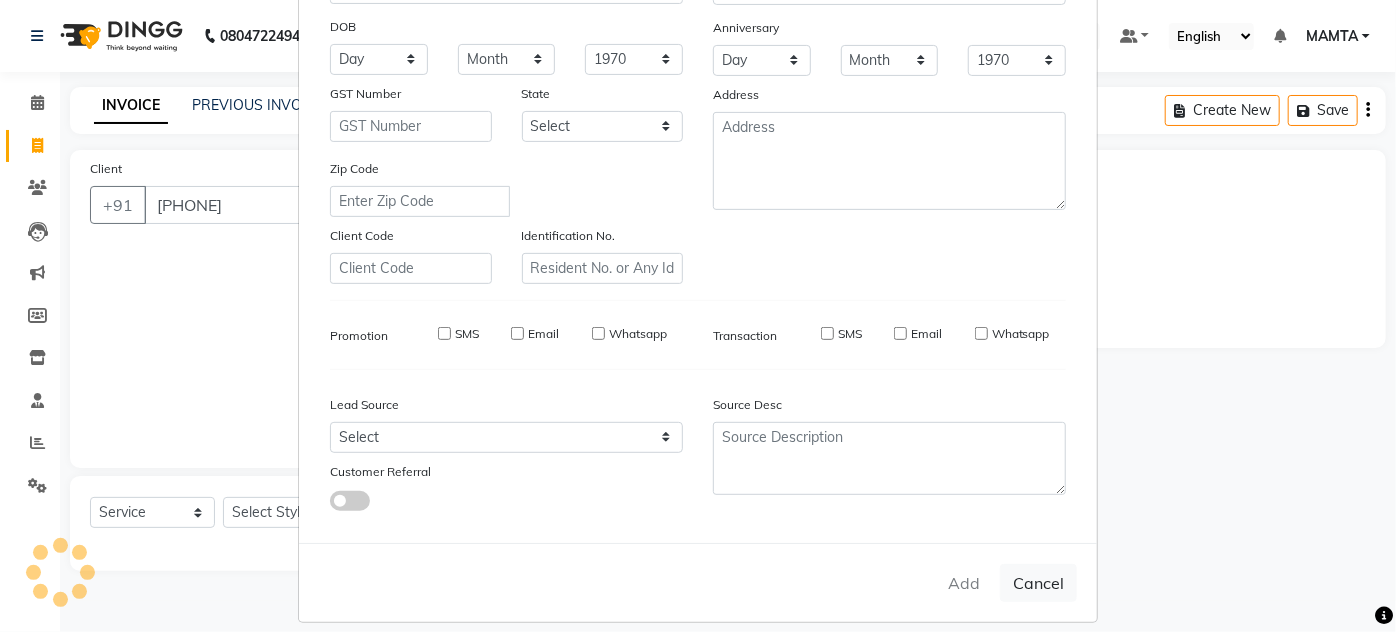 type 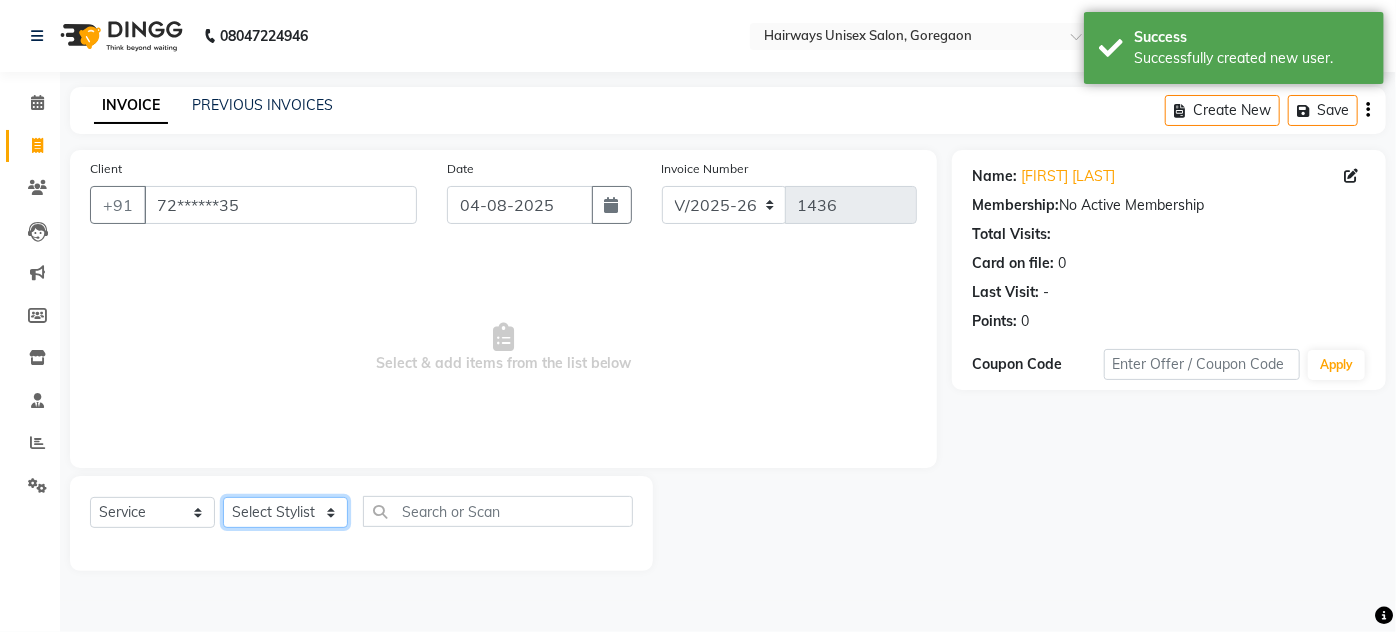 drag, startPoint x: 287, startPoint y: 514, endPoint x: 279, endPoint y: 504, distance: 12.806249 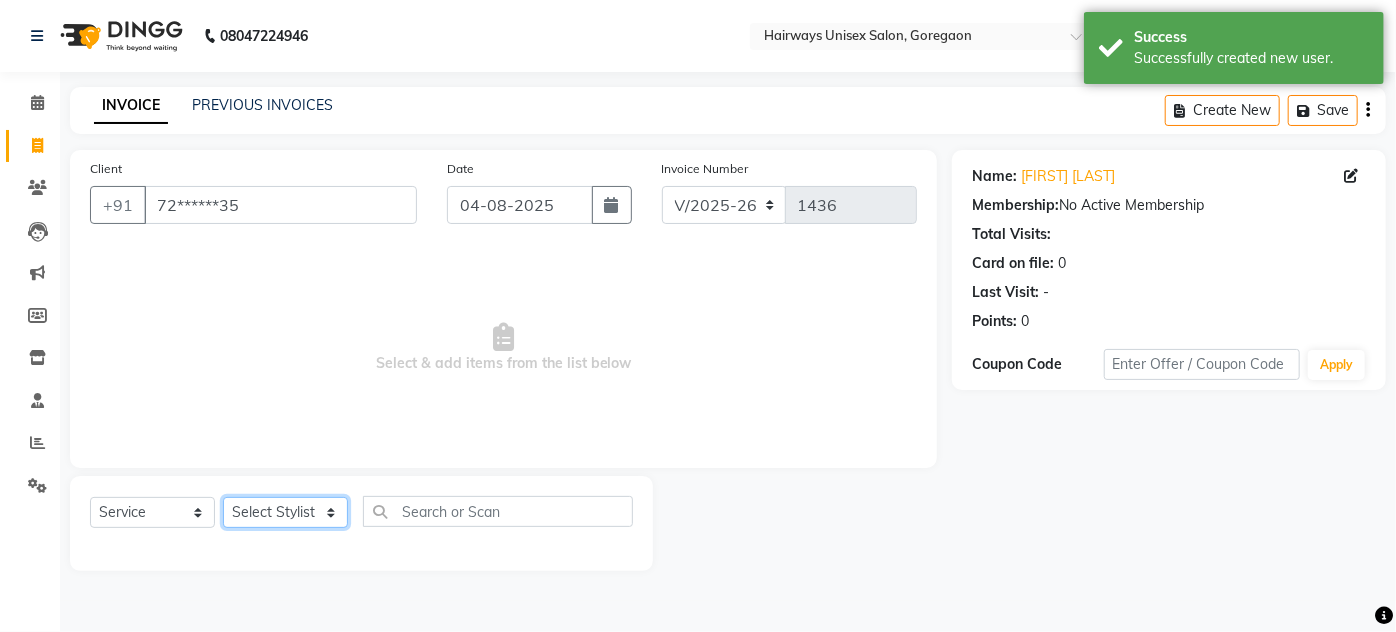 select on "80508" 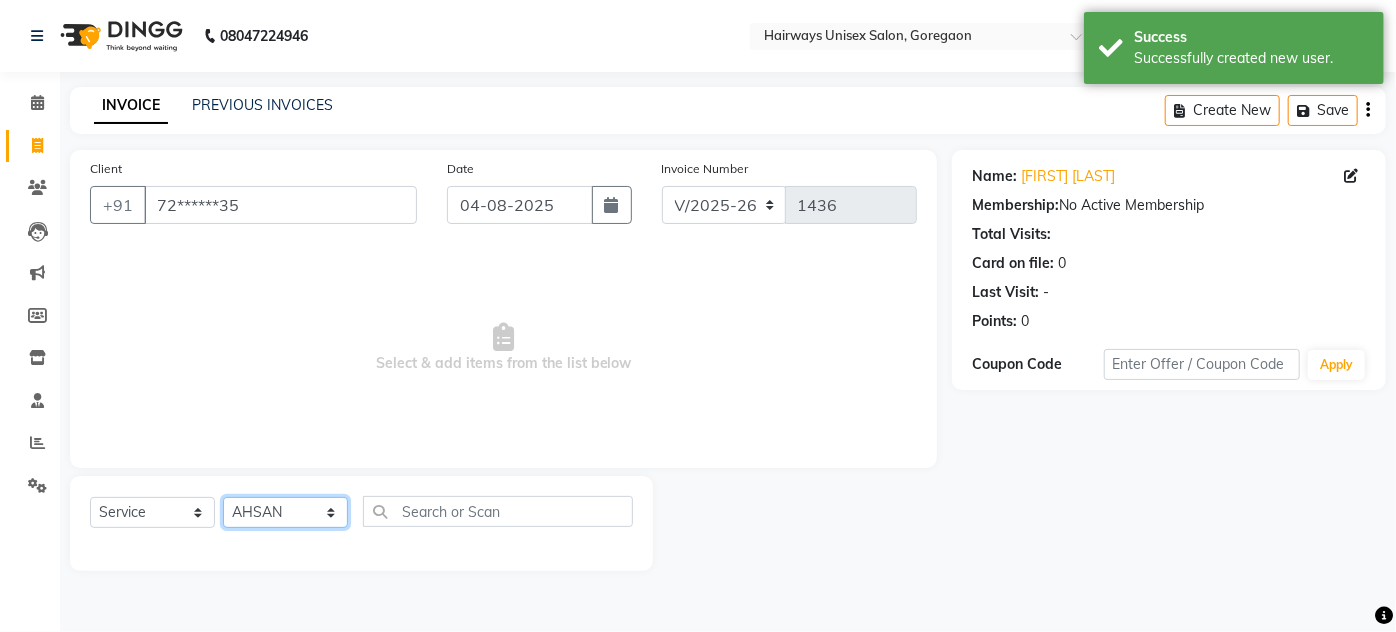 click on "Select Stylist AHSAN AZAD IMRAN Kamal Salmani KASHISH MAMTA POOJA PUMMY RAJA SADDAM SAMEER SULTAN TALIB ZAFAR ZAHID" 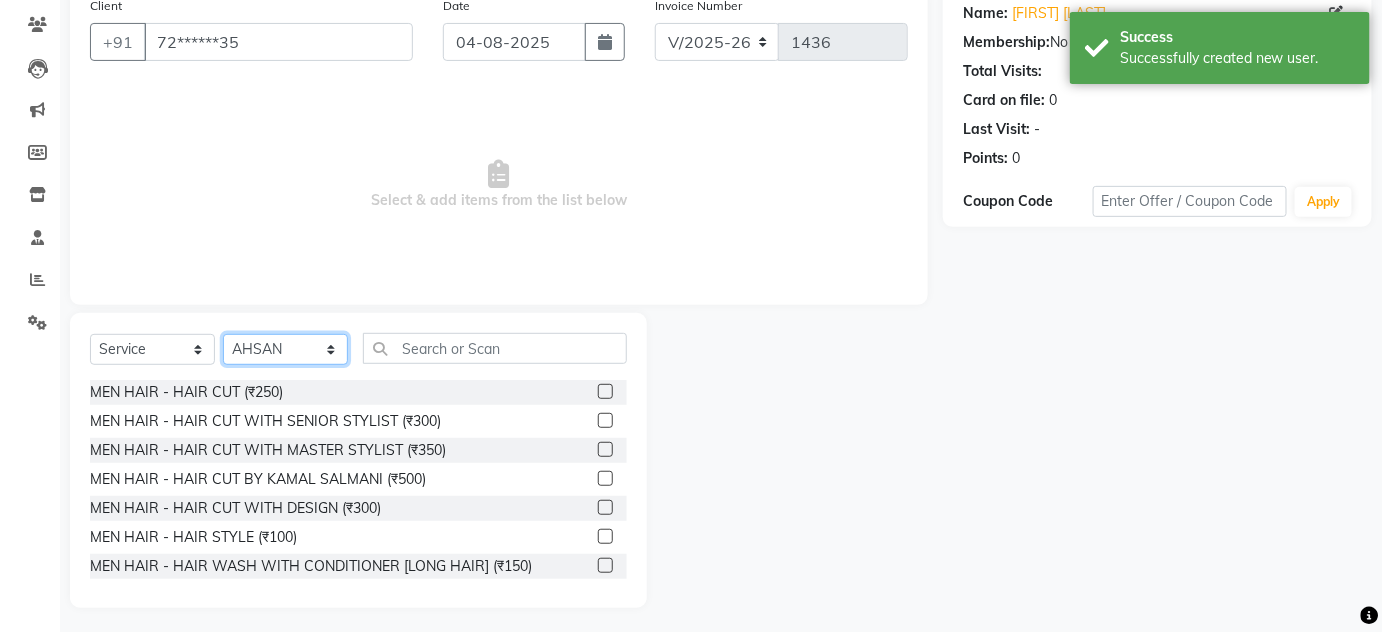scroll, scrollTop: 168, scrollLeft: 0, axis: vertical 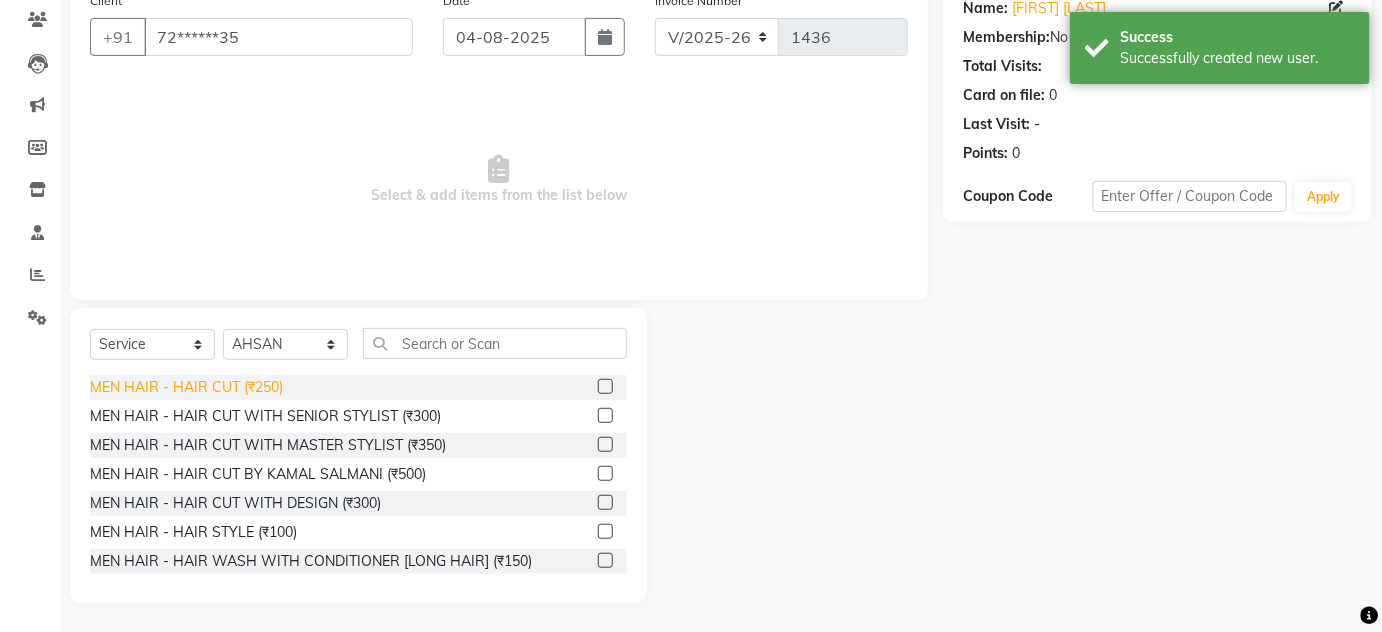 click on "MEN HAIR - HAIR CUT (₹250)" 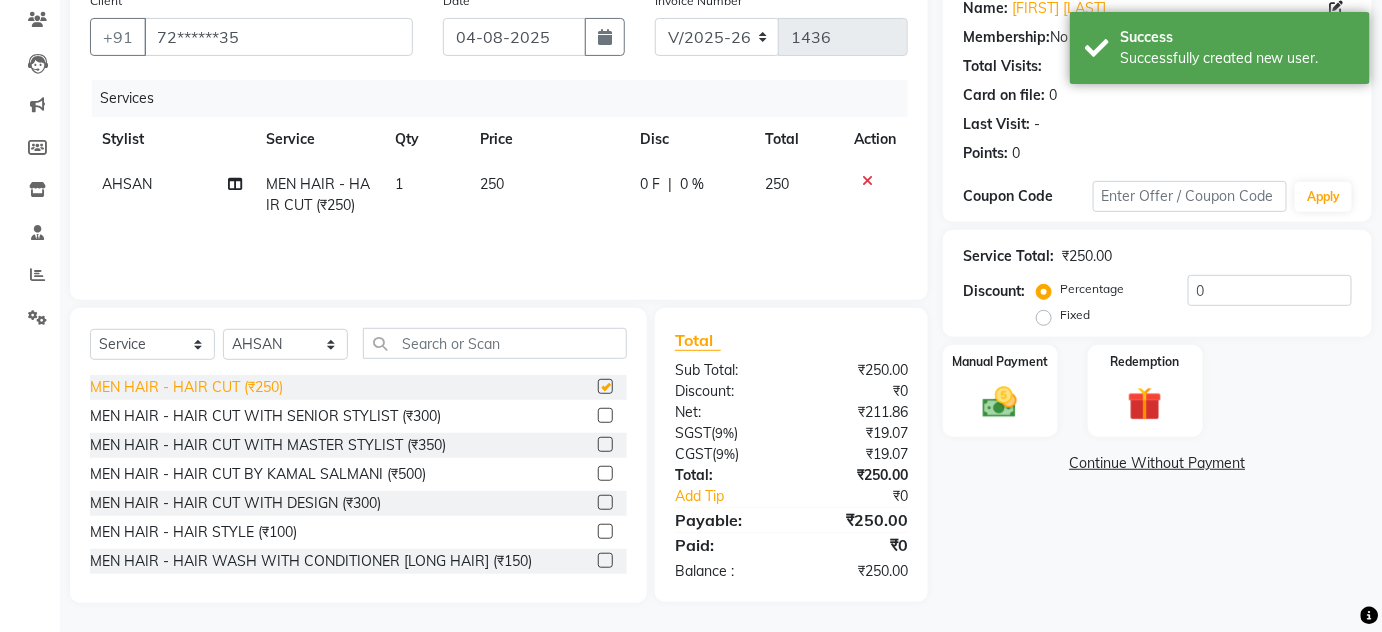 checkbox on "false" 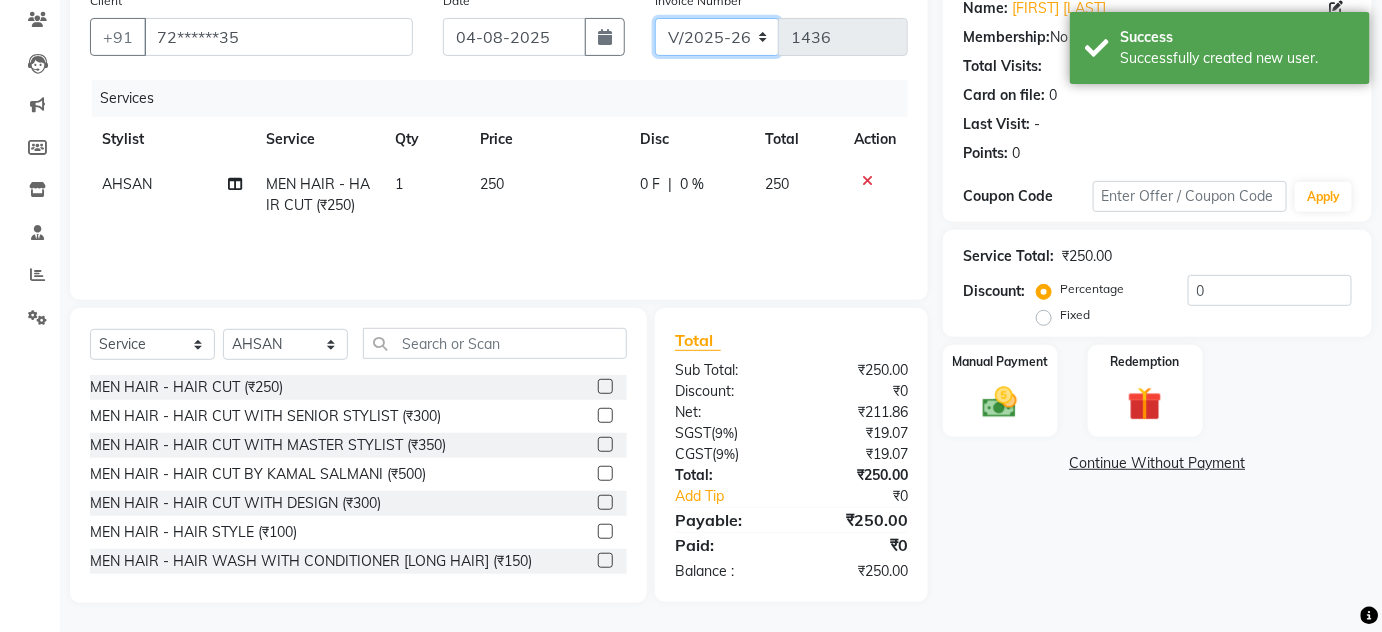click on "INV/25-26 V/2025-26" 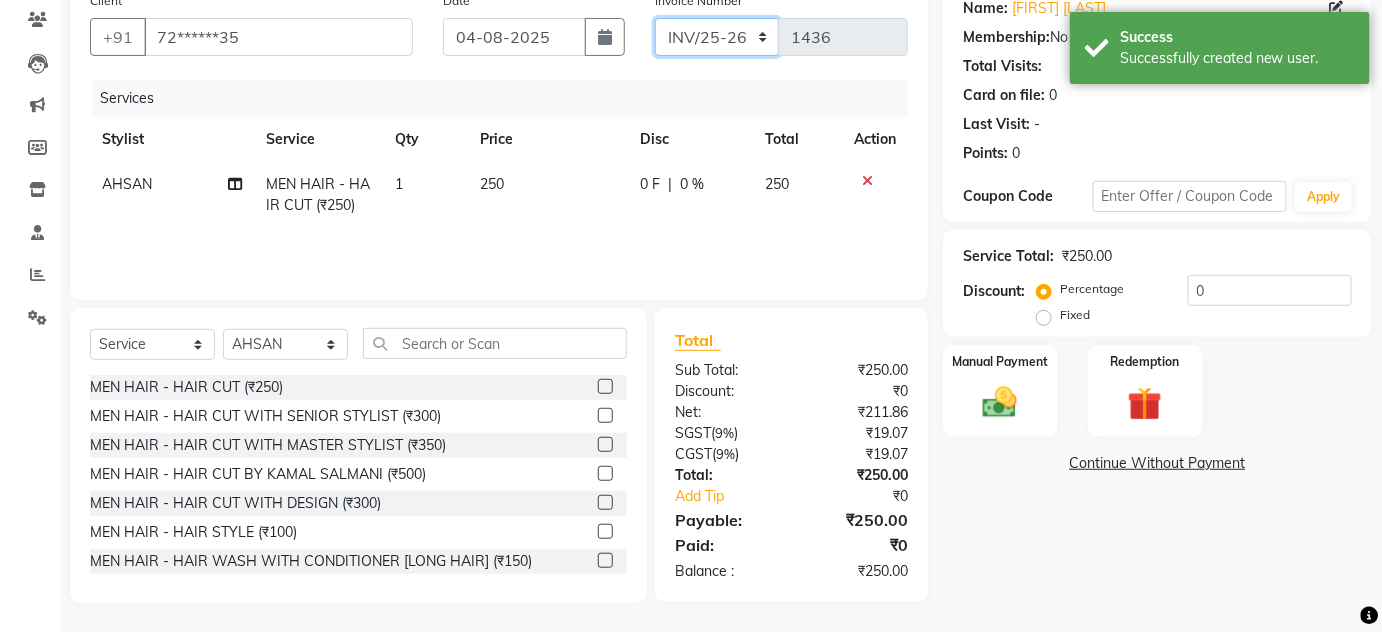 click on "INV/25-26 V/2025-26" 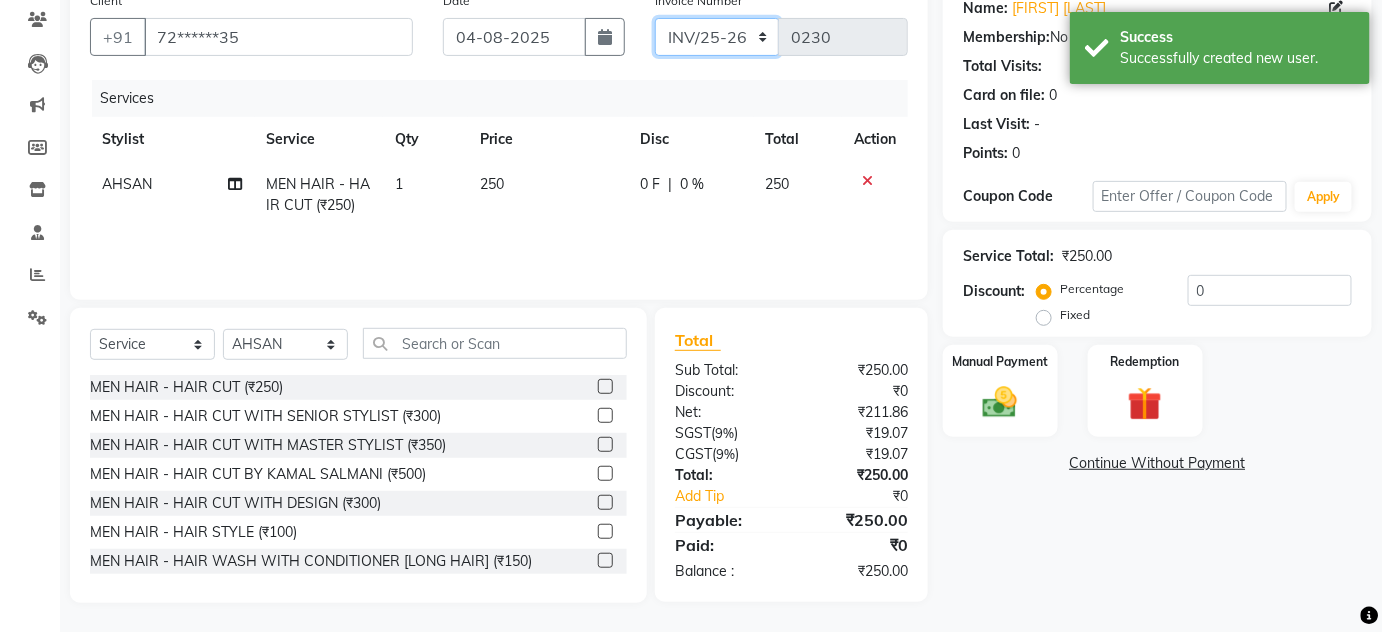 scroll, scrollTop: 0, scrollLeft: 0, axis: both 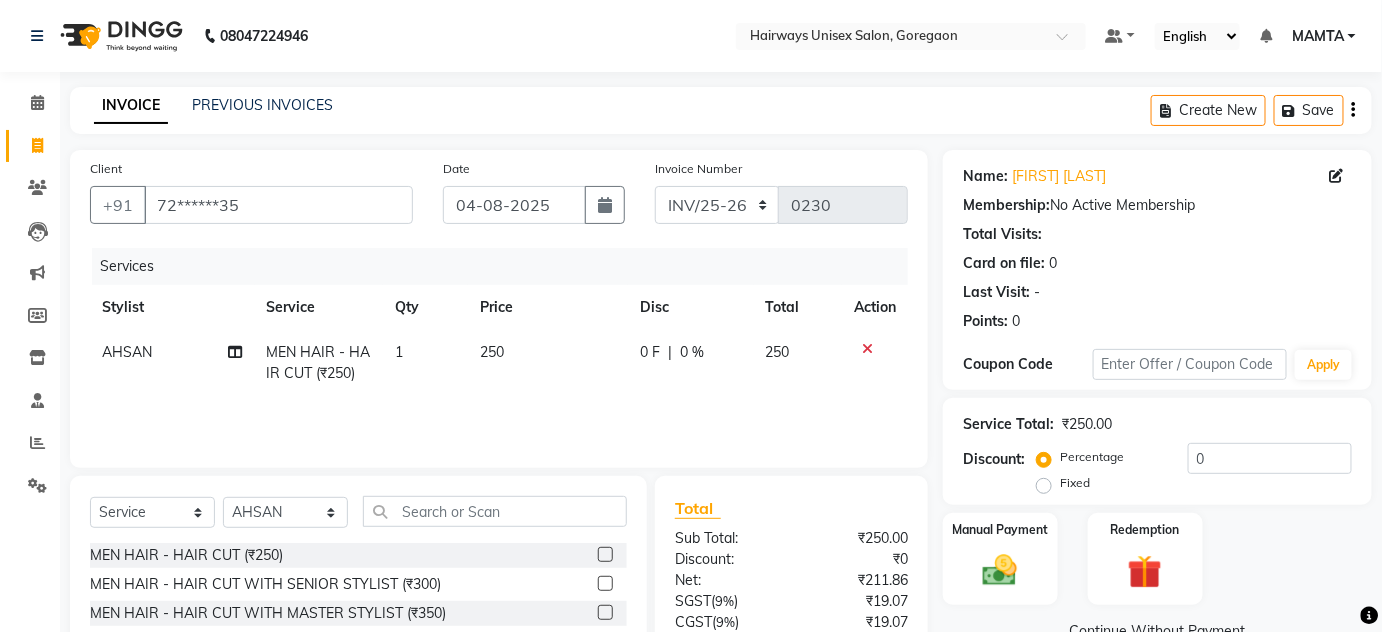 click 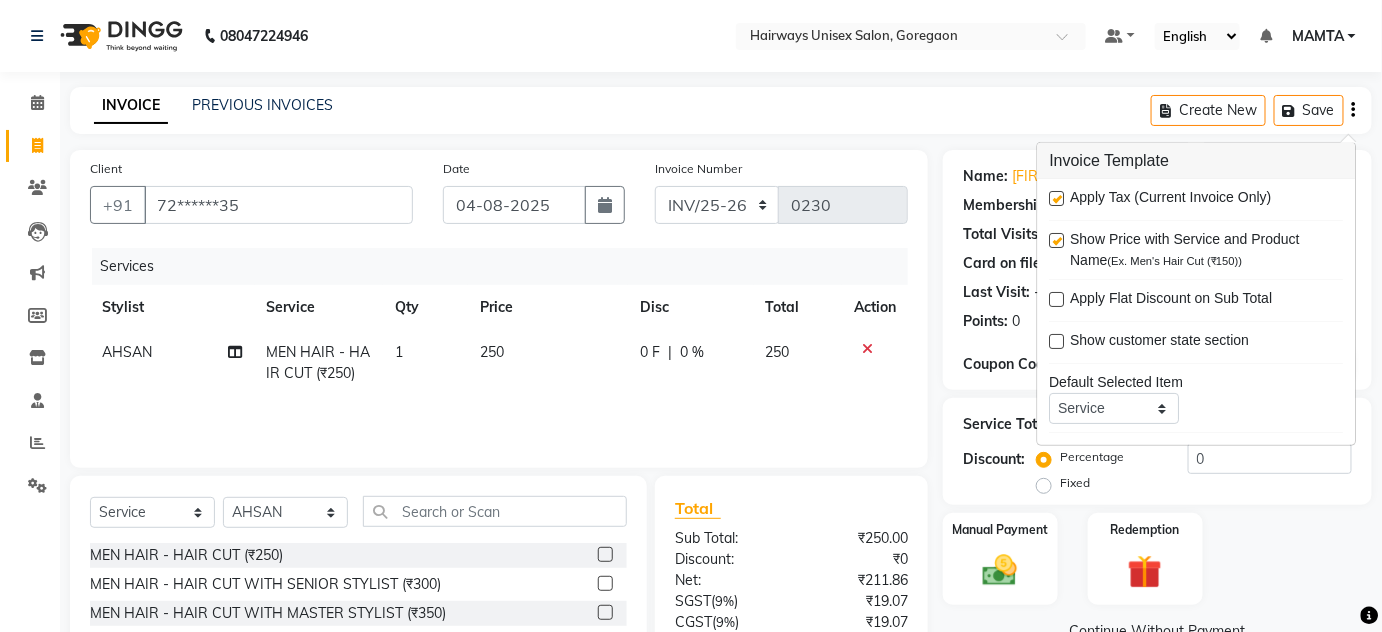 click at bounding box center [1057, 198] 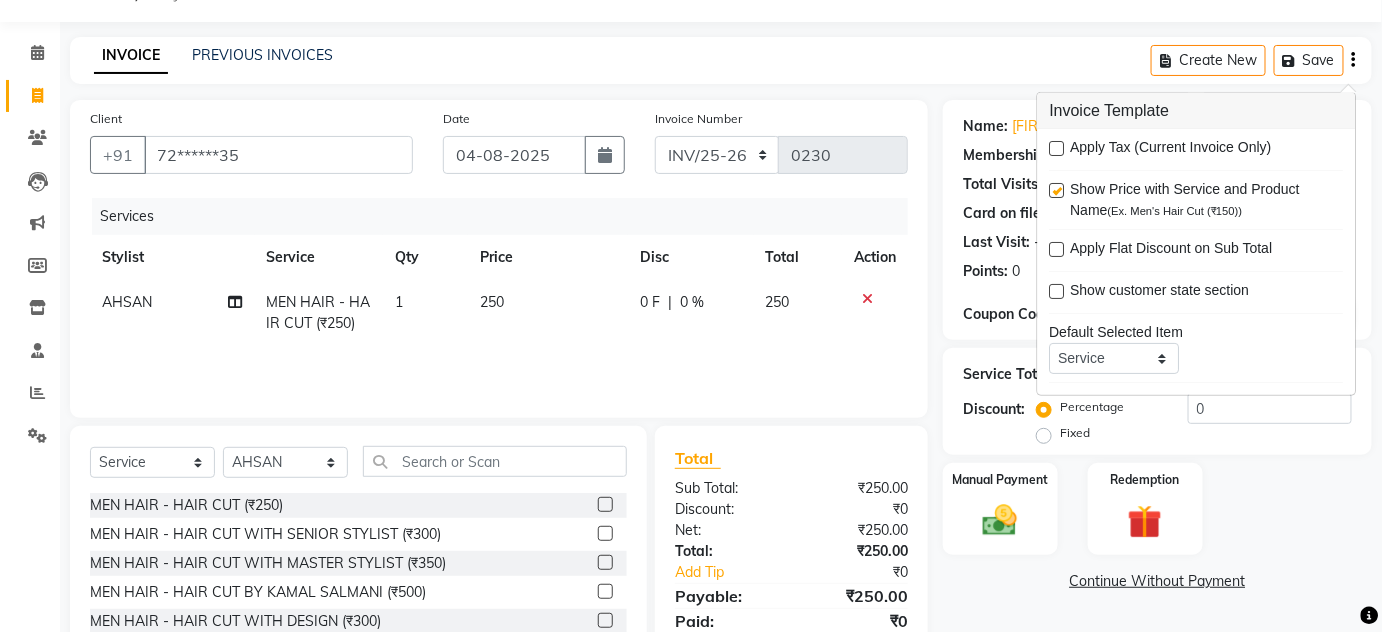 scroll, scrollTop: 90, scrollLeft: 0, axis: vertical 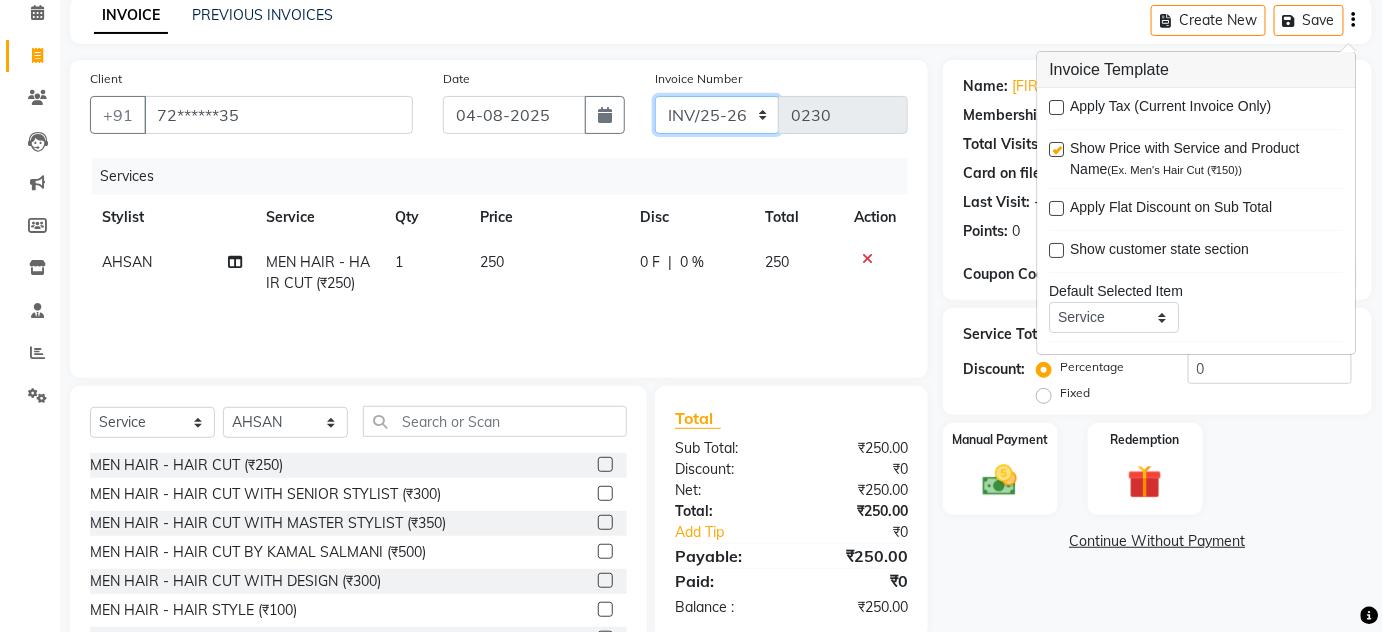 click on "INV/25-26 V/2025-26" 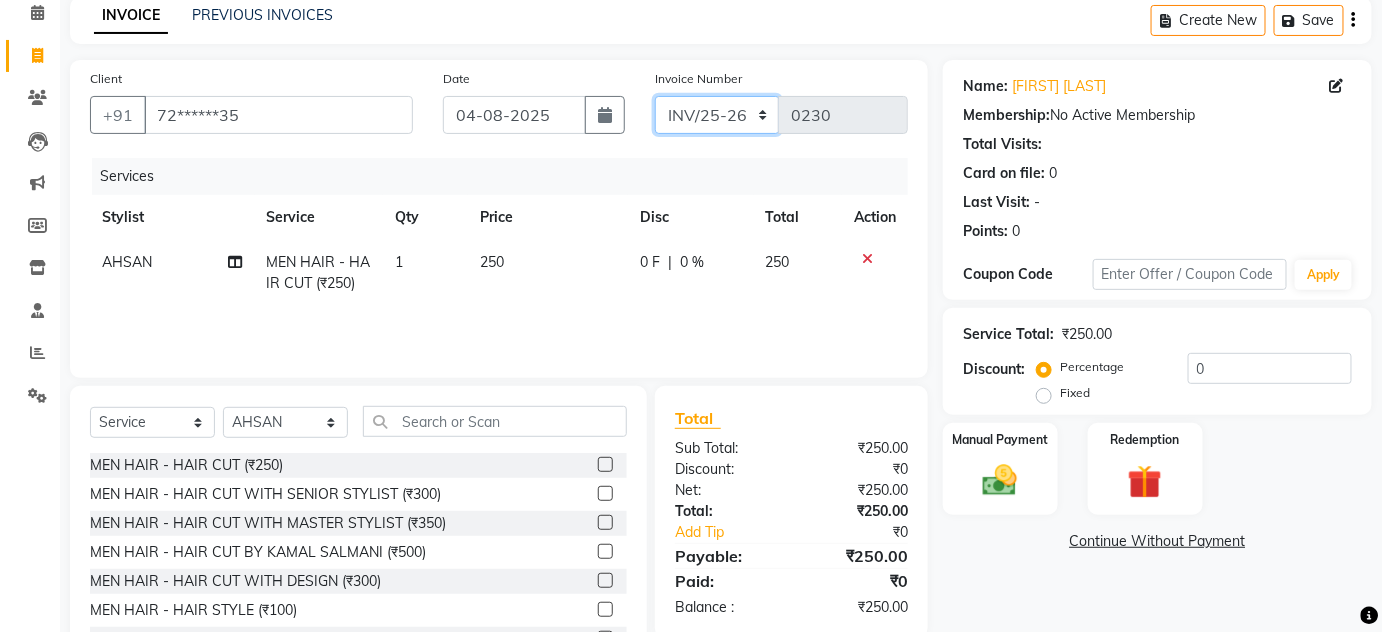 click on "INV/25-26 V/2025-26" 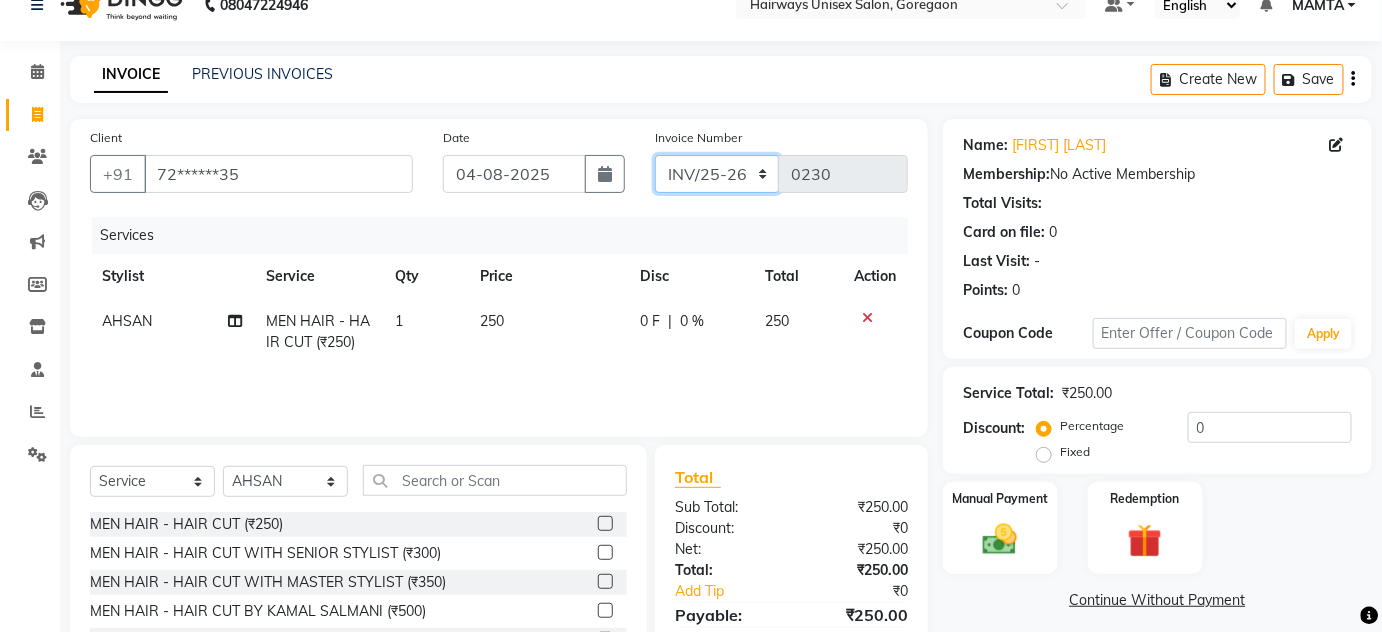 scroll, scrollTop: 0, scrollLeft: 0, axis: both 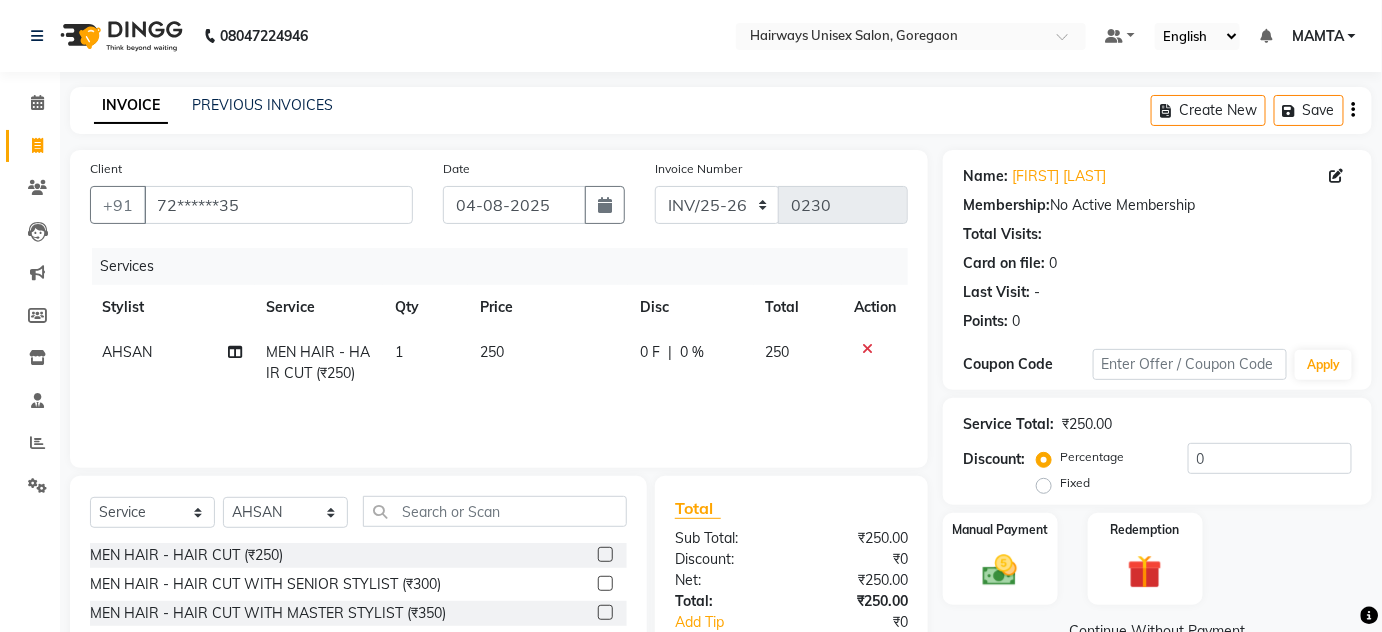 click 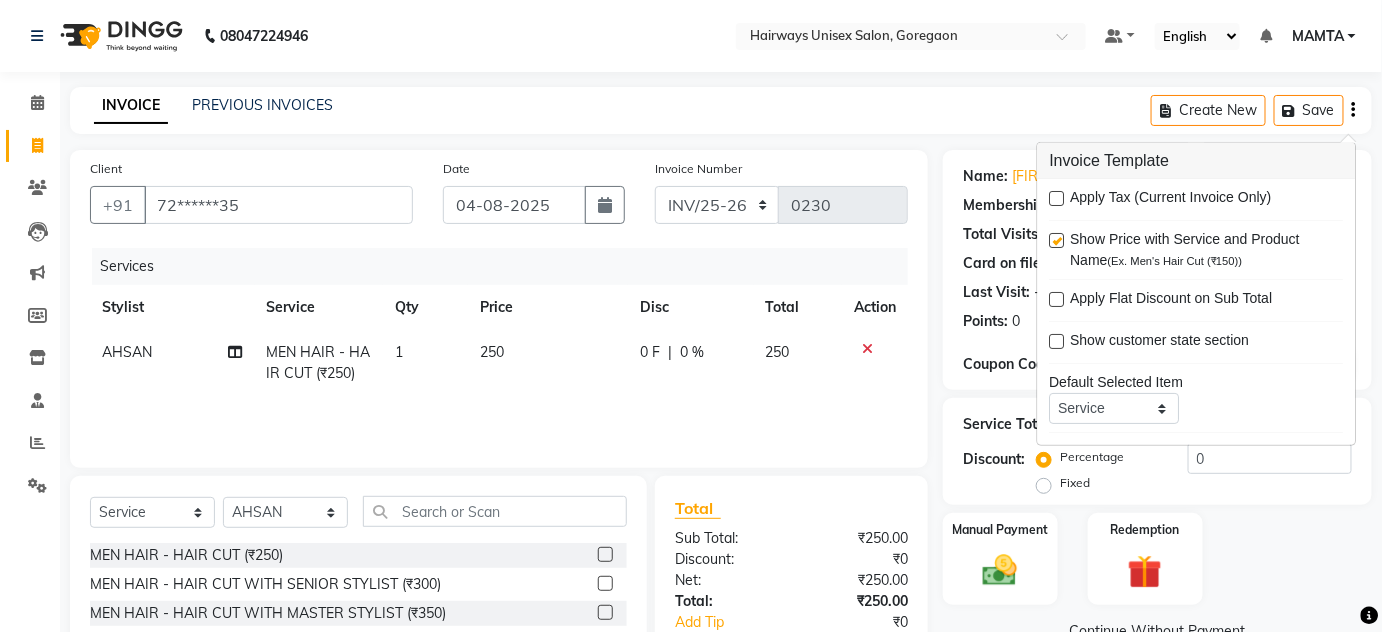 click on "INVOICE PREVIOUS INVOICES Create New   Save" 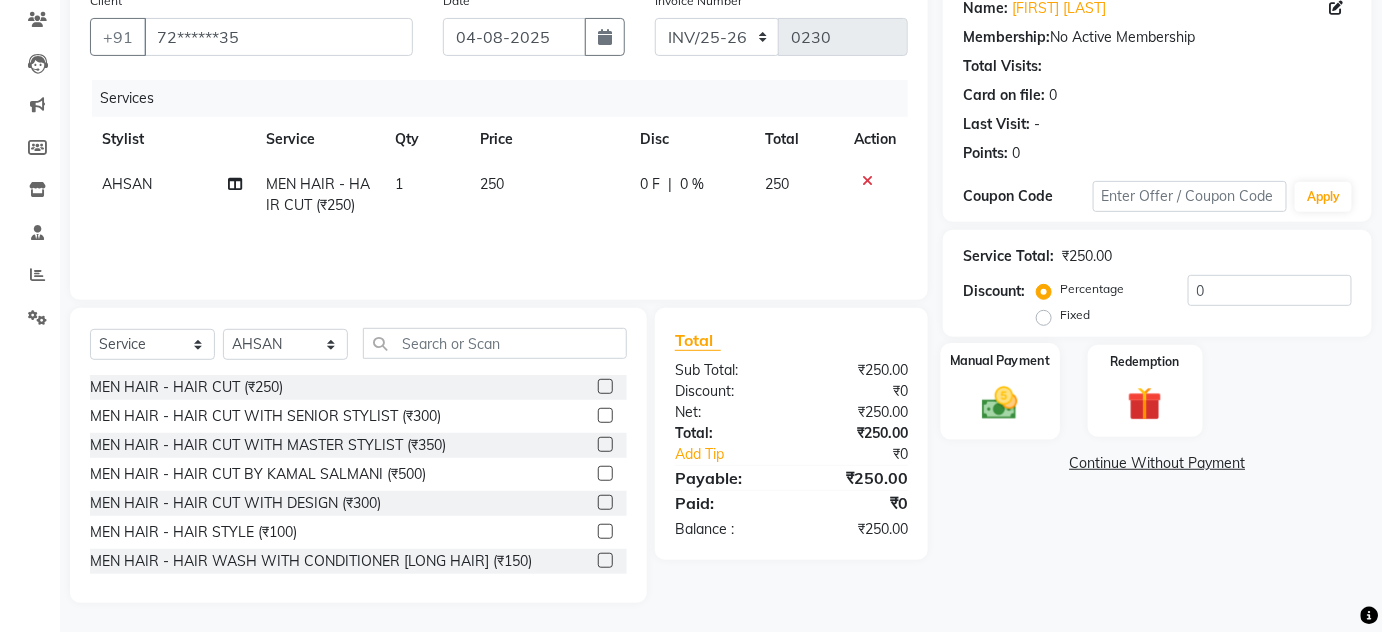 click 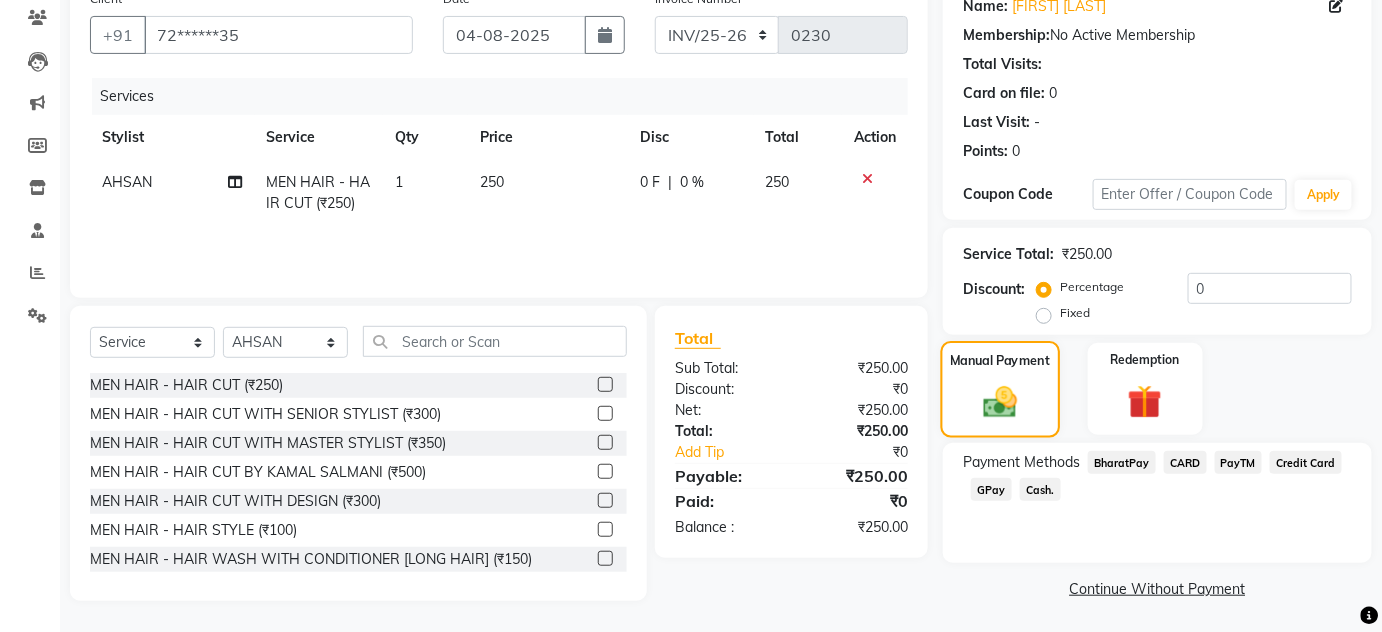 scroll, scrollTop: 171, scrollLeft: 0, axis: vertical 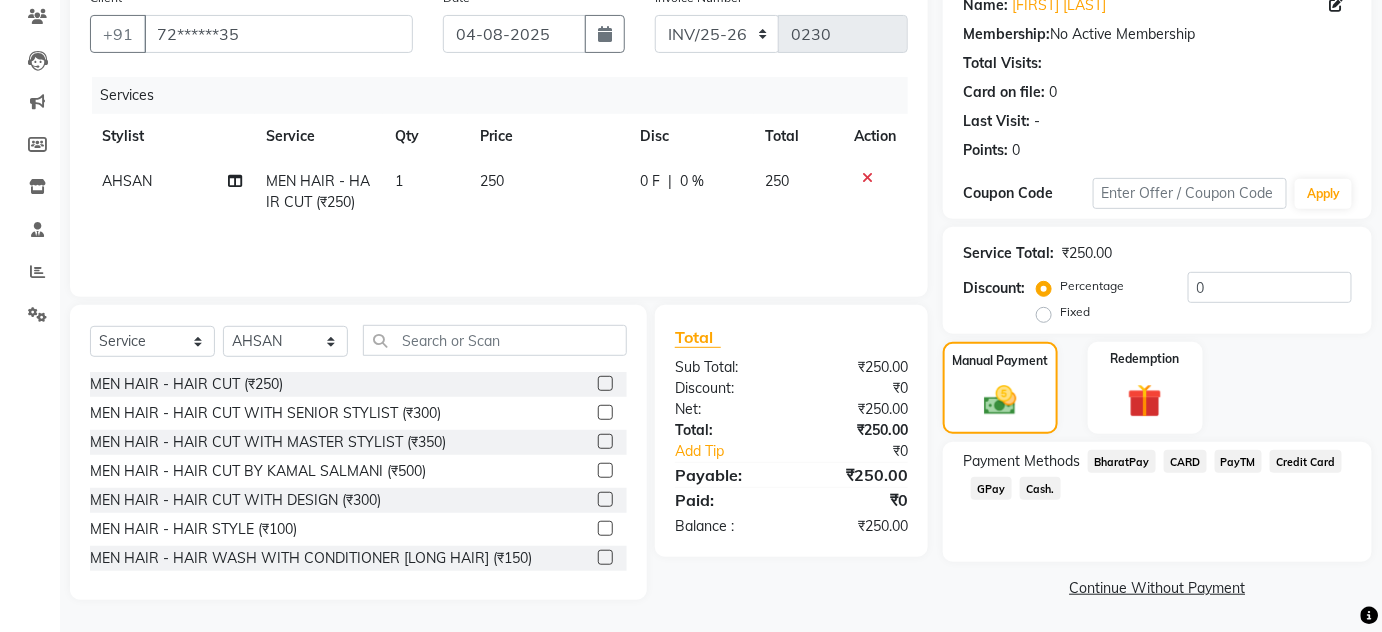 click on "Cash." 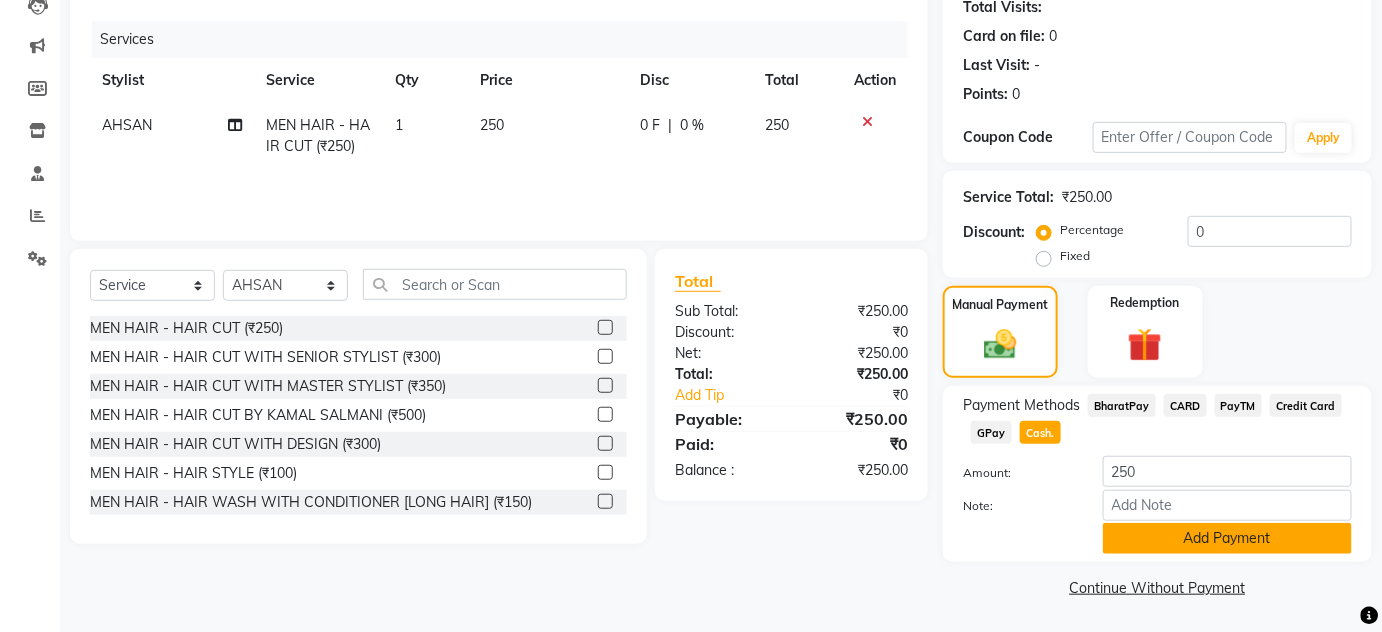 click on "Add Payment" 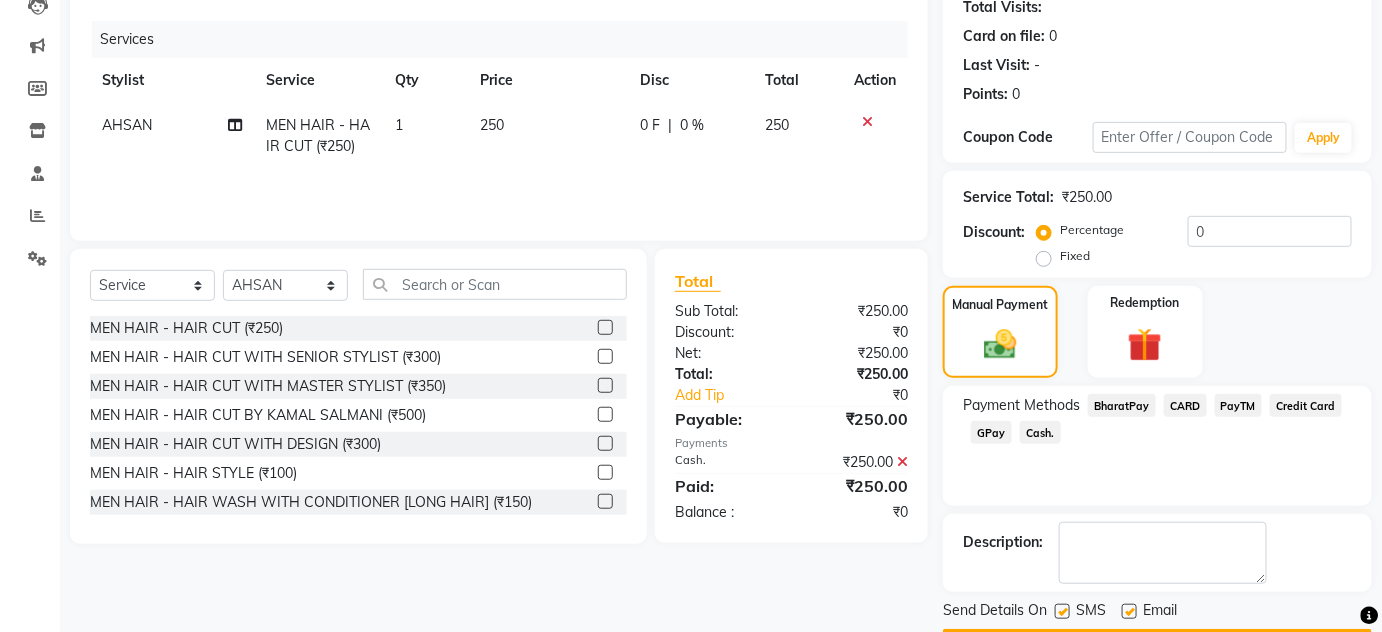 scroll, scrollTop: 283, scrollLeft: 0, axis: vertical 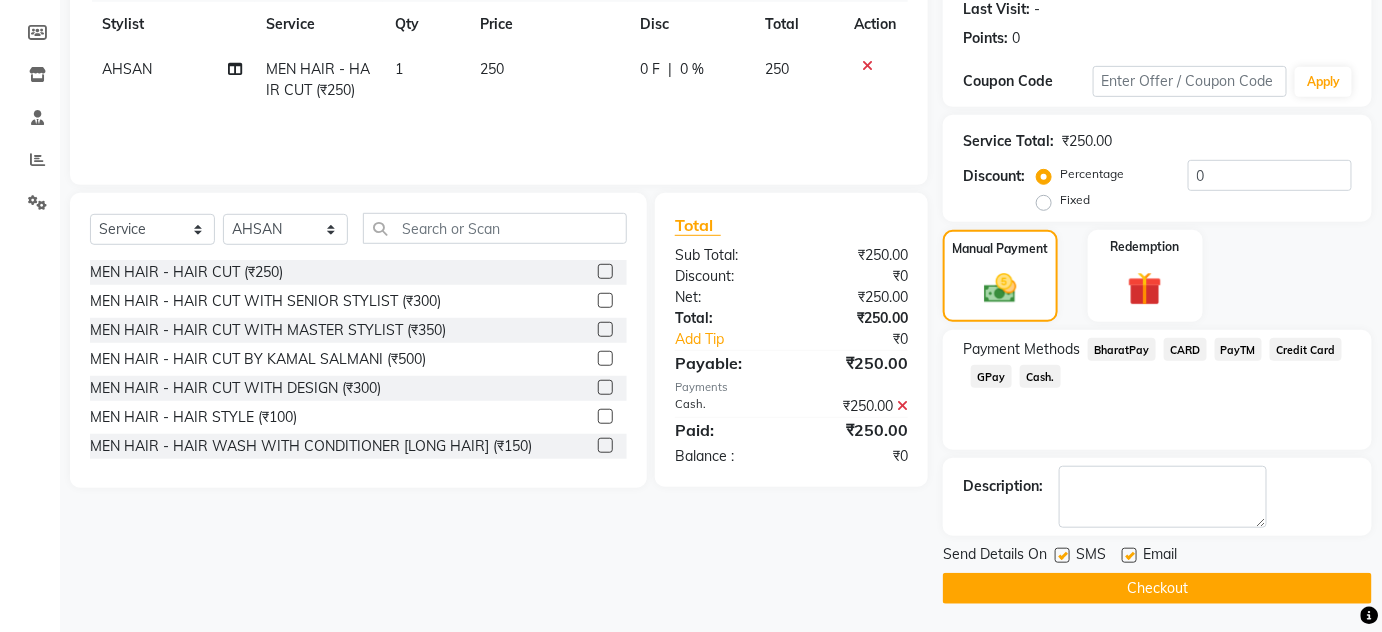 click 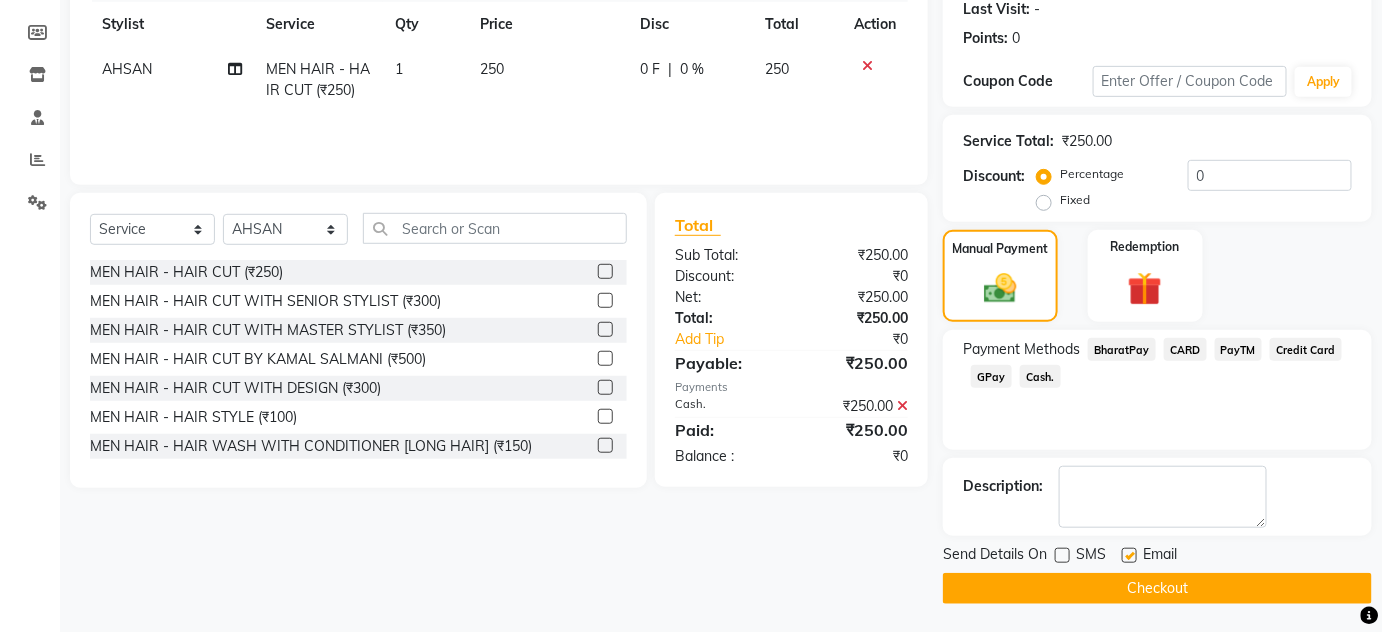 click 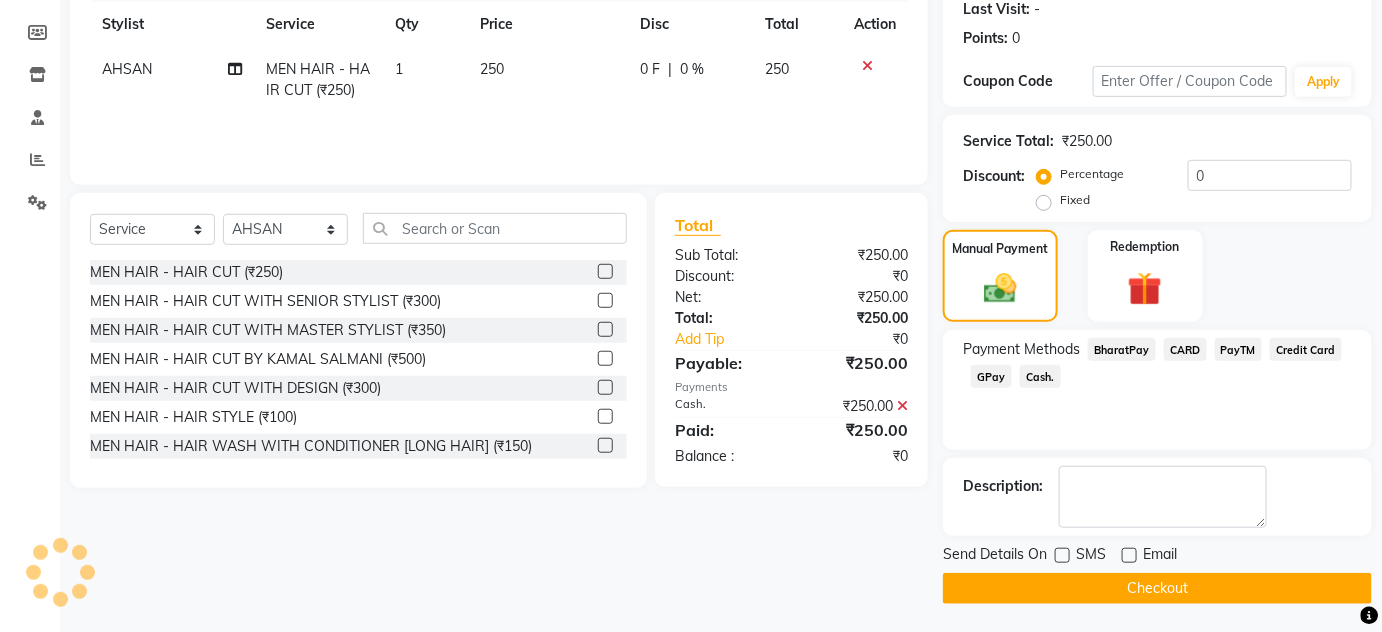 click on "Checkout" 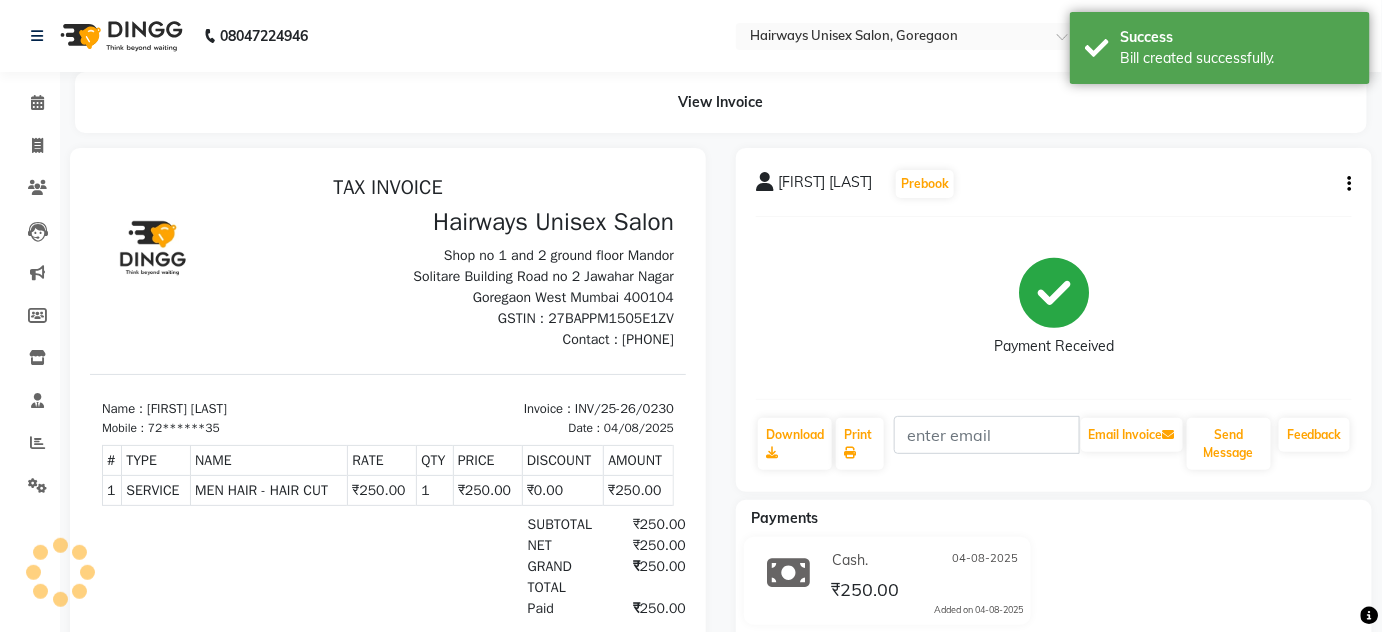 scroll, scrollTop: 0, scrollLeft: 0, axis: both 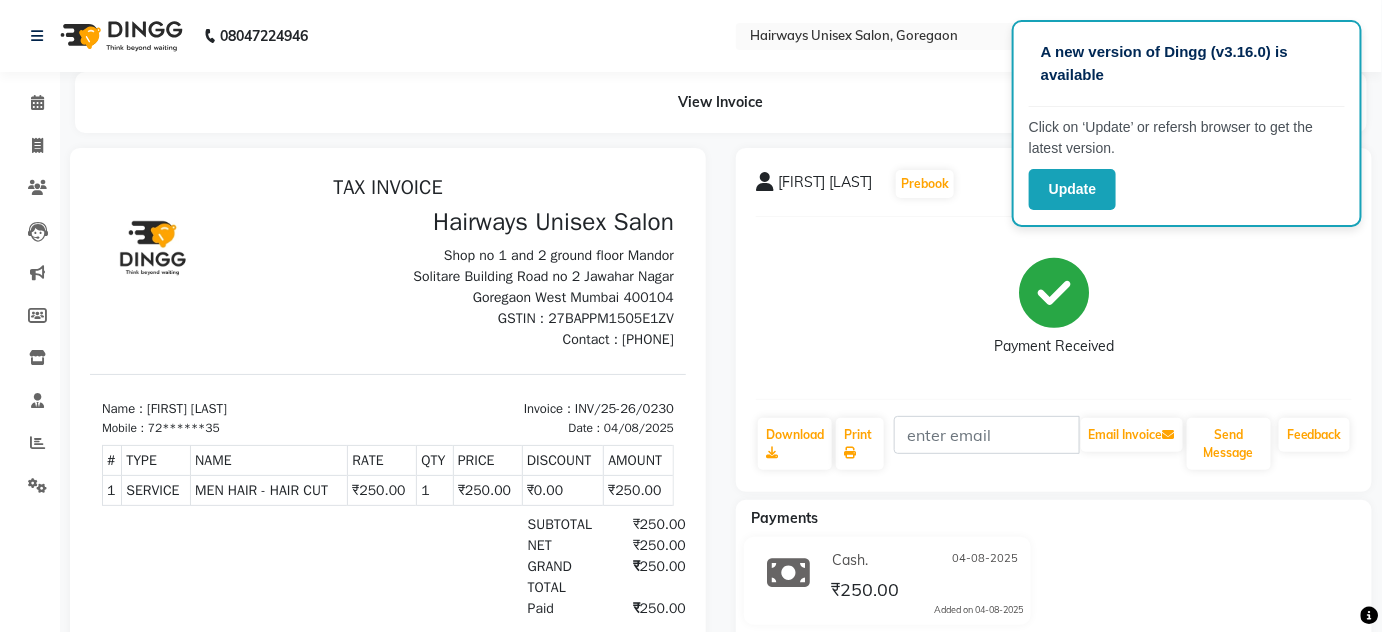 click on "+91 [PHONE] Select Location × Hairways Unisex Salon, Goregaon Default Panel My Panel English ENGLISH Español العربية मराठी हिंदी ગુજરાતી தமிழ் 中文 Notifications nothing to show MAMTA Manage Profile Change Password Sign out Version:3.15.11" 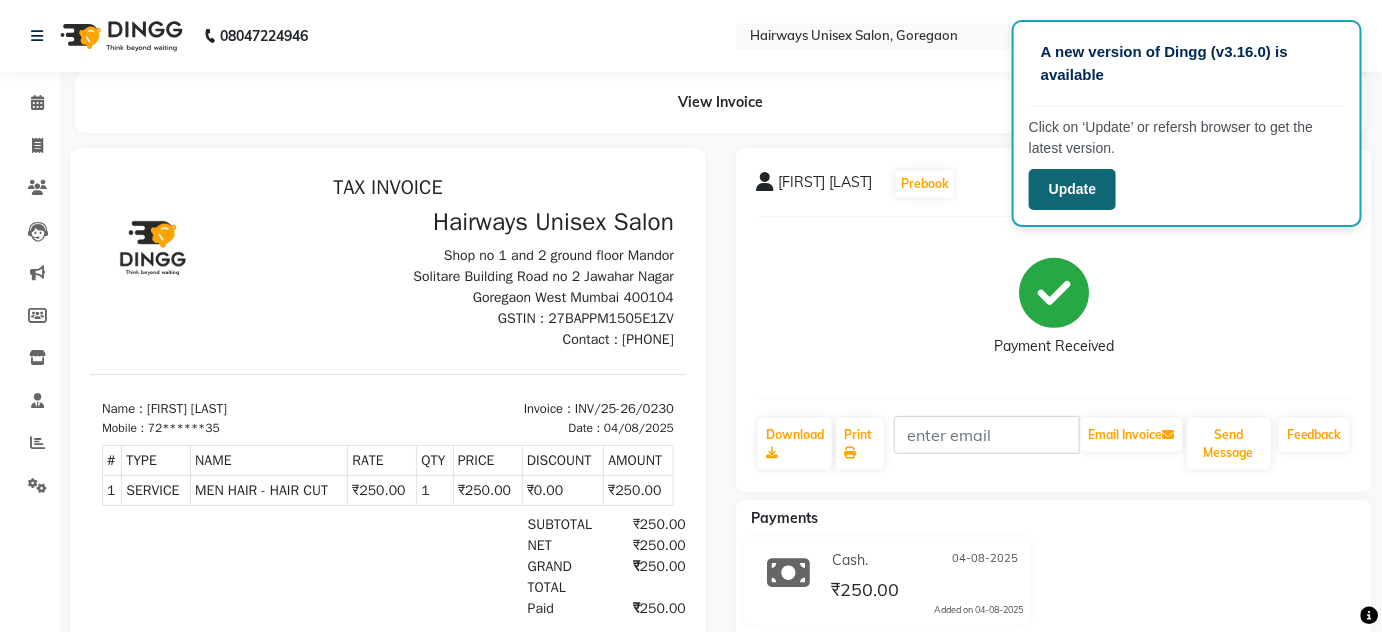 click on "Update" 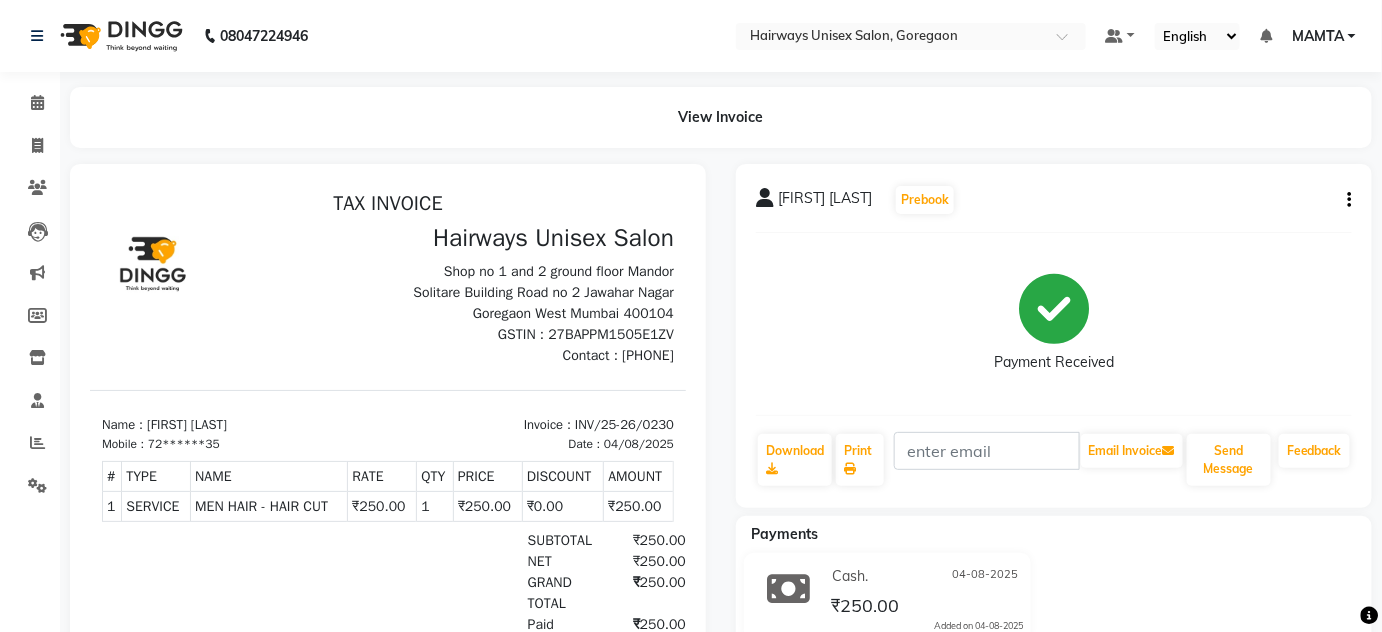 scroll, scrollTop: 0, scrollLeft: 0, axis: both 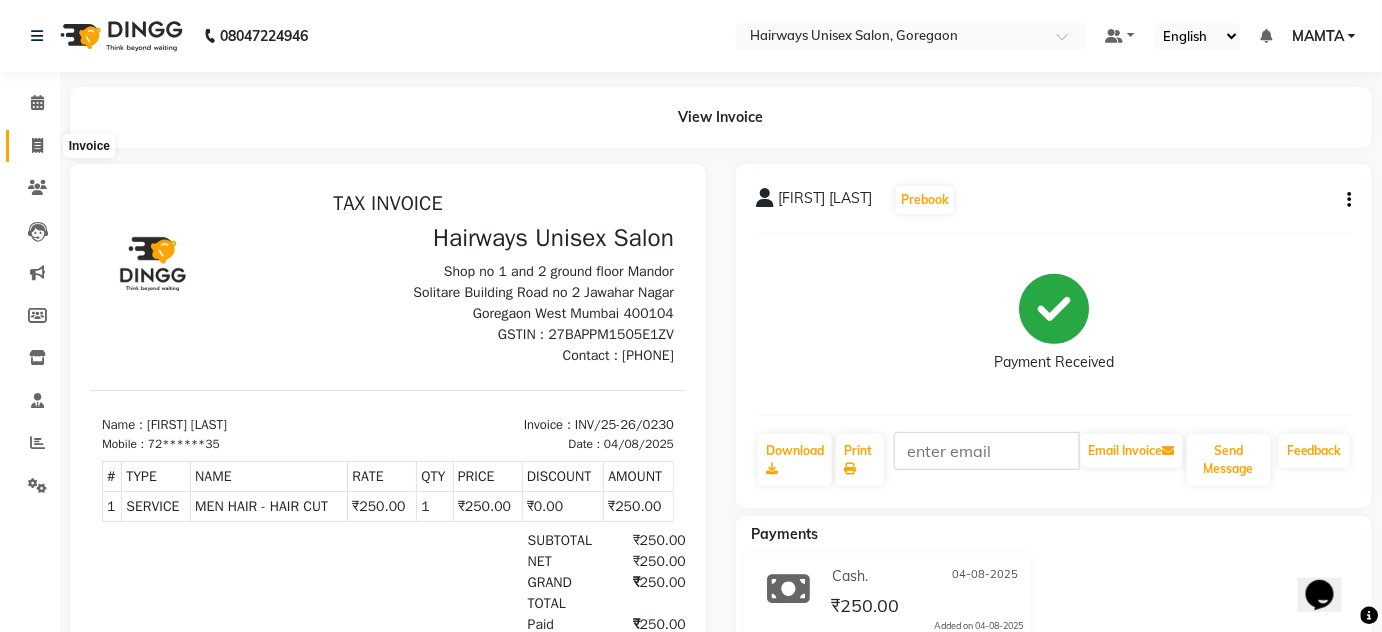 click 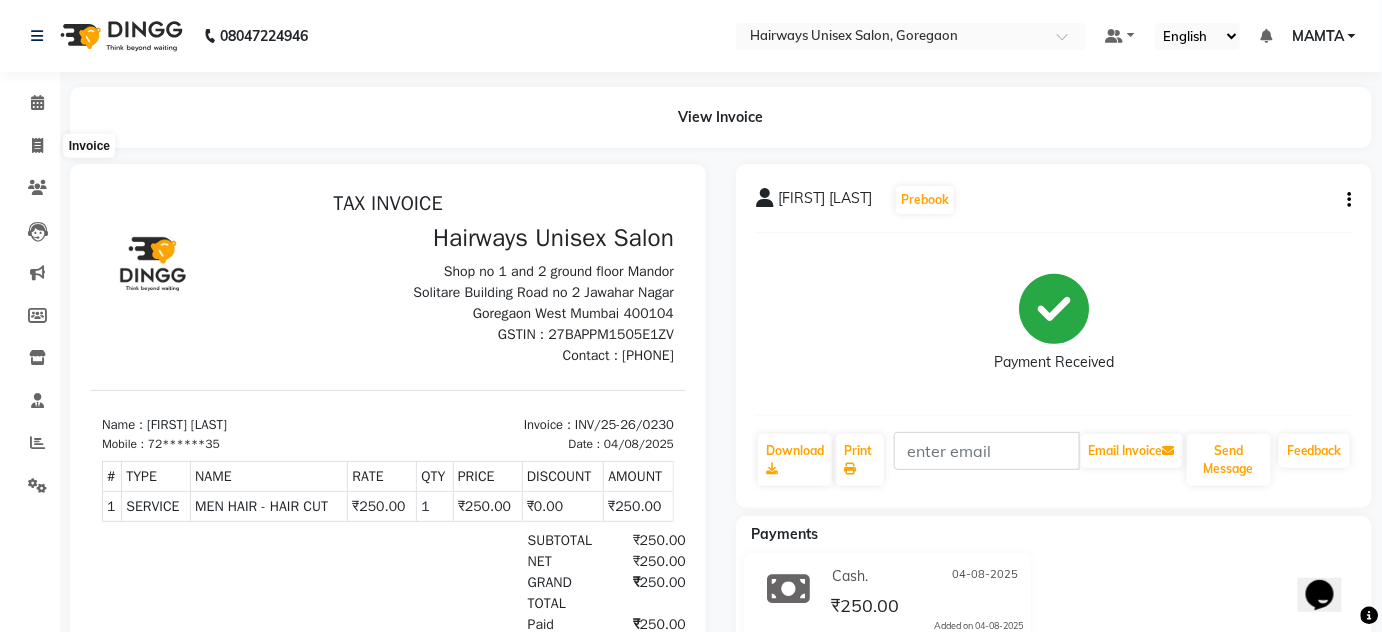 select on "8320" 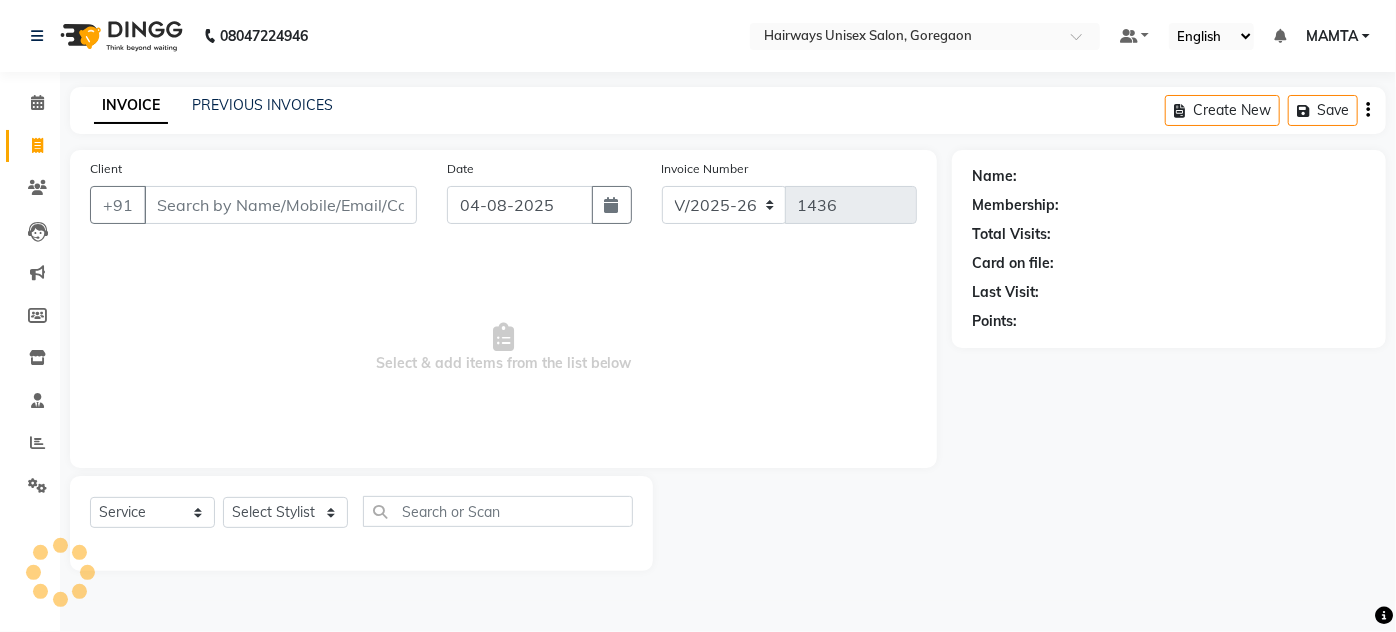 click on "Client" at bounding box center (280, 205) 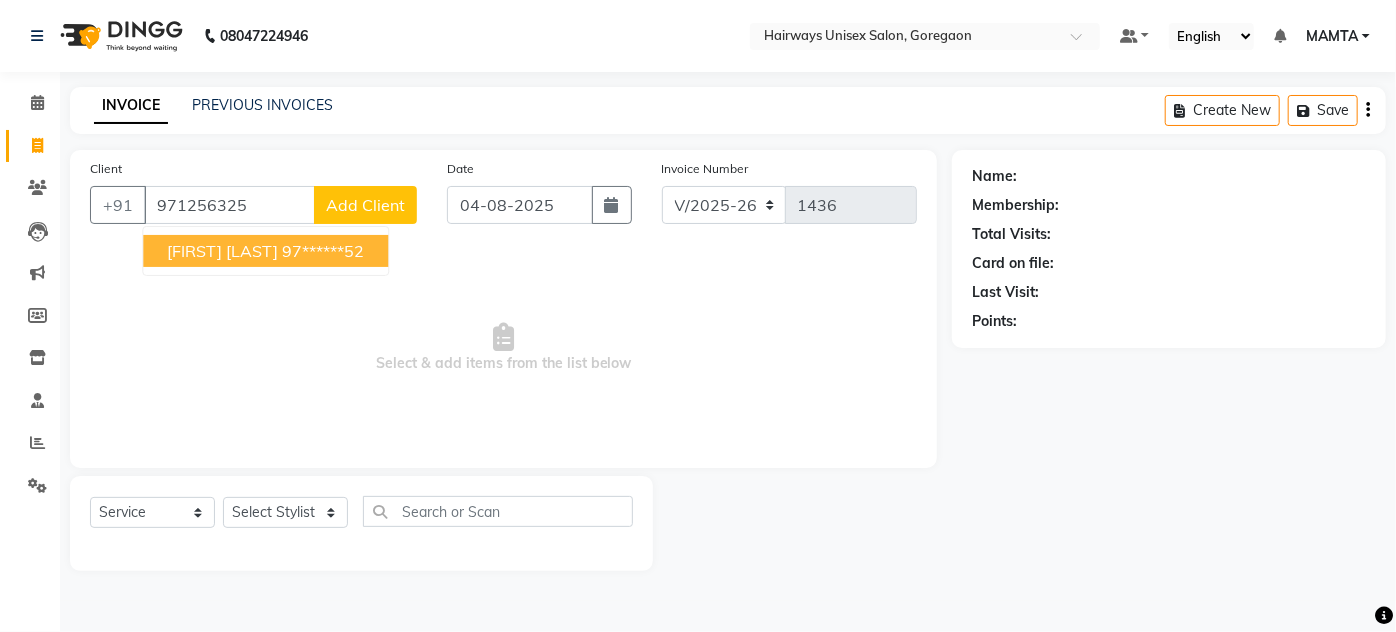 click on "97******52" at bounding box center (323, 251) 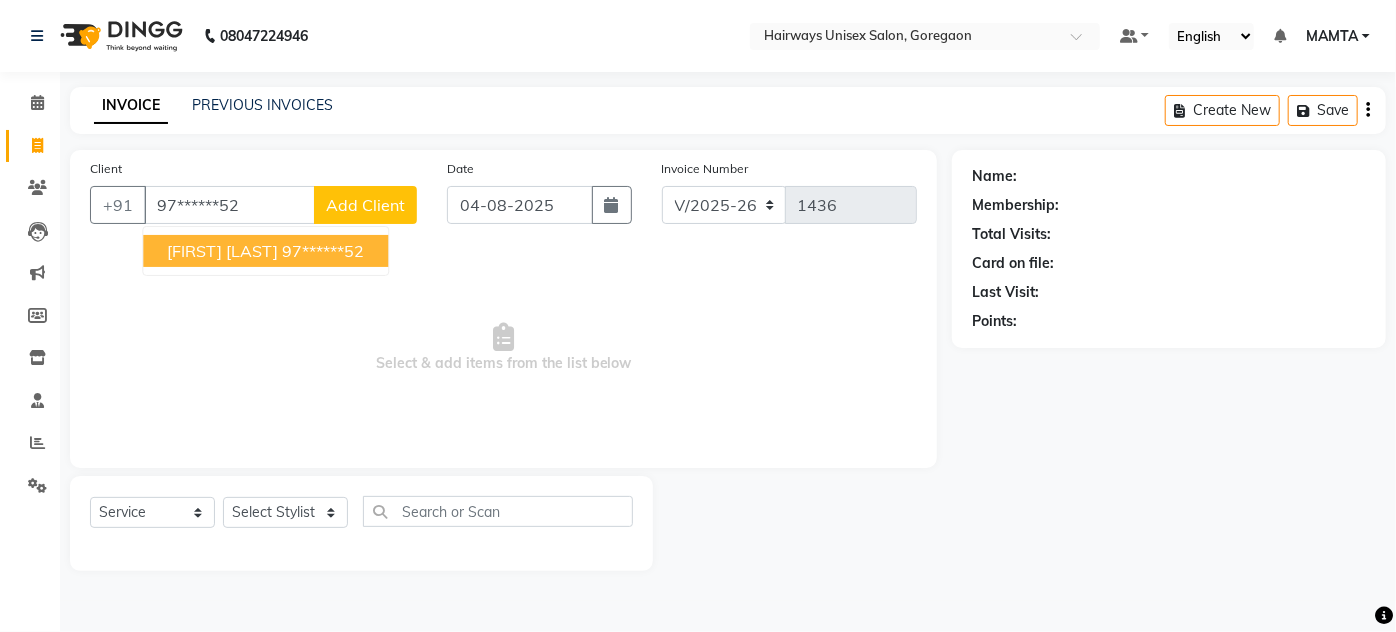 type on "97******52" 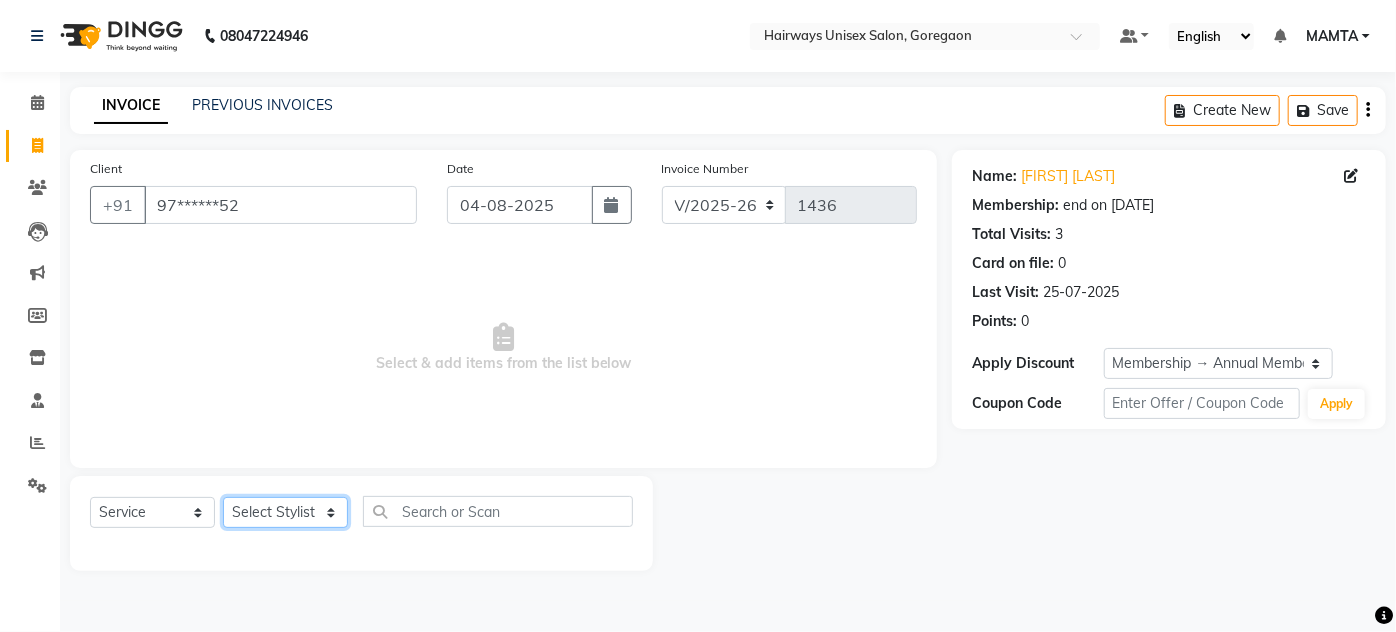 click on "Select Stylist AHSAN AZAD IMRAN Kamal Salmani KASHISH MAMTA POOJA PUMMY RAJA SADDAM SAMEER SULTAN TALIB ZAFAR ZAHID" 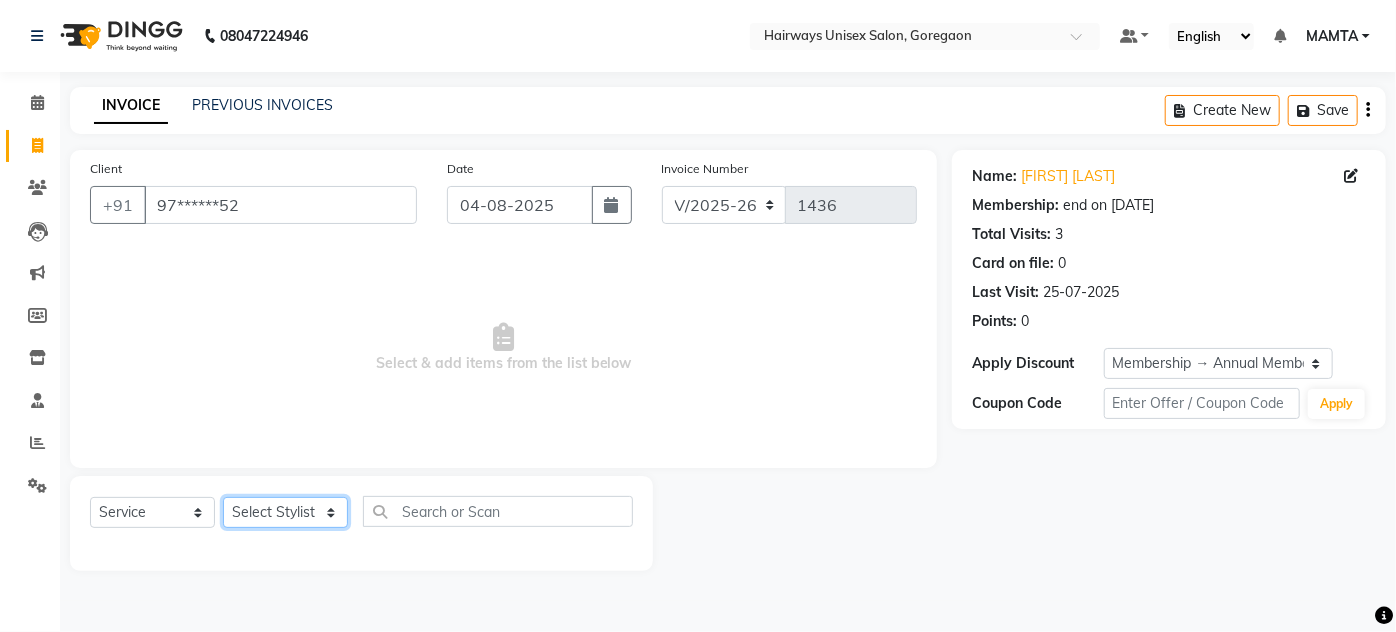 select on "80508" 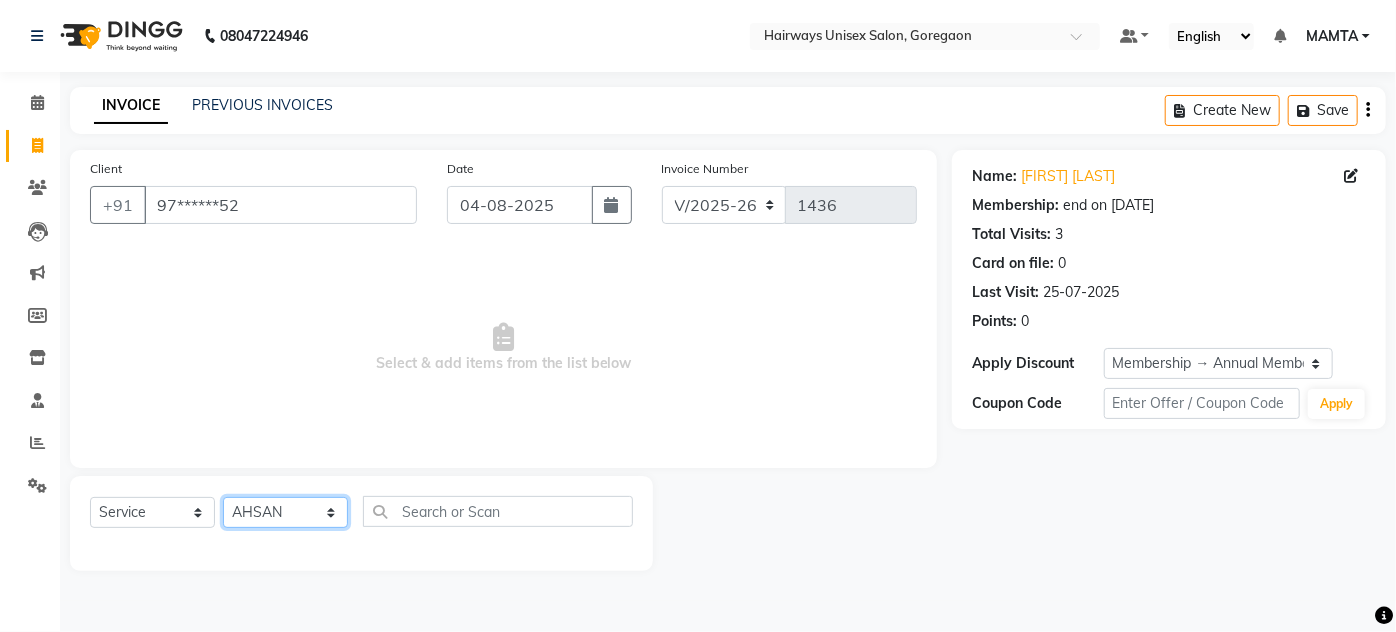 click on "Select Stylist AHSAN AZAD IMRAN Kamal Salmani KASHISH MAMTA POOJA PUMMY RAJA SADDAM SAMEER SULTAN TALIB ZAFAR ZAHID" 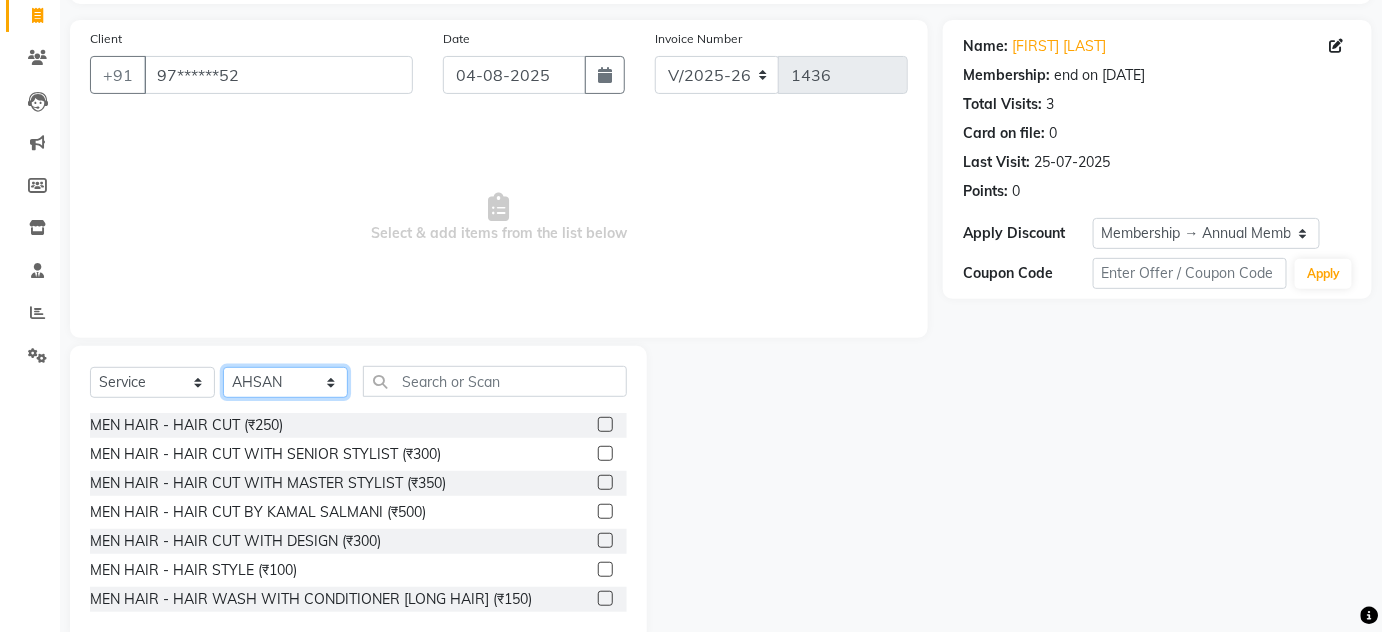 scroll, scrollTop: 168, scrollLeft: 0, axis: vertical 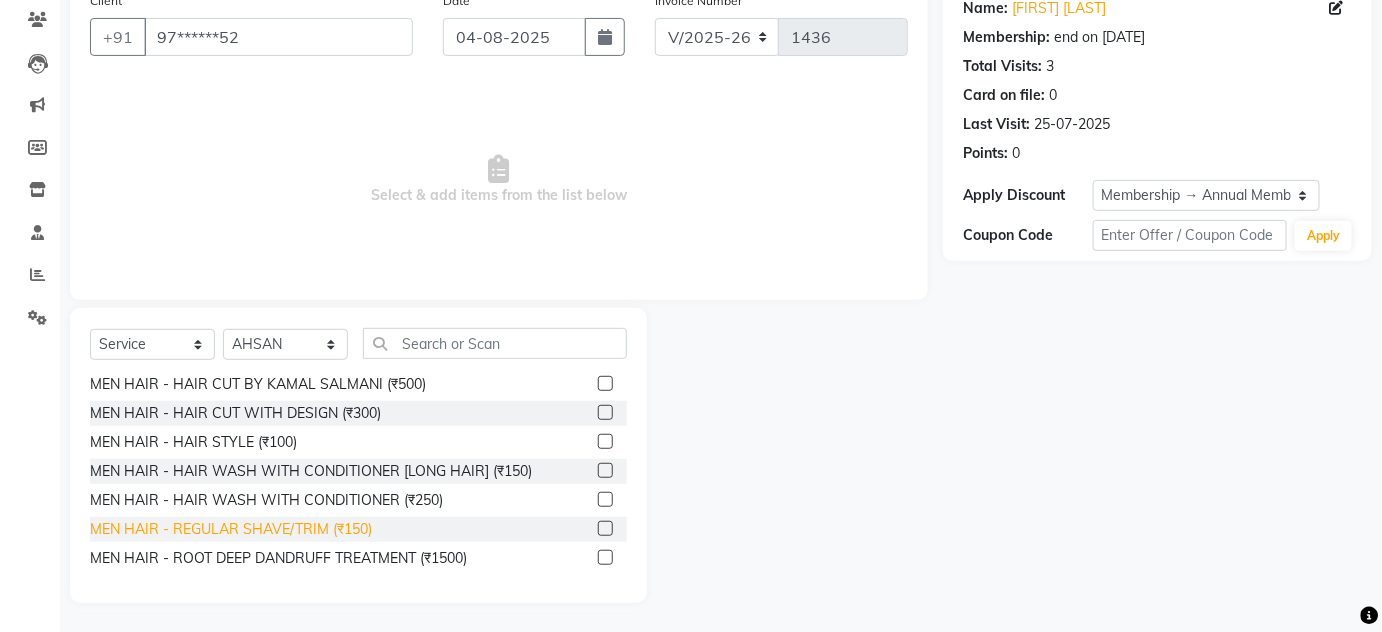 click on "MEN HAIR - REGULAR SHAVE/TRIM (₹150)" 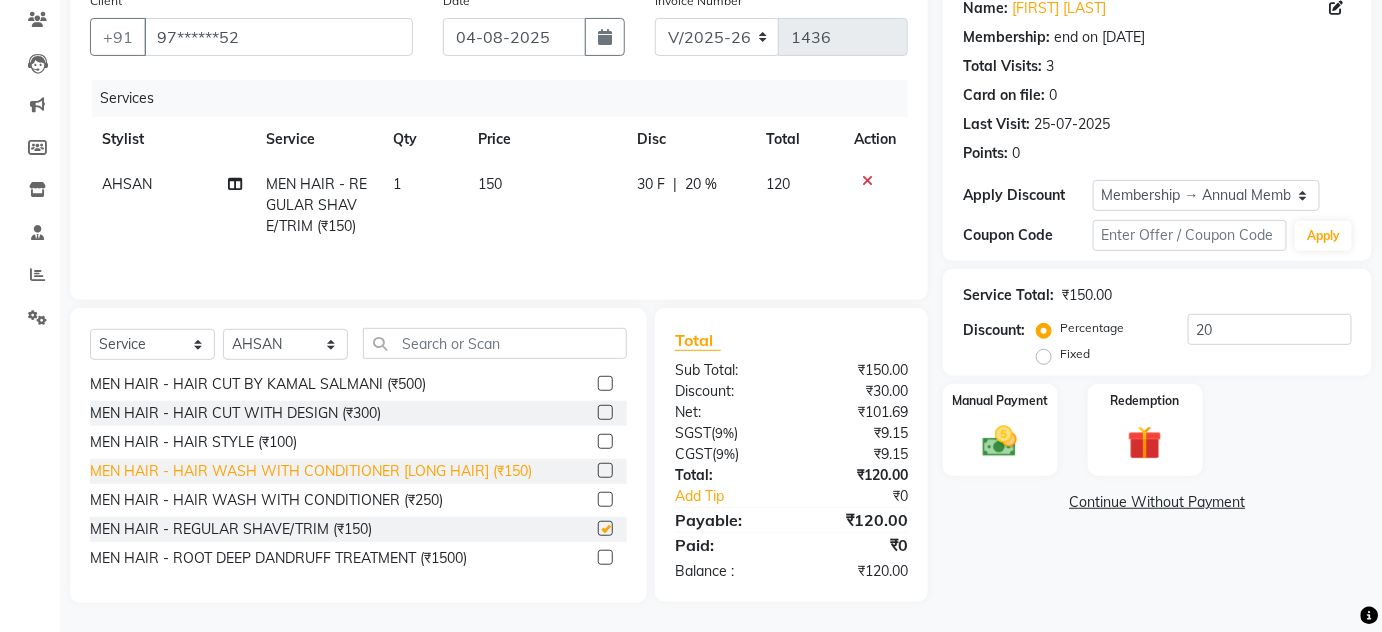 checkbox on "false" 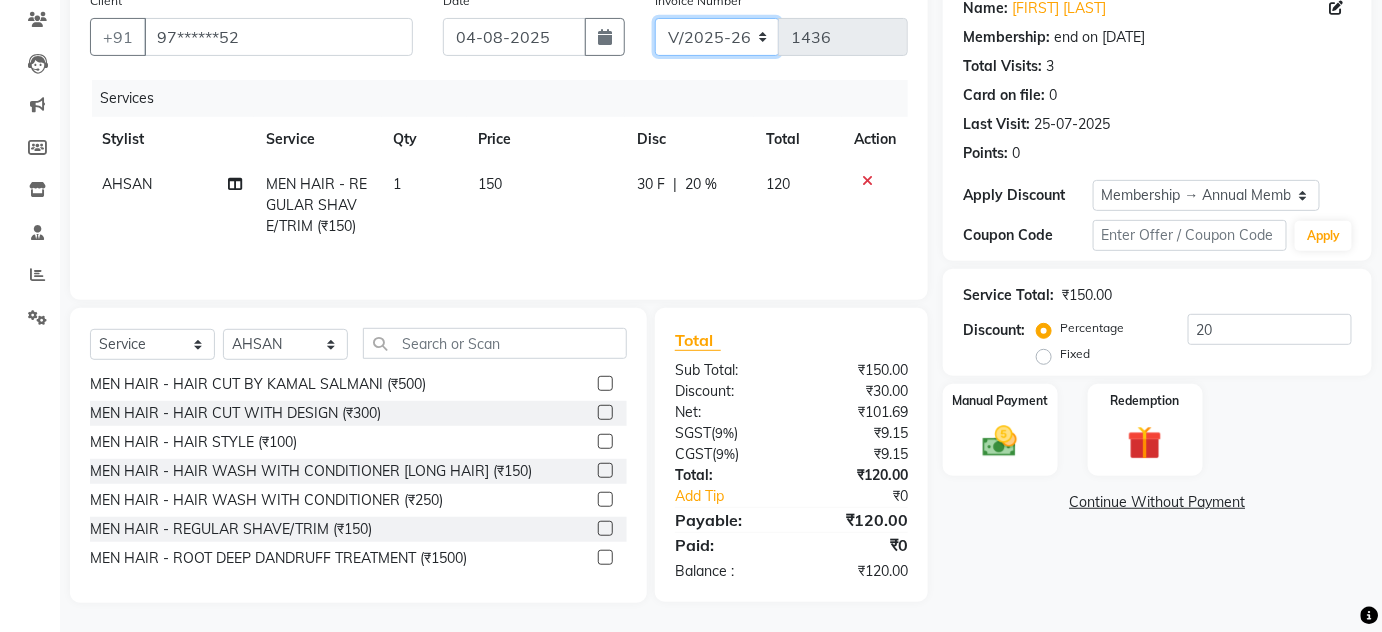 click on "INV/25-26 V/2025-26" 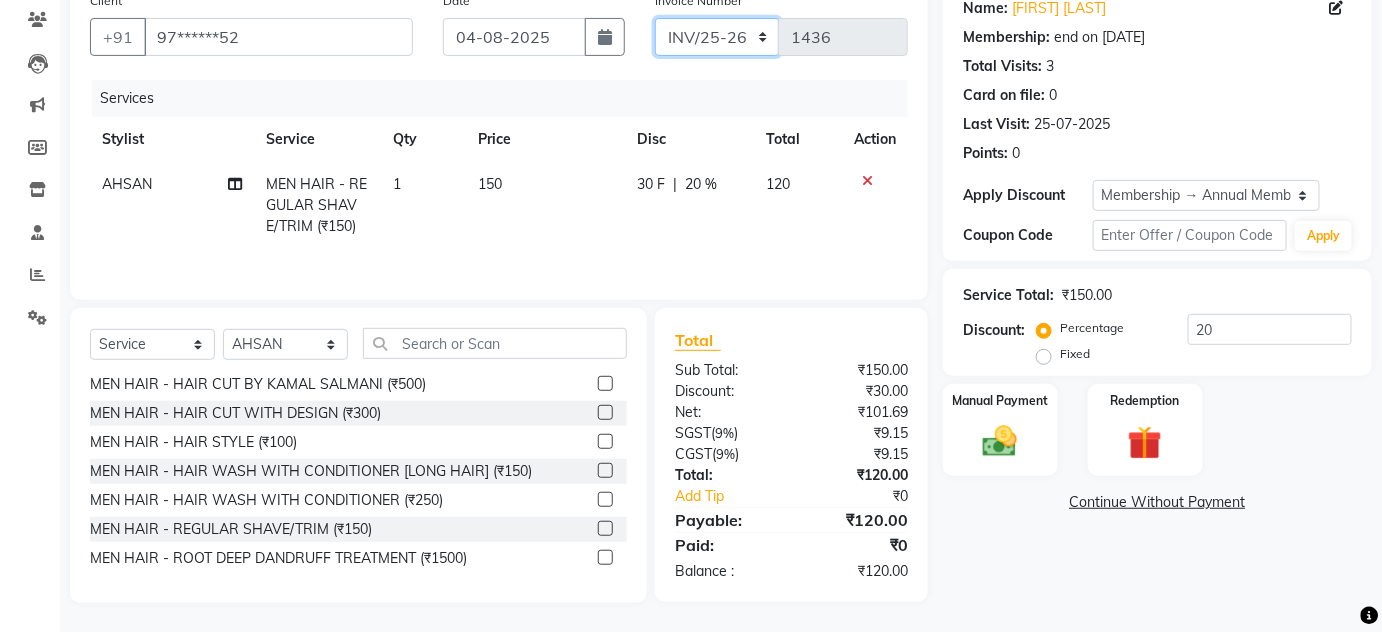 click on "INV/25-26 V/2025-26" 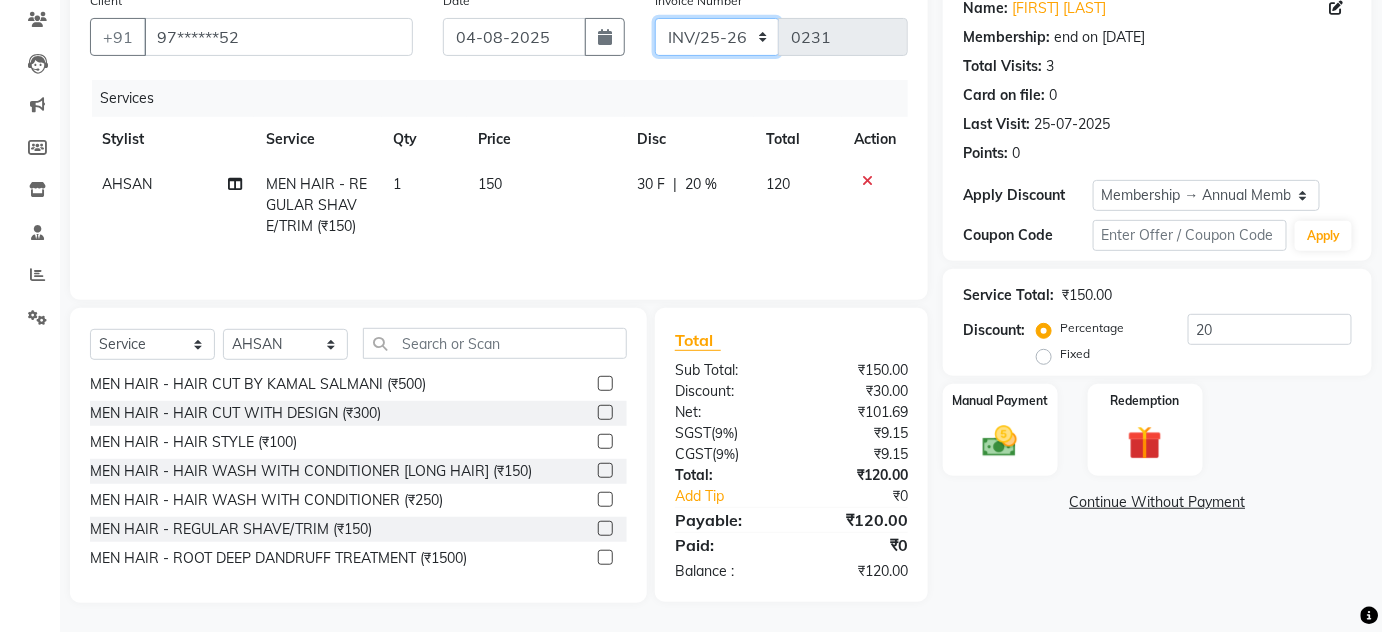 scroll, scrollTop: 0, scrollLeft: 0, axis: both 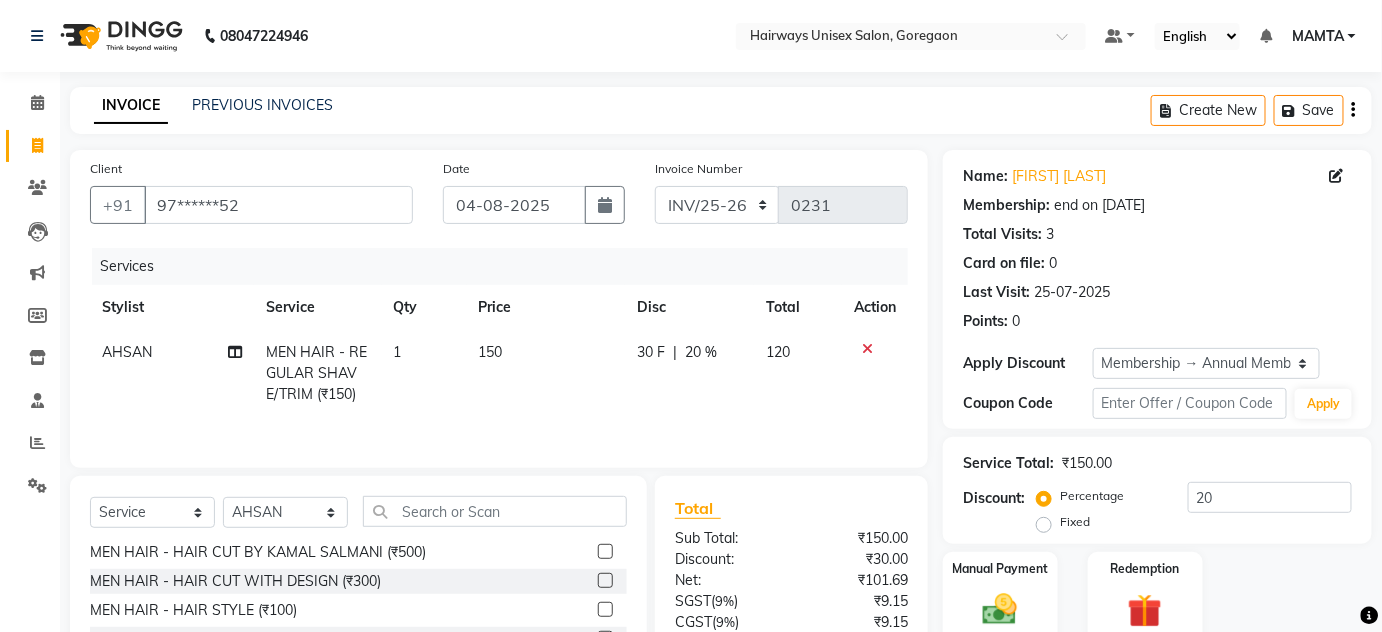 click 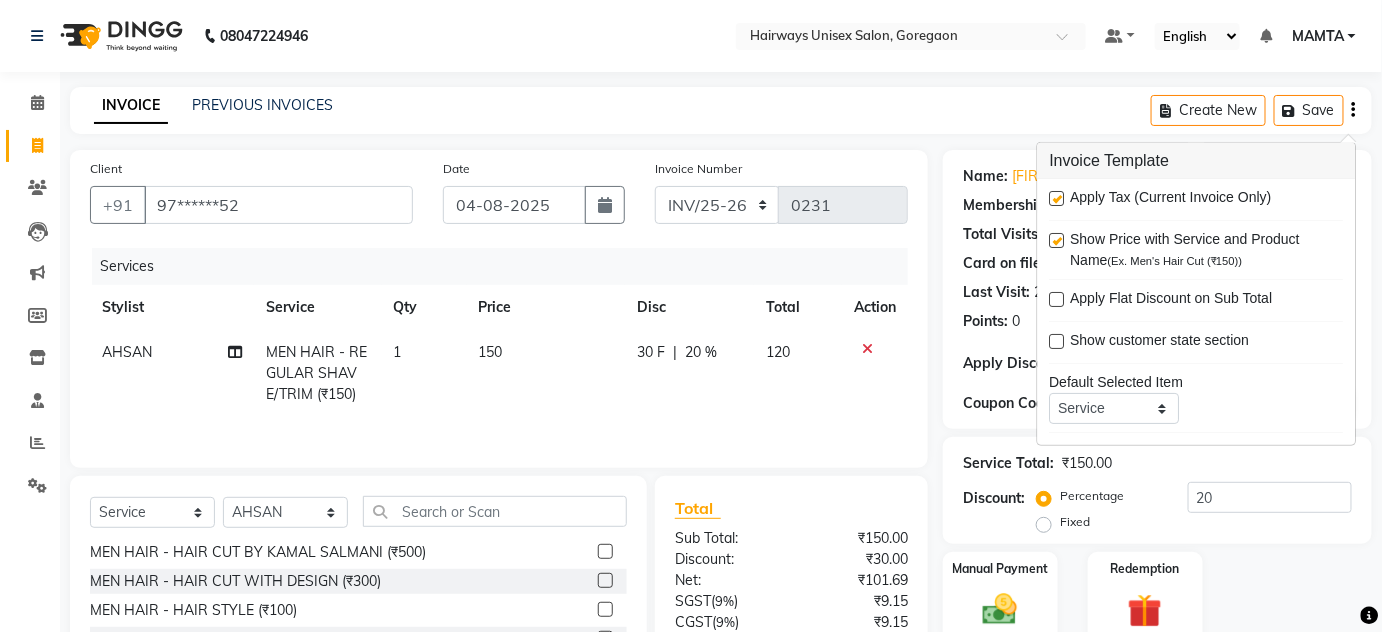 click on "Apply Tax (Current Invoice Only)" at bounding box center [1197, 199] 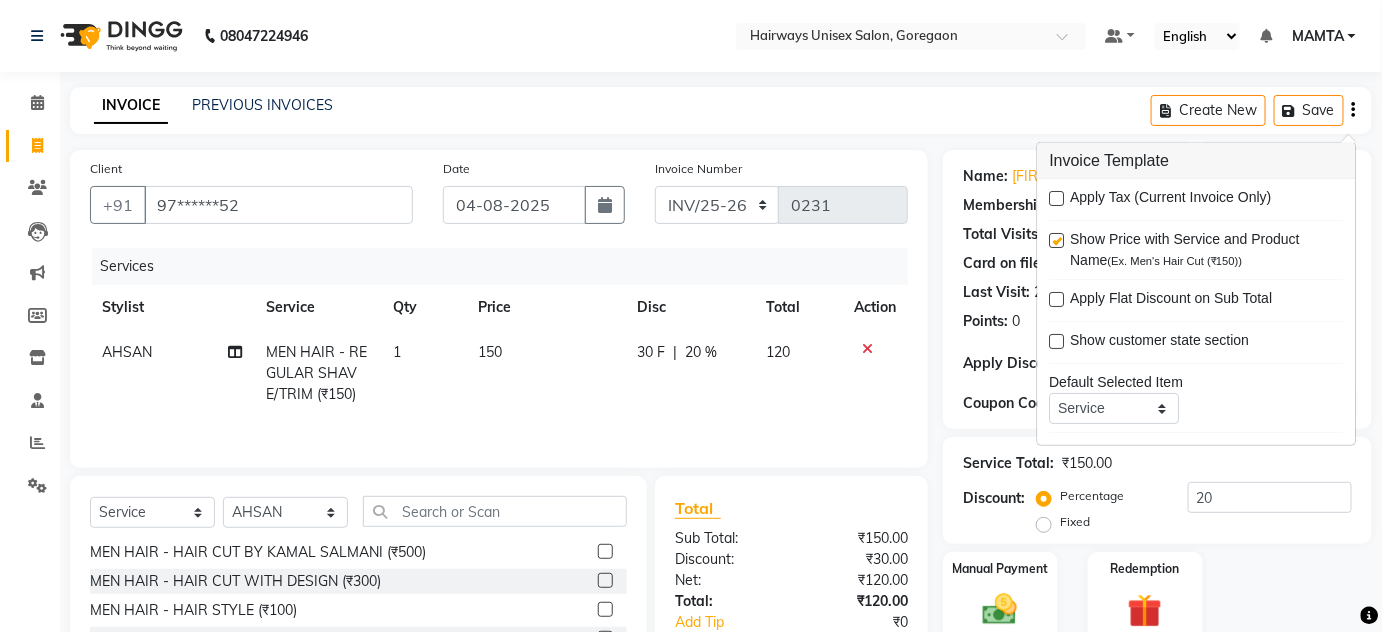click on "INVOICE PREVIOUS INVOICES Create New   Save" 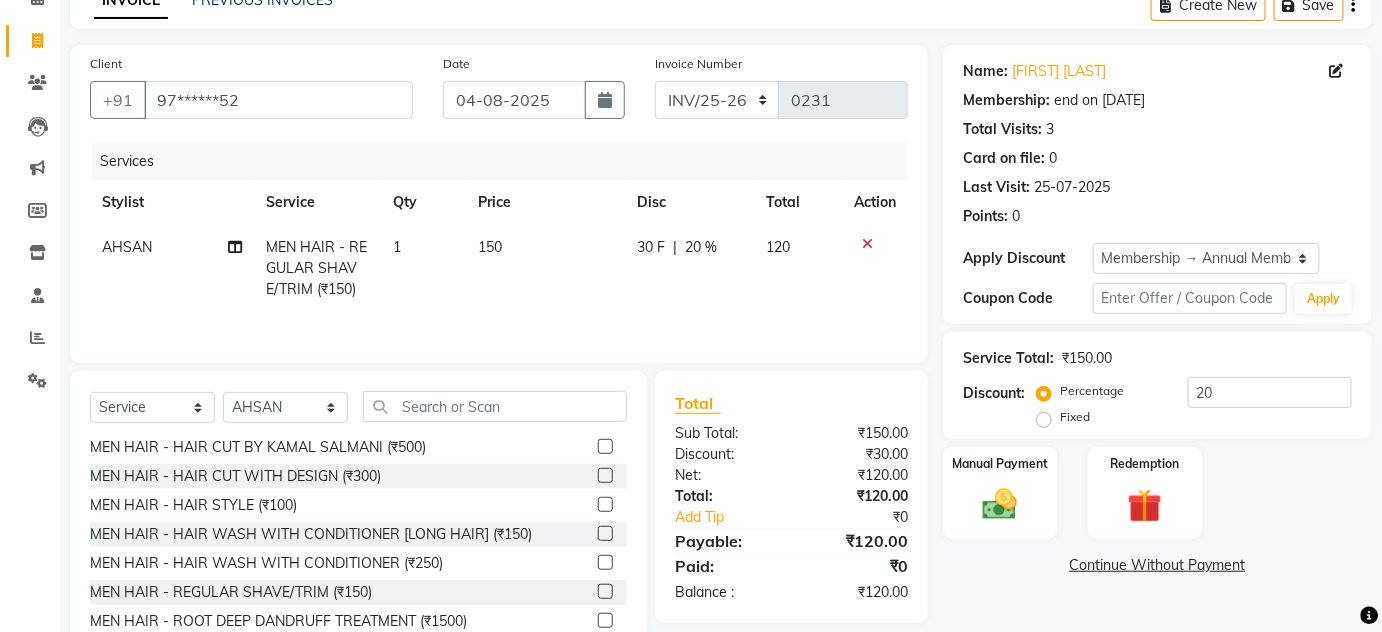 scroll, scrollTop: 168, scrollLeft: 0, axis: vertical 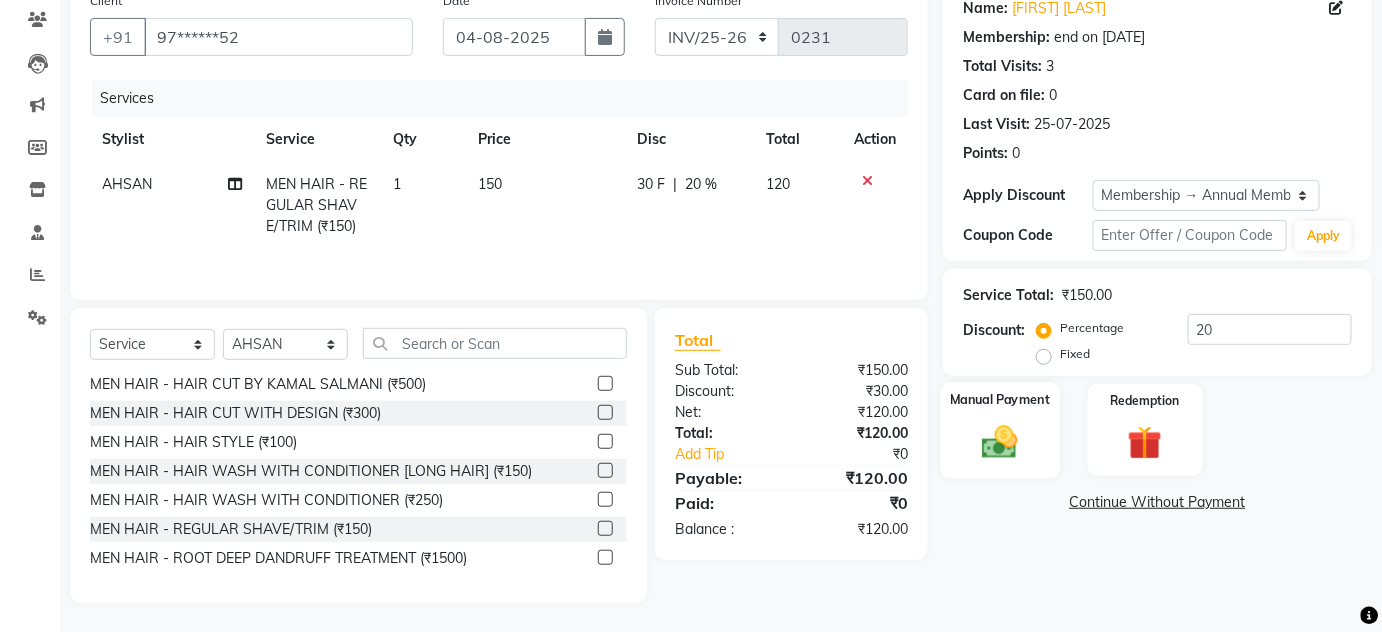 click 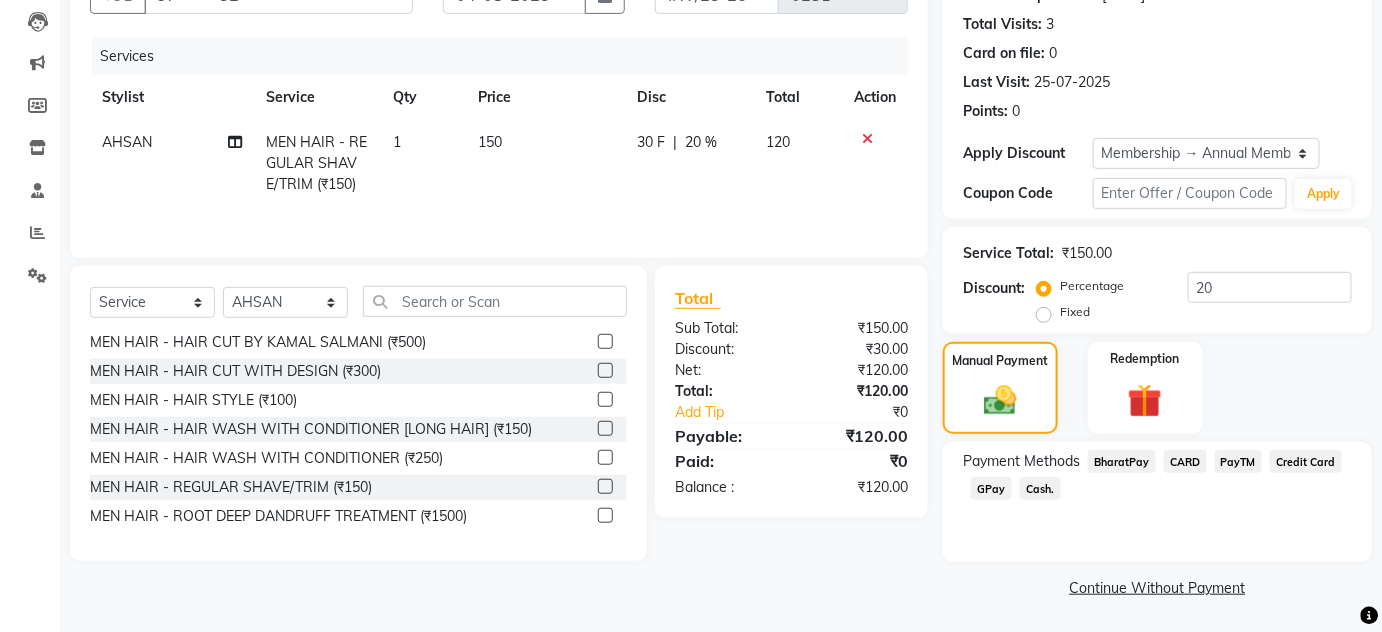 click on "Cash." 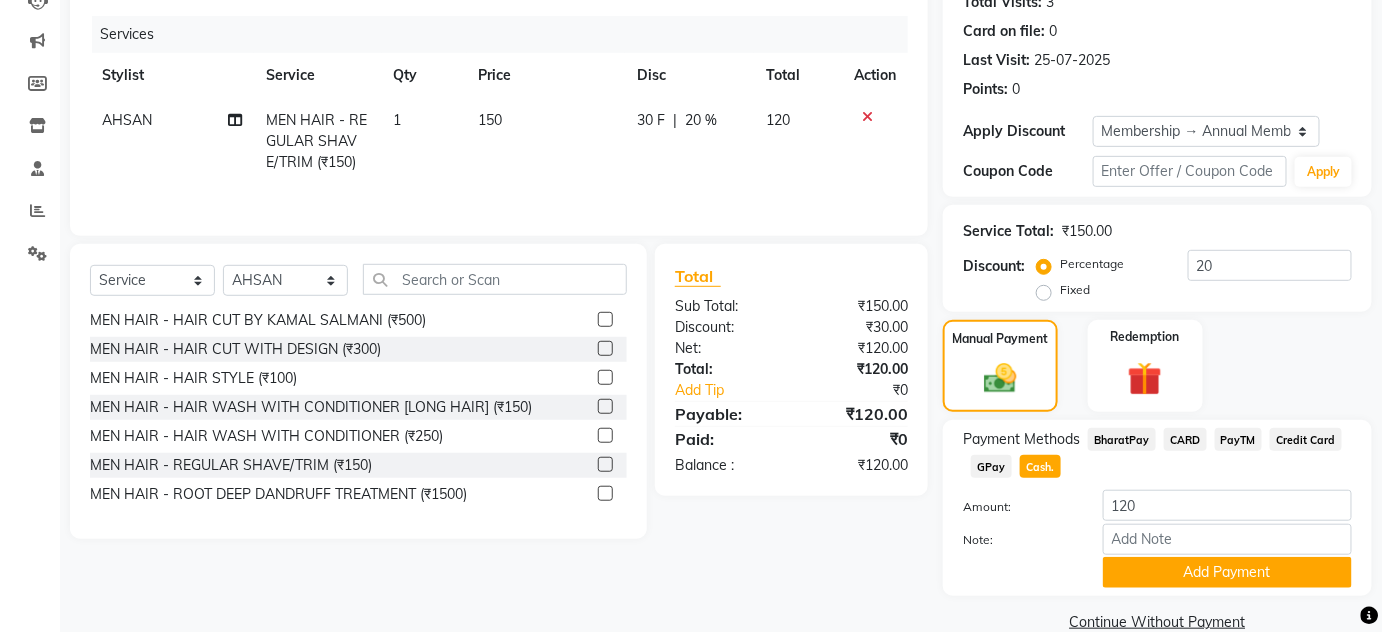 scroll, scrollTop: 266, scrollLeft: 0, axis: vertical 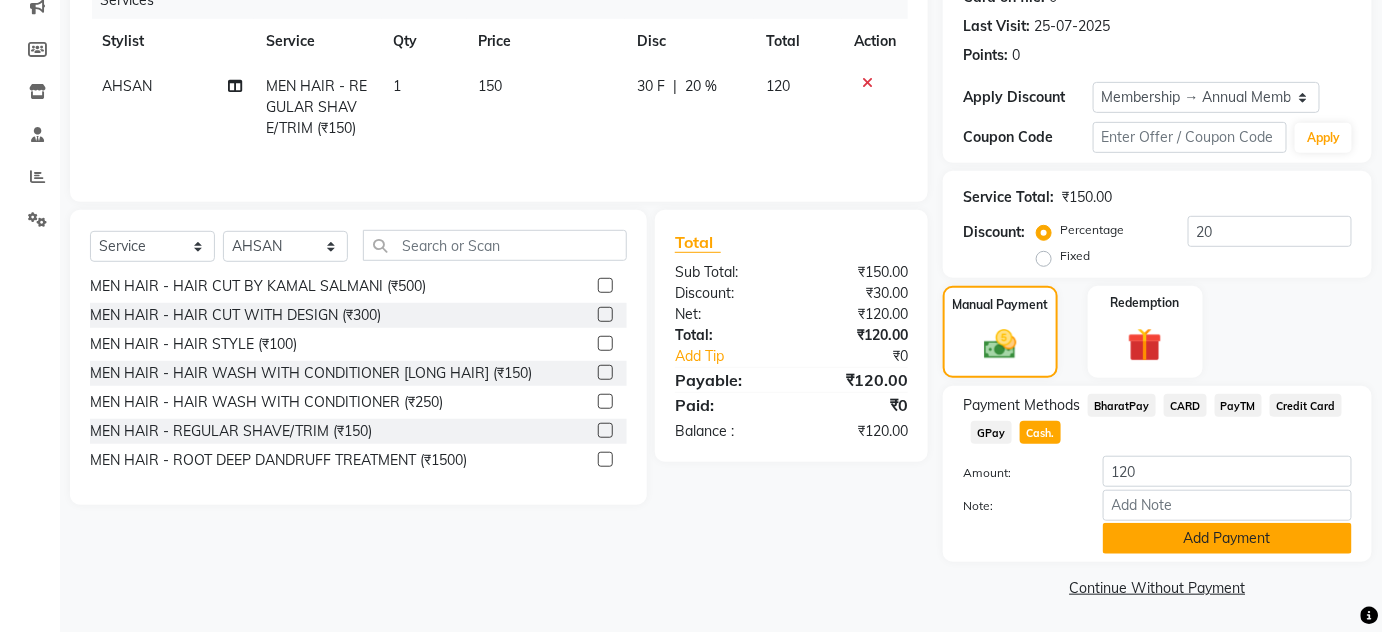 click on "Add Payment" 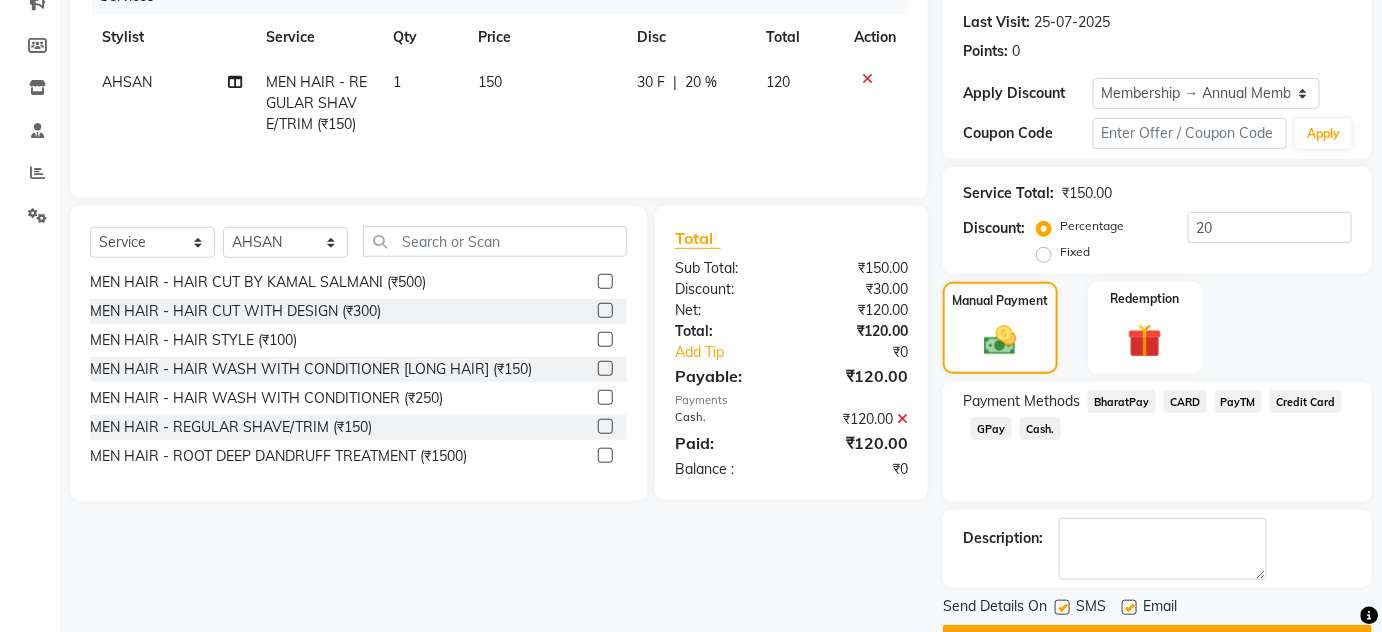 scroll, scrollTop: 322, scrollLeft: 0, axis: vertical 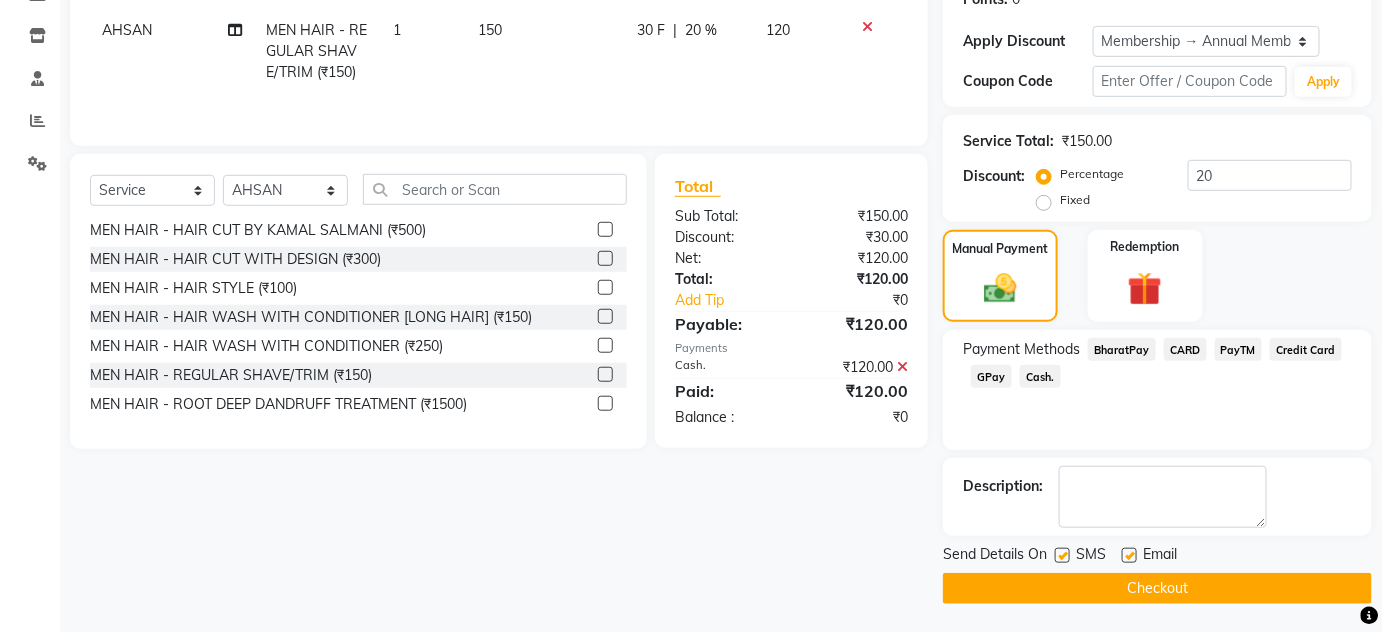 click 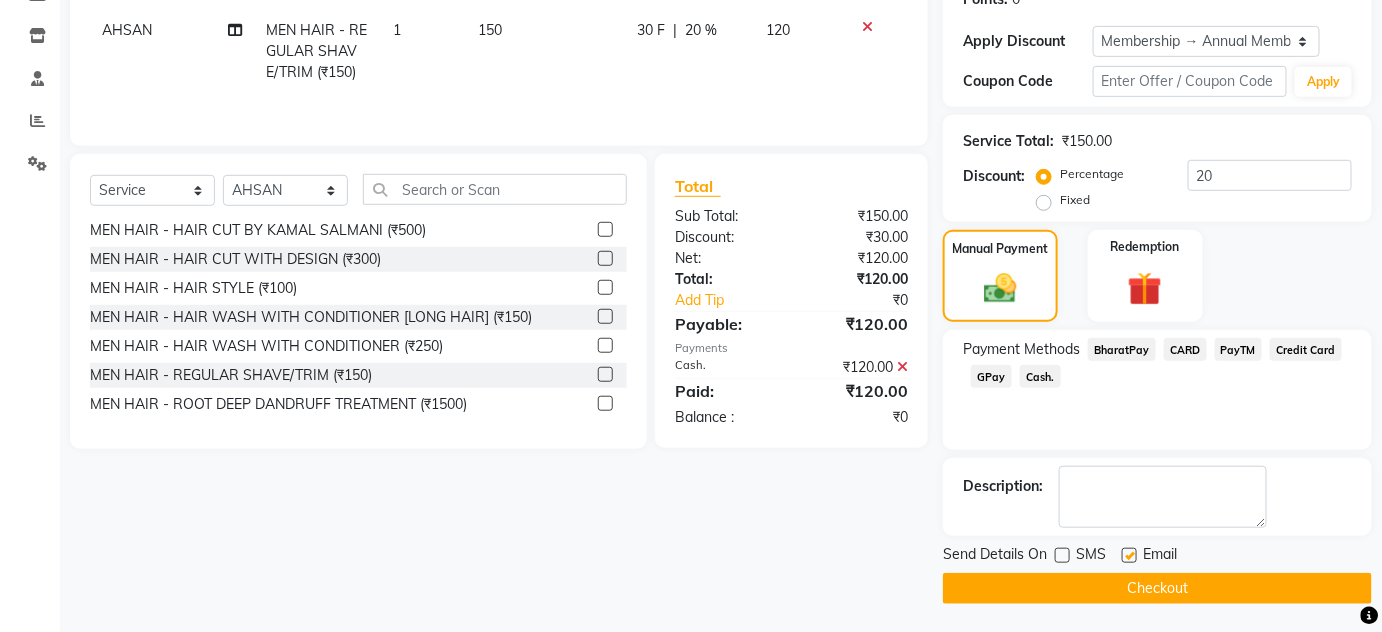 click 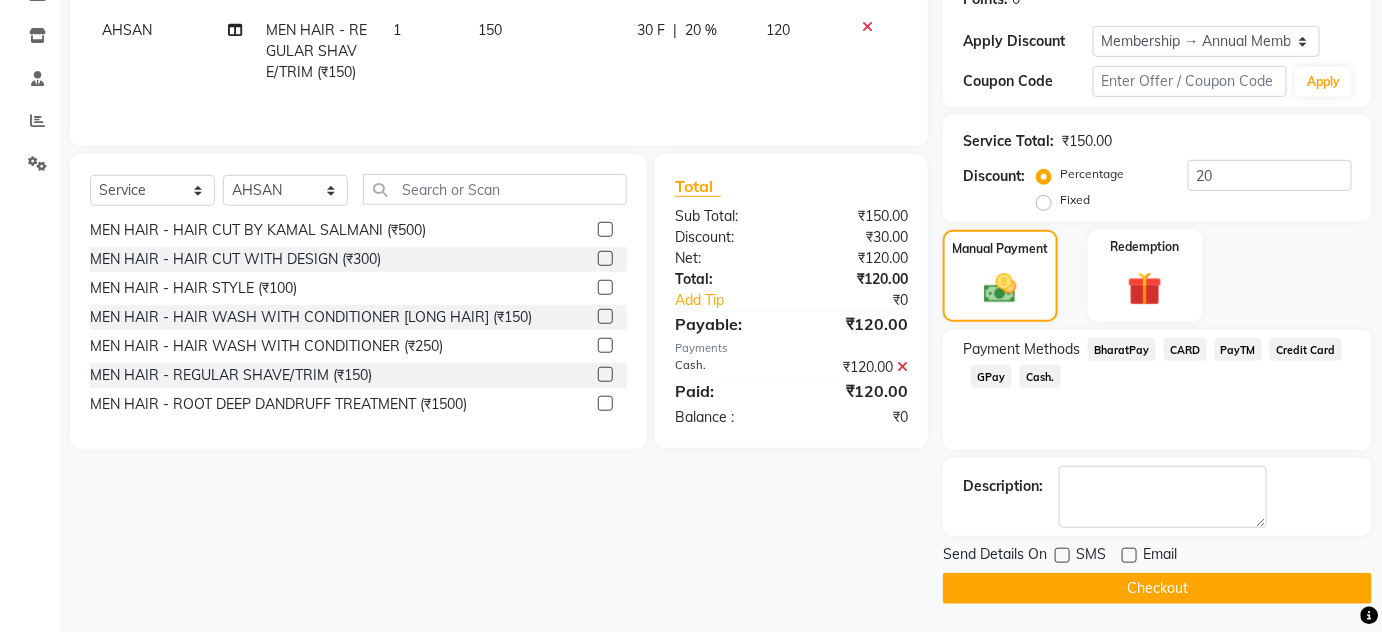 click on "Checkout" 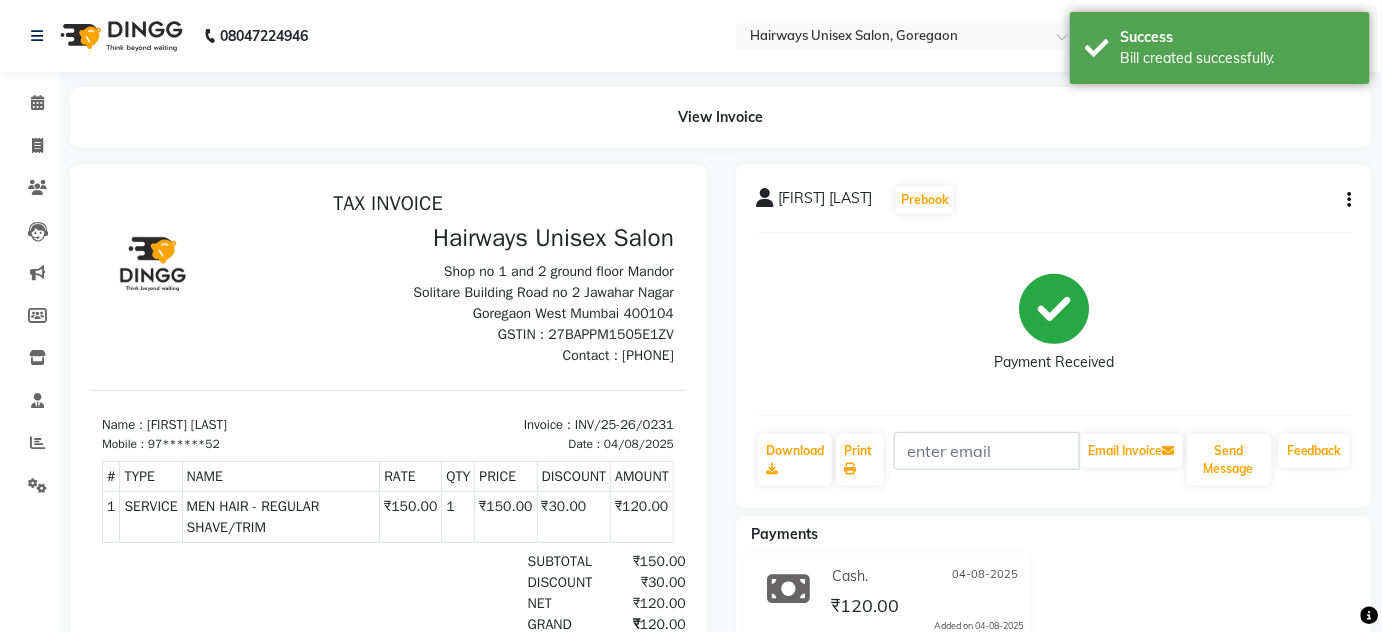 scroll, scrollTop: 0, scrollLeft: 0, axis: both 